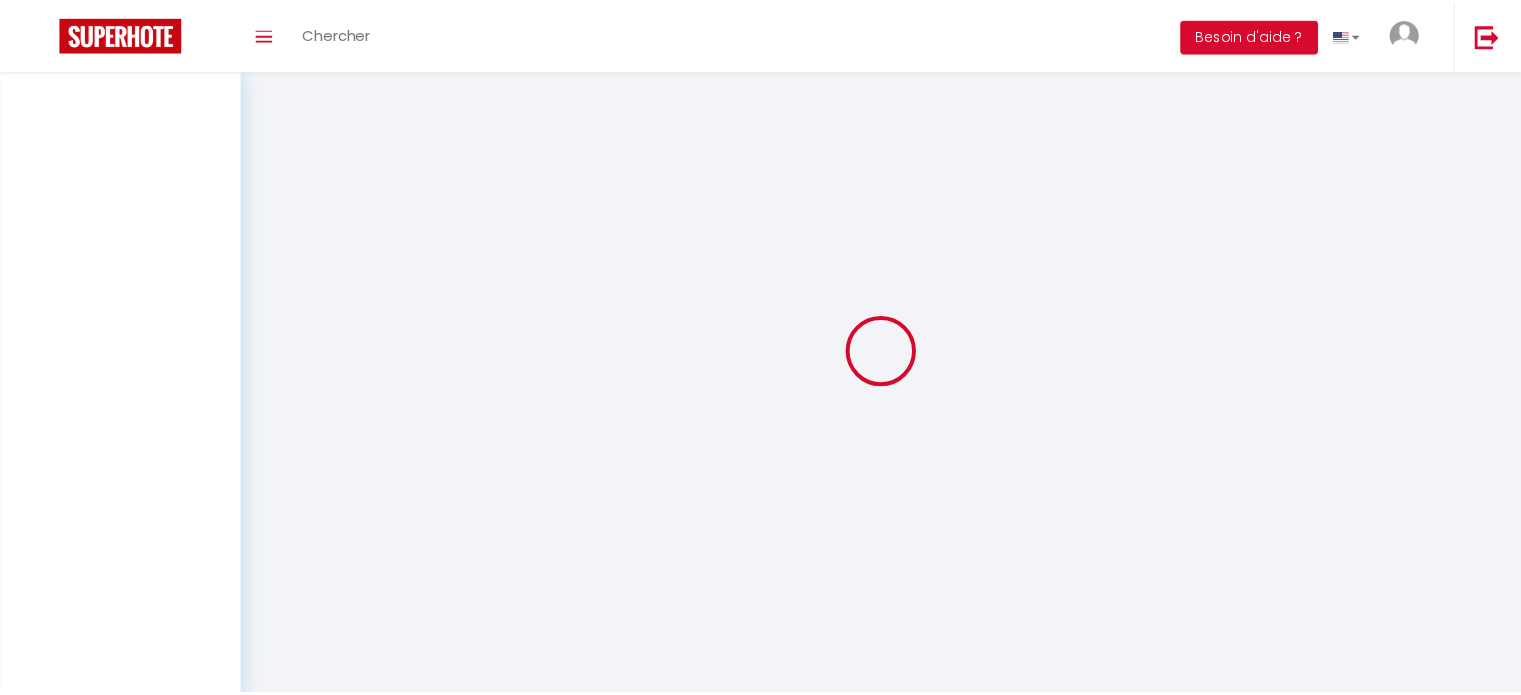scroll, scrollTop: 0, scrollLeft: 0, axis: both 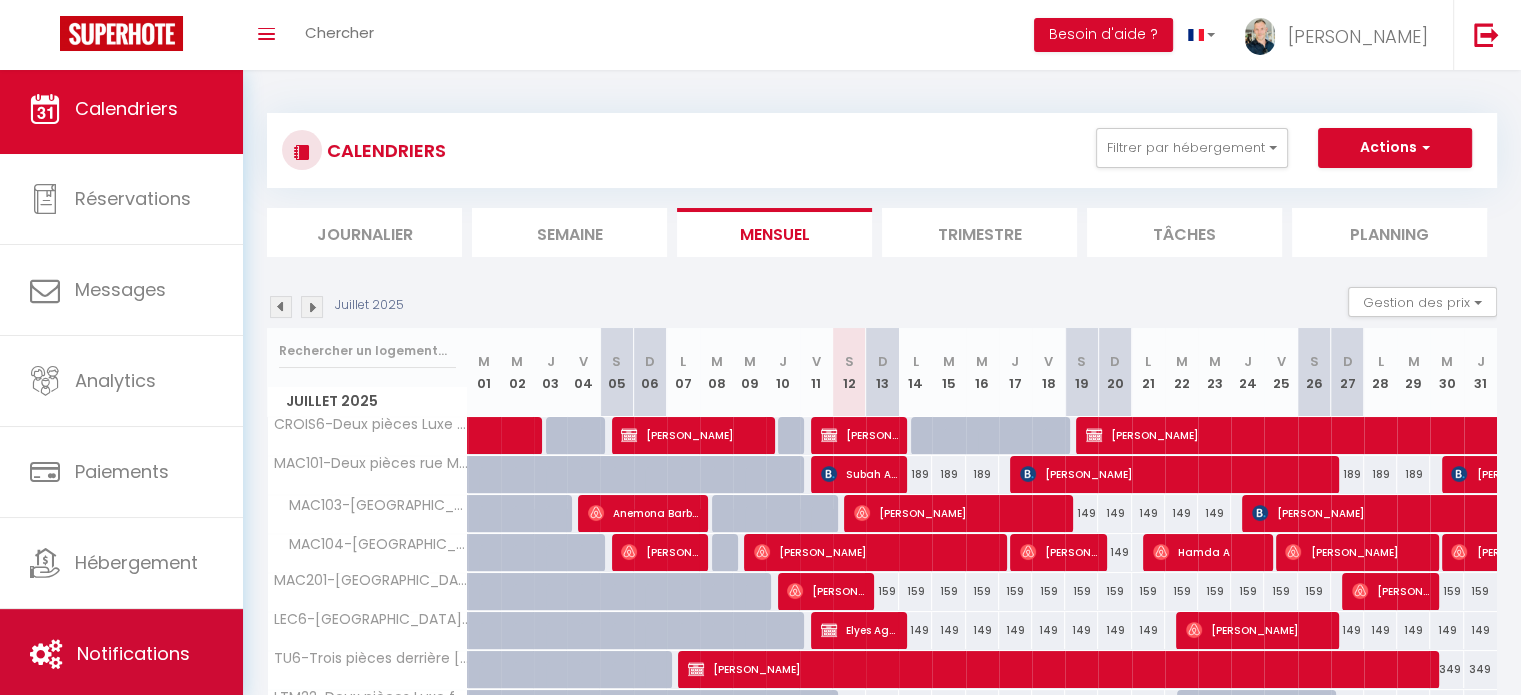click on "Notifications" at bounding box center (133, 653) 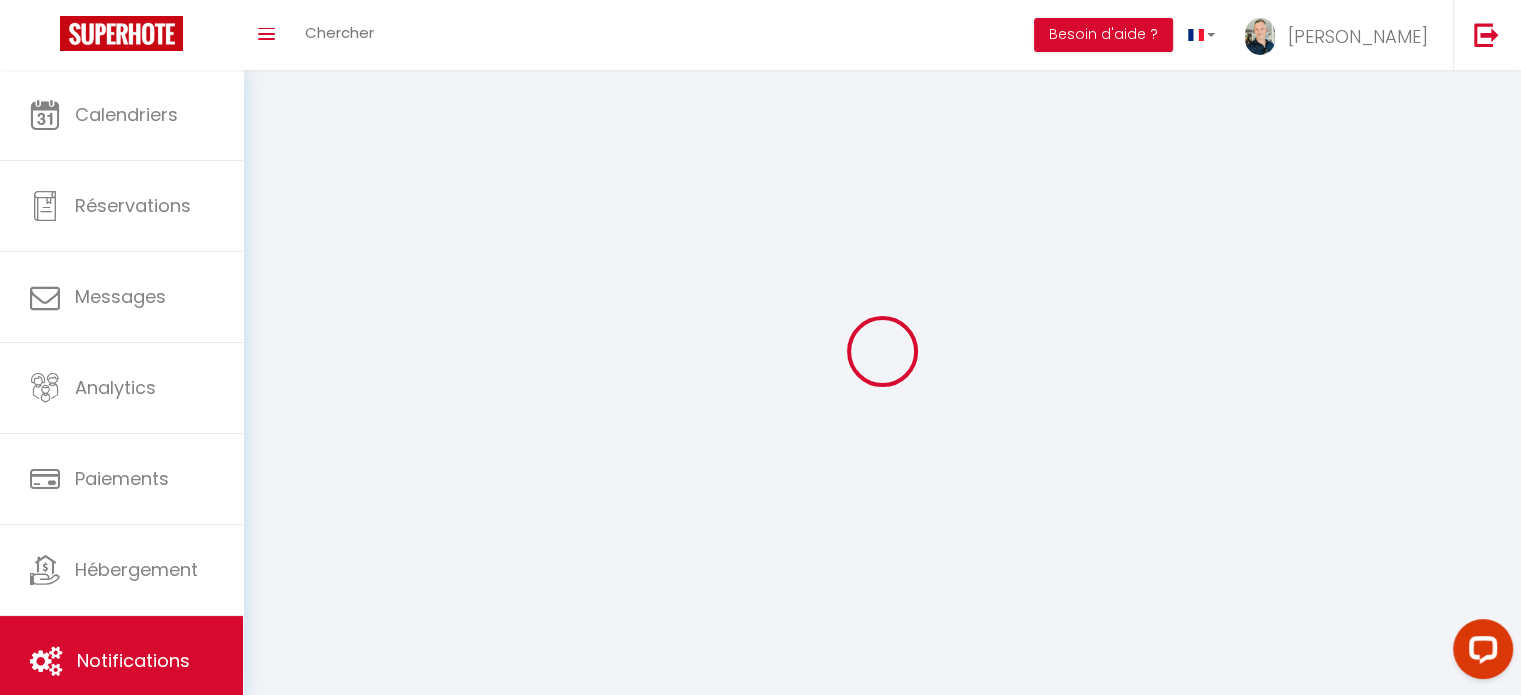scroll, scrollTop: 0, scrollLeft: 0, axis: both 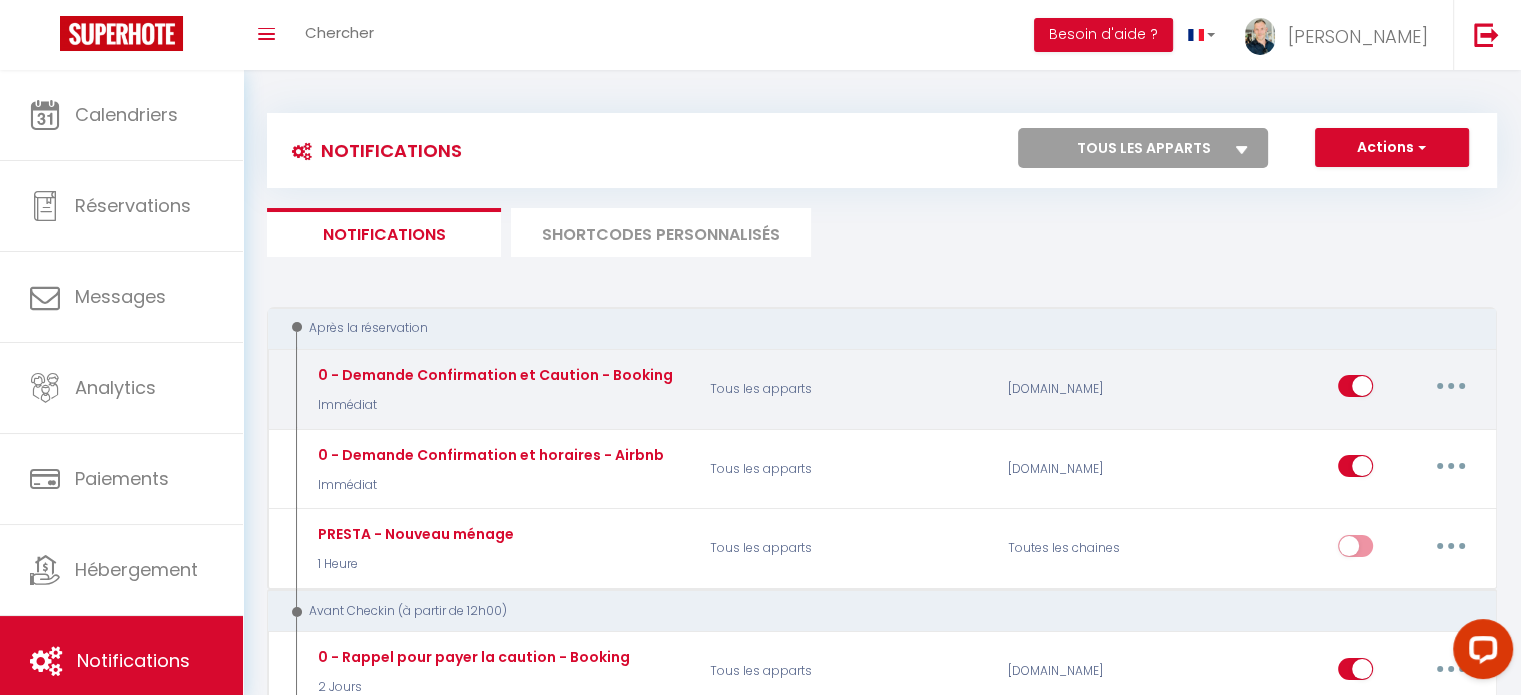 select 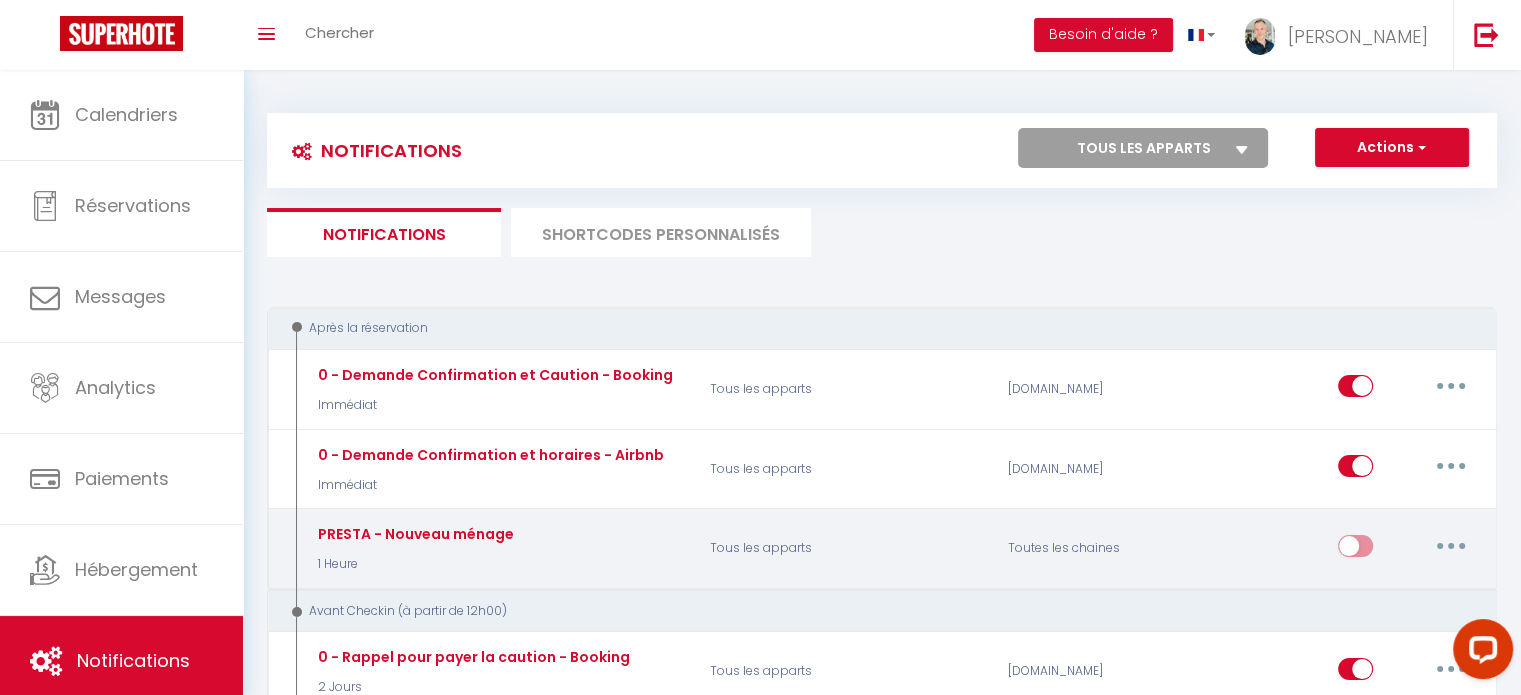 select 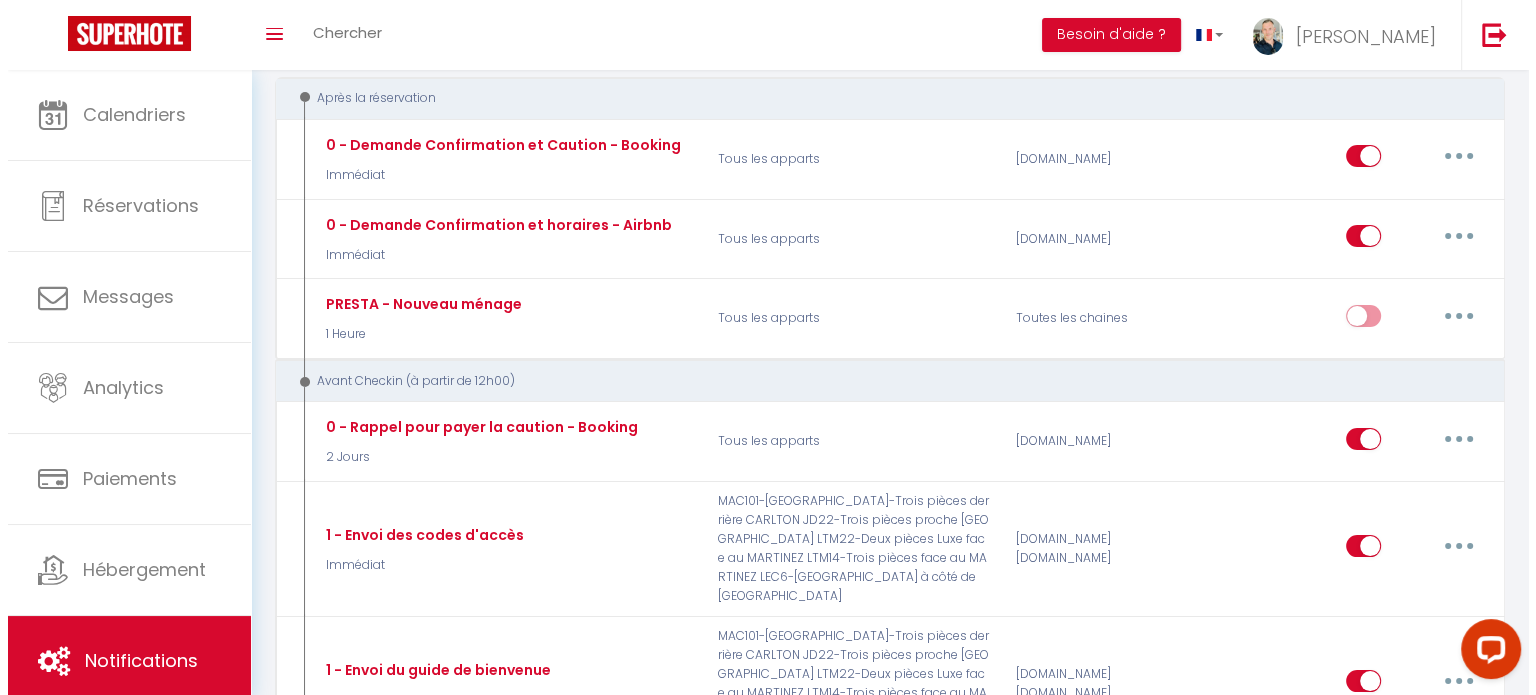 scroll, scrollTop: 234, scrollLeft: 0, axis: vertical 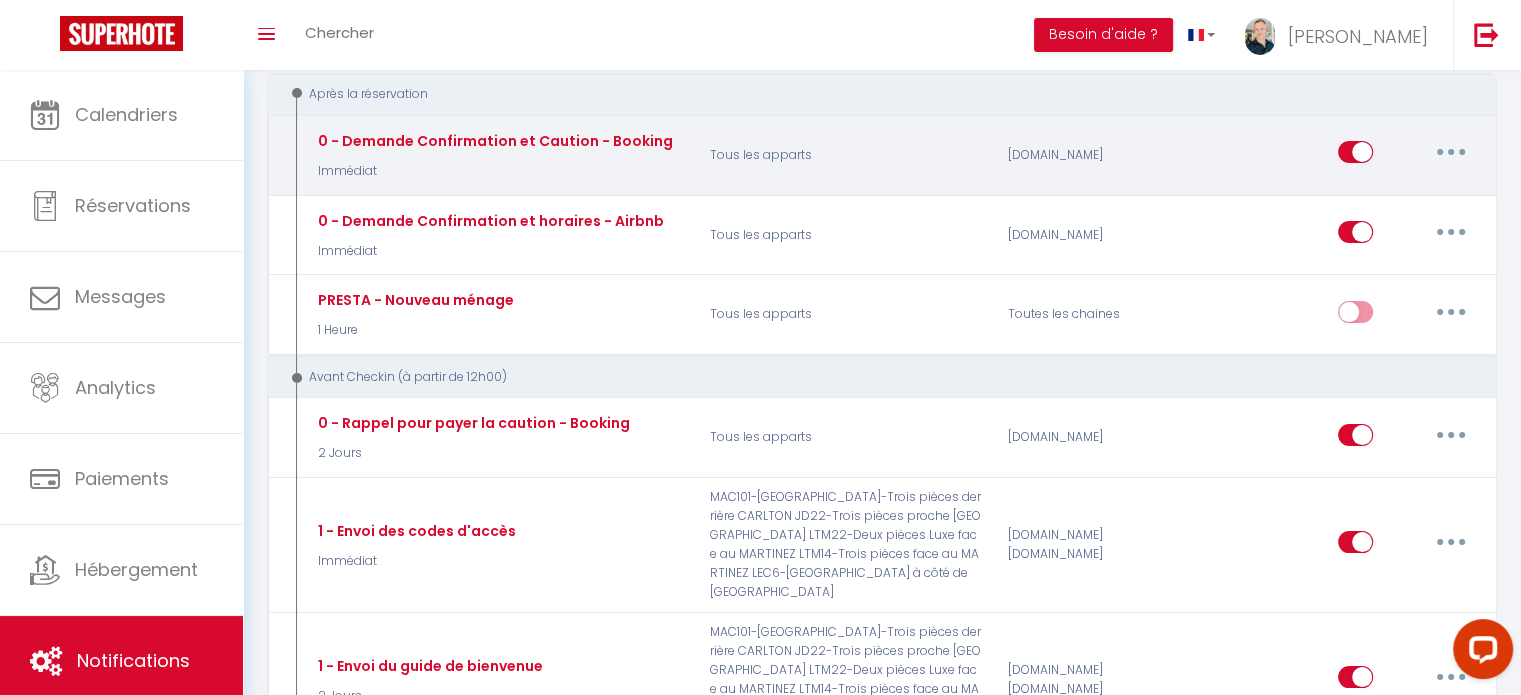 click at bounding box center [1451, 152] 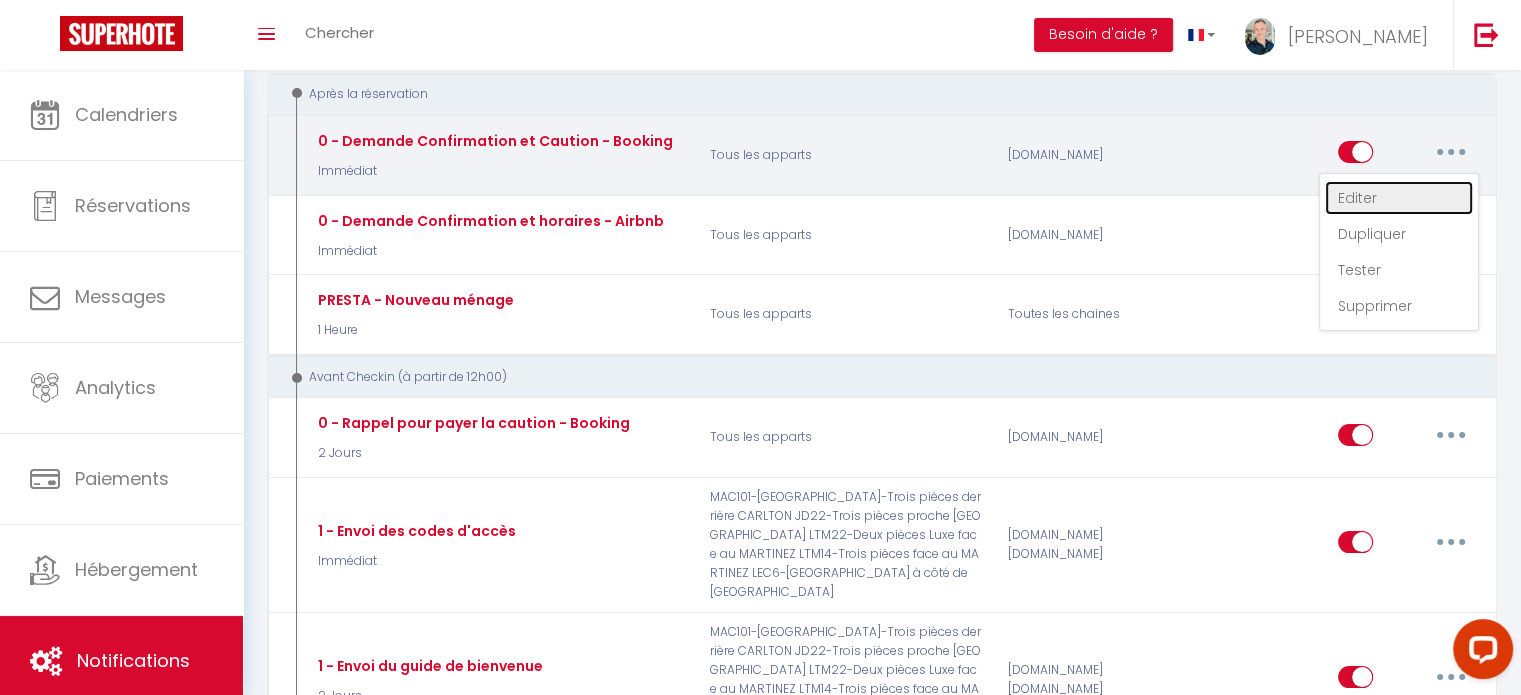 click on "Editer" at bounding box center (1399, 198) 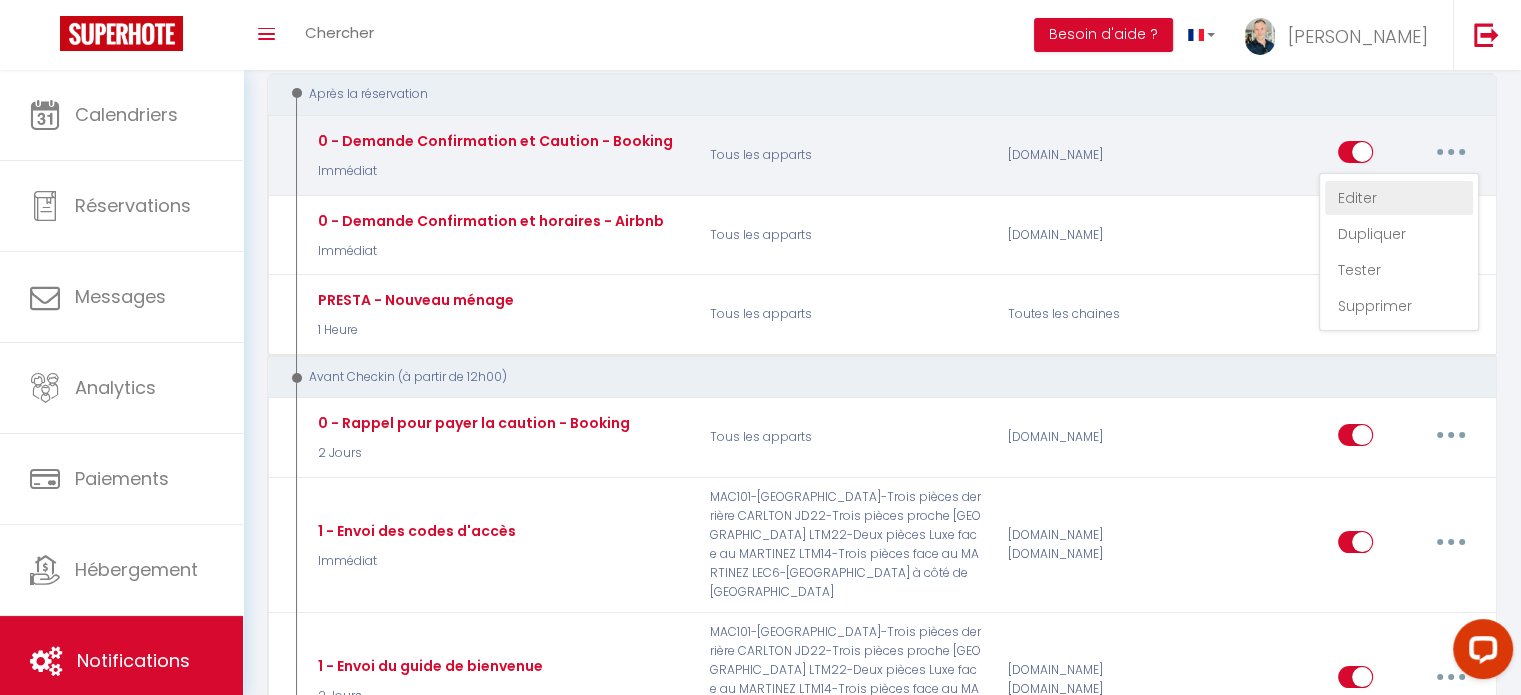 type on "0 - Demande Confirmation et Caution - Booking" 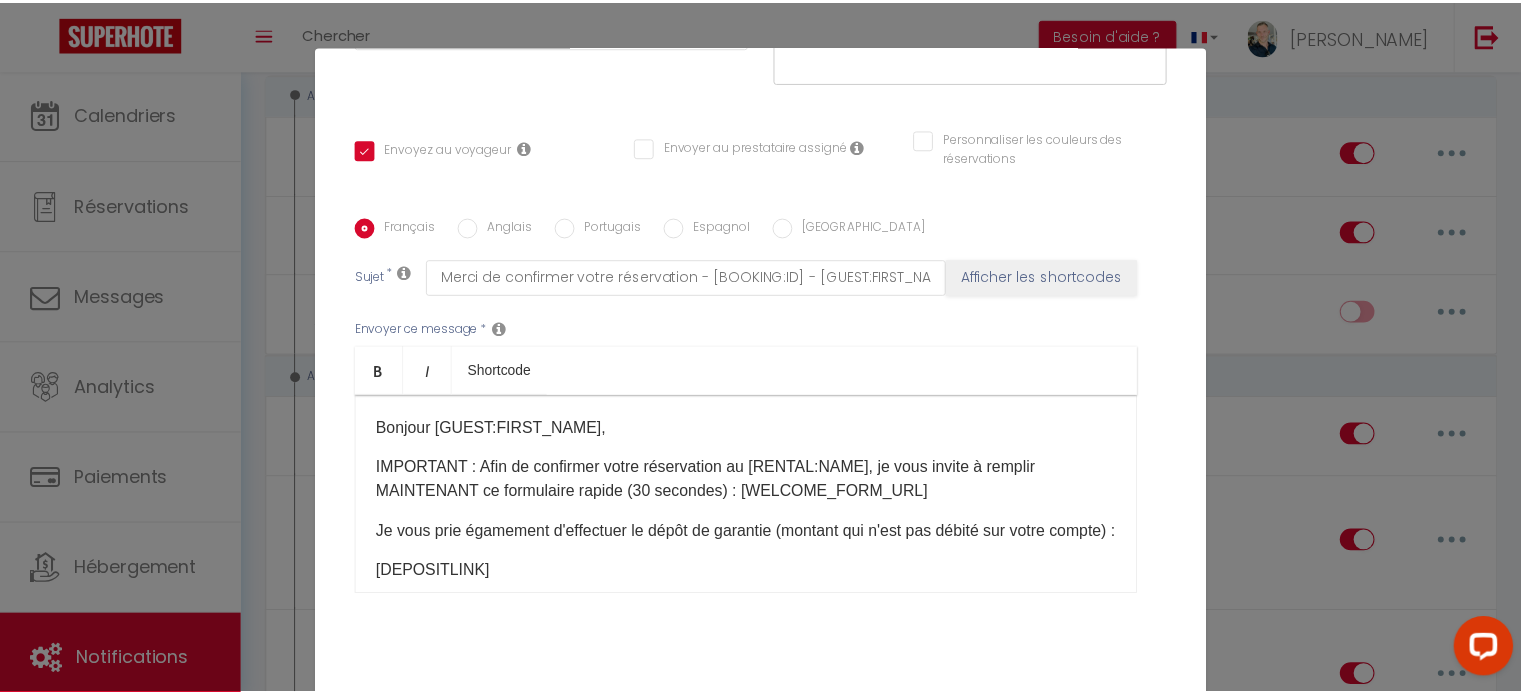 scroll, scrollTop: 396, scrollLeft: 0, axis: vertical 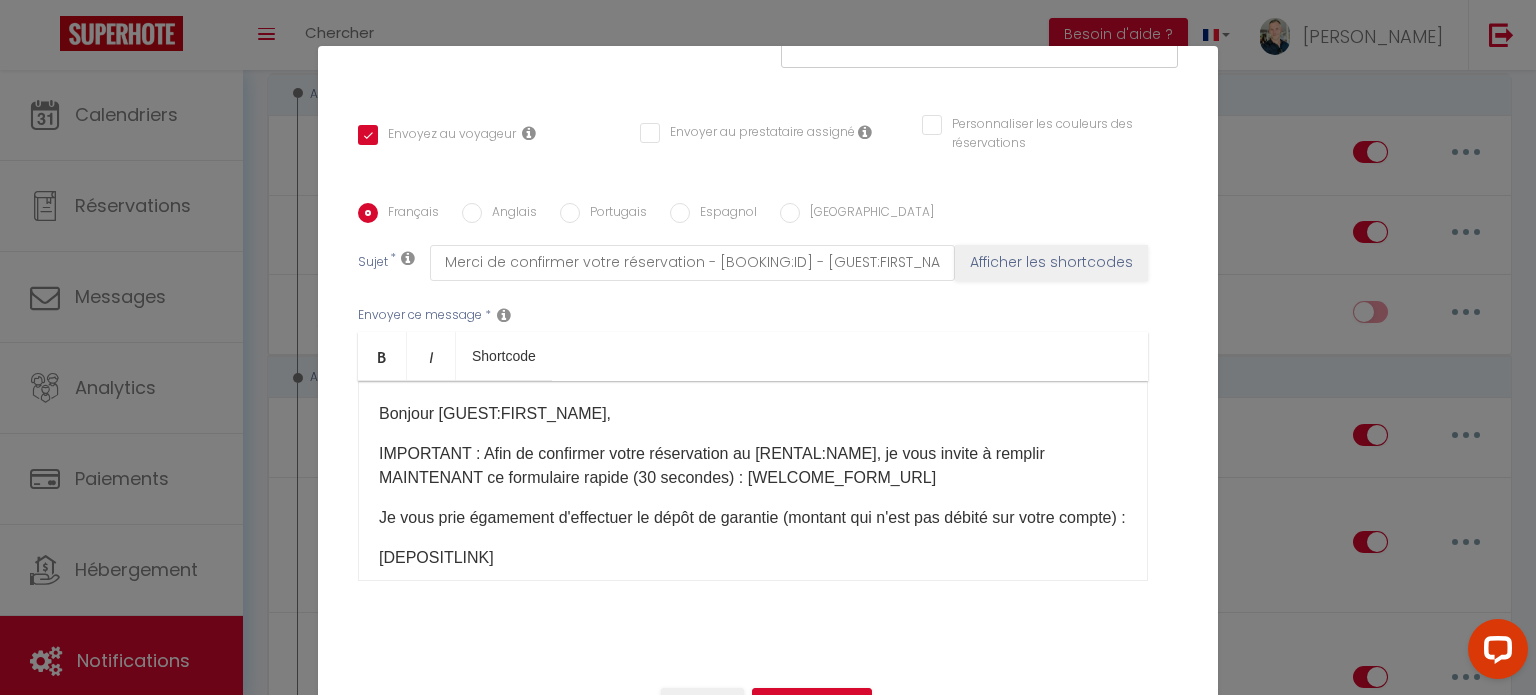 click on "Anglais" at bounding box center (509, 214) 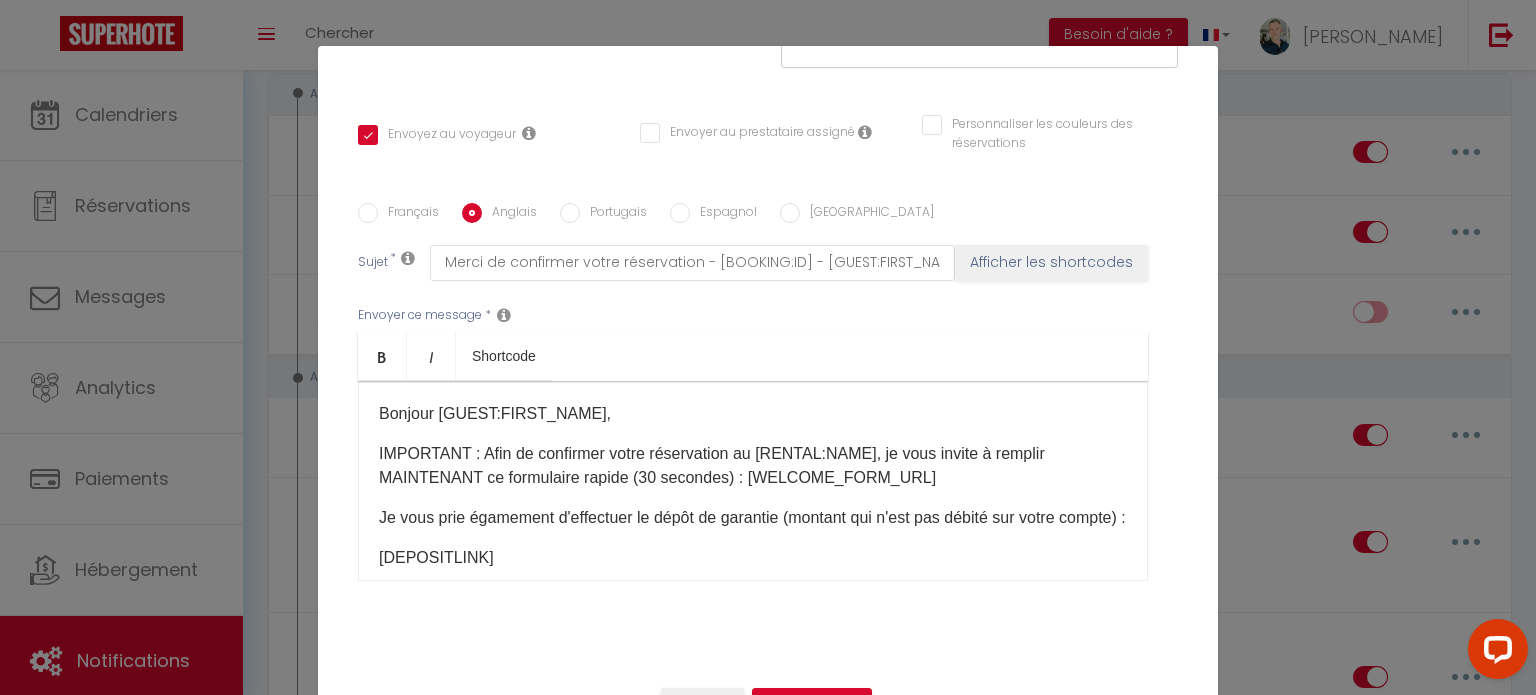 checkbox on "true" 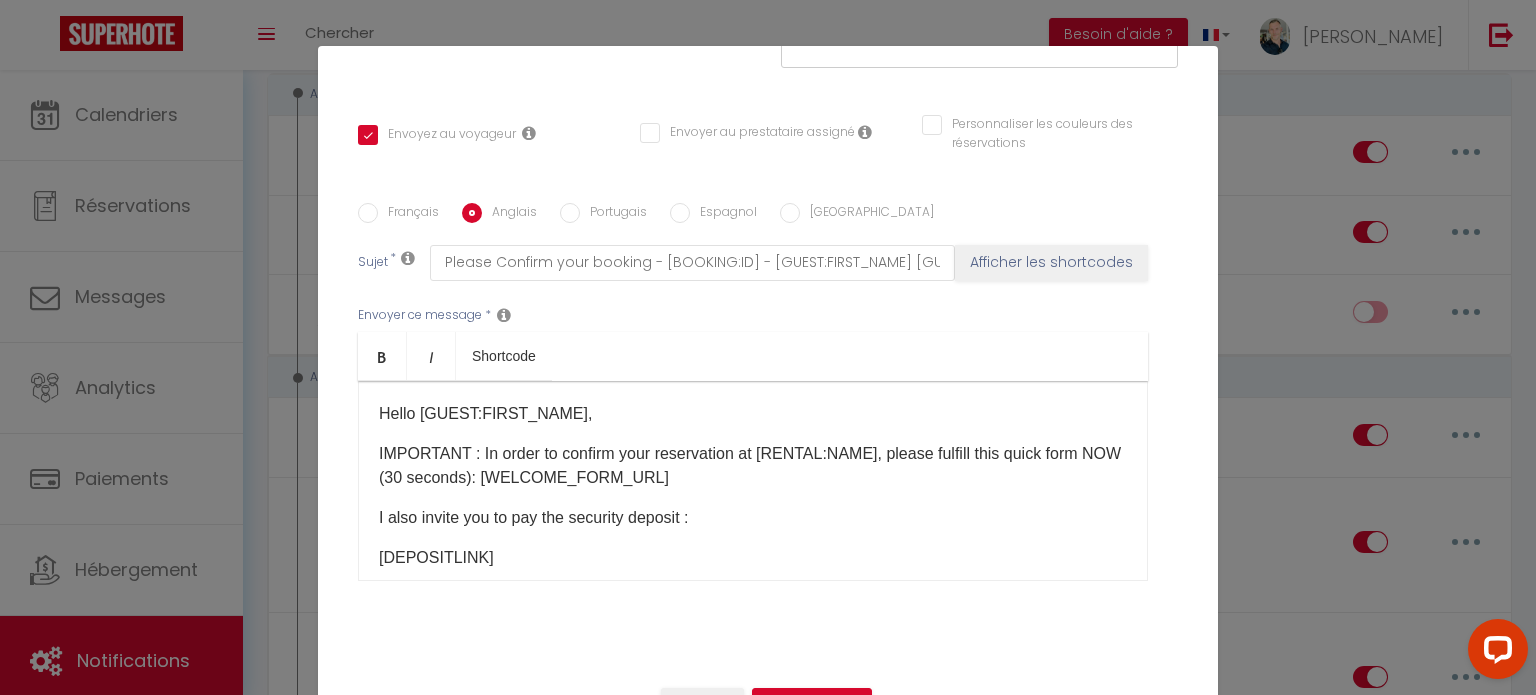 click on "Français" at bounding box center (408, 214) 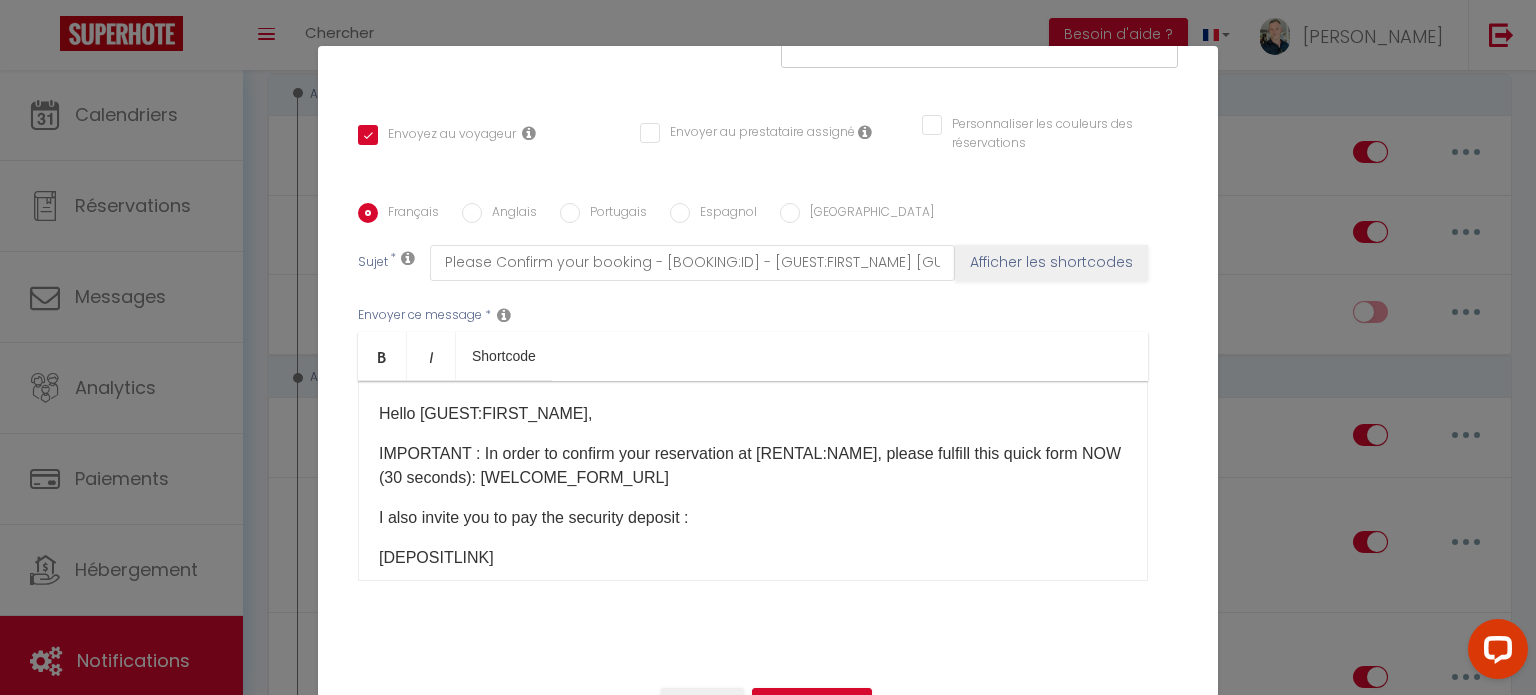checkbox on "true" 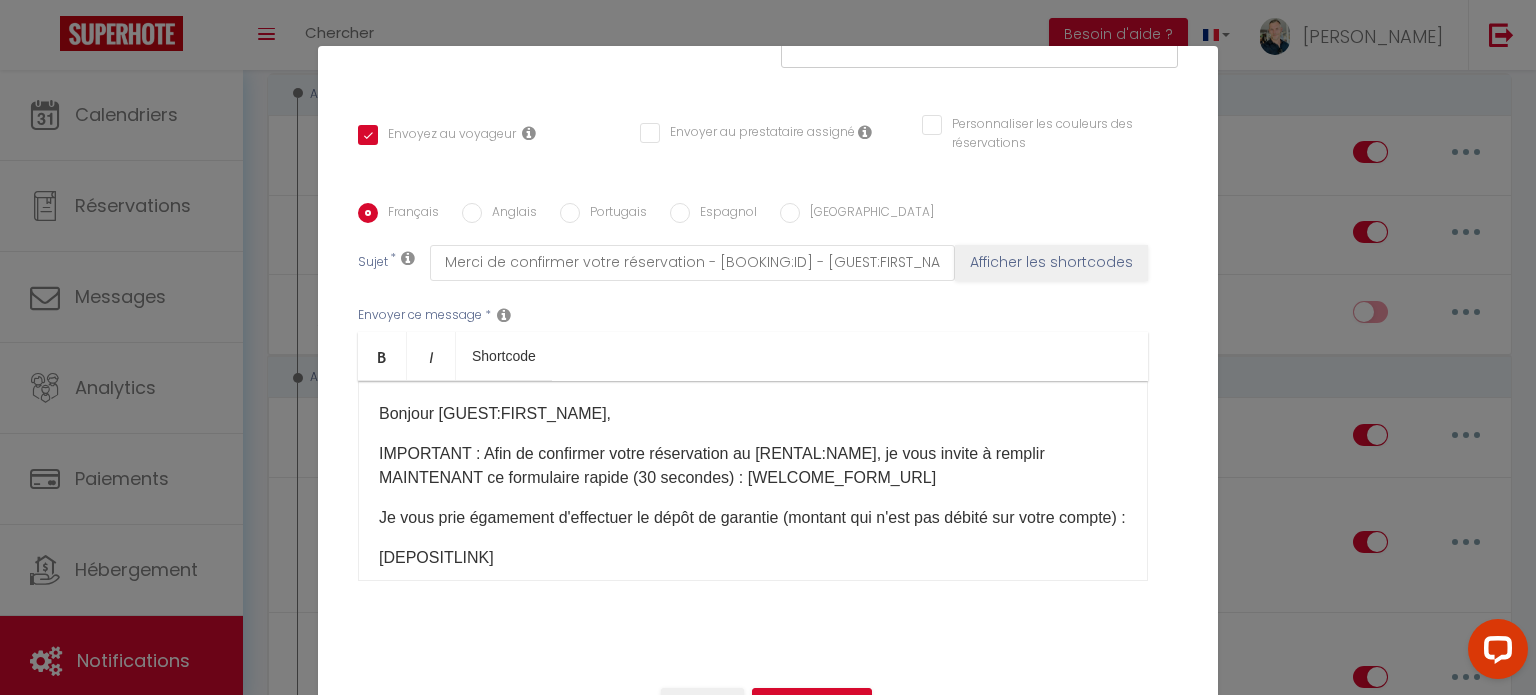 click on "Modifier la notification   ×   Titre   *     0 - Demande Confirmation et Caution - Booking   Pour cet hébergement
Sélectionner les hébergements
Tous les apparts
Autres
CROIS6-Deux pièces Luxe face Palais
MAC101-Deux pièces rue Macé
MAC103-[GEOGRAPHIC_DATA]
MAC104-[GEOGRAPHIC_DATA]
MAC201-[GEOGRAPHIC_DATA]
LEC6-[GEOGRAPHIC_DATA] à côté de [GEOGRAPHIC_DATA]" at bounding box center (768, 347) 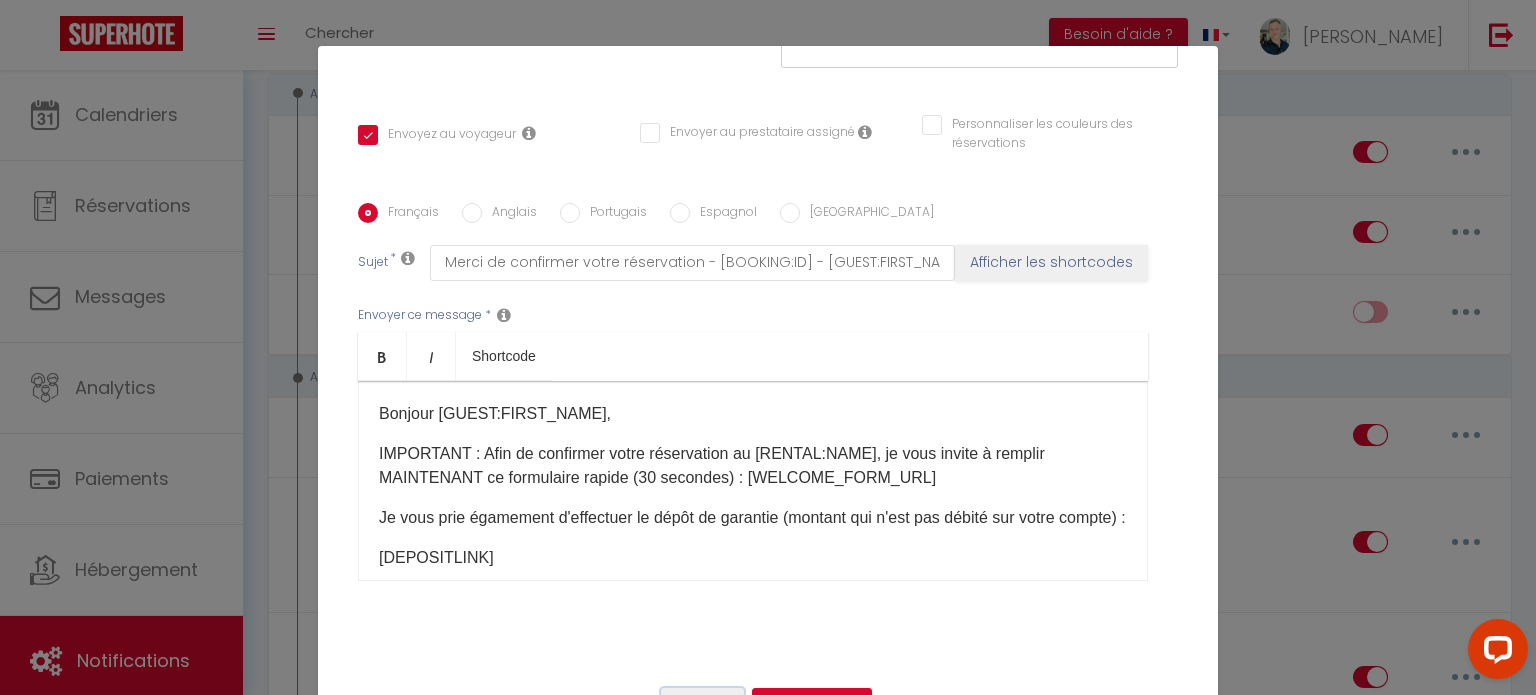 click on "Annuler" at bounding box center (702, 705) 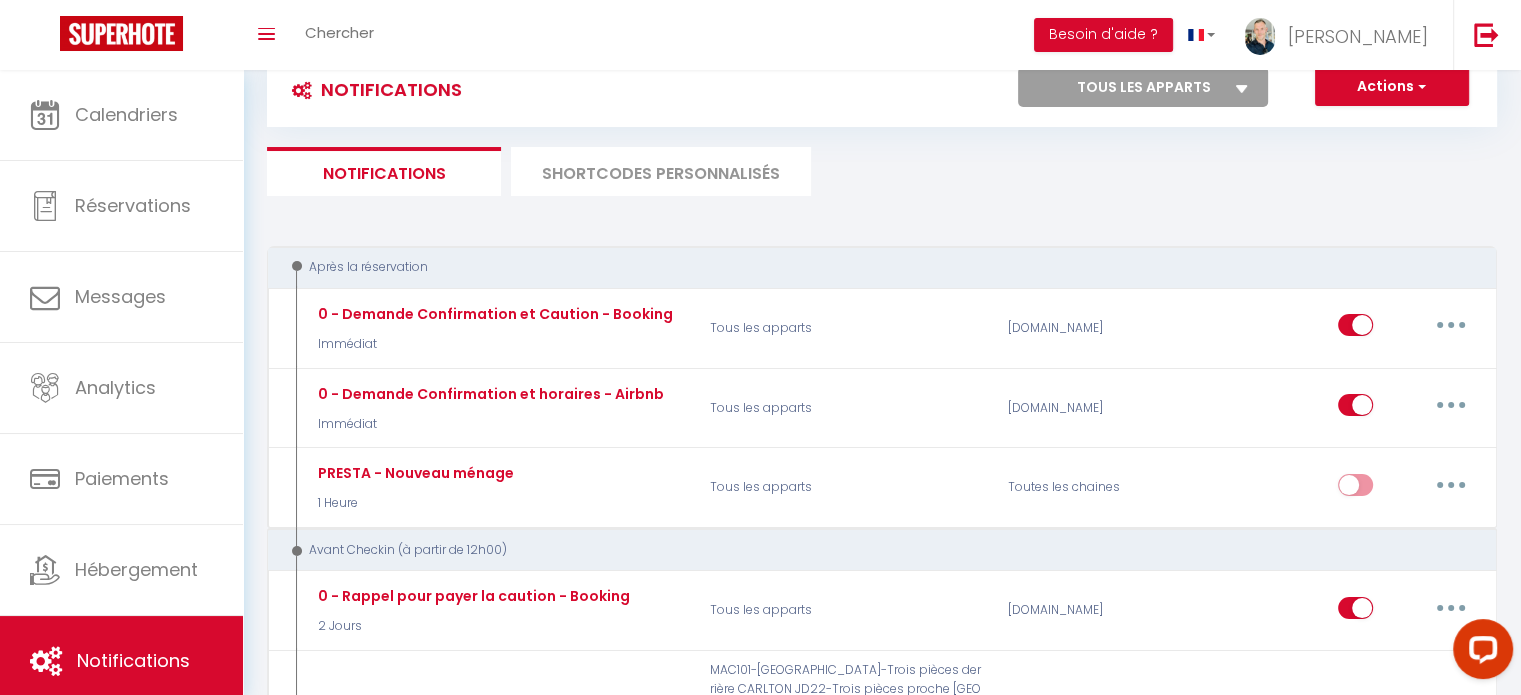 scroll, scrollTop: 0, scrollLeft: 0, axis: both 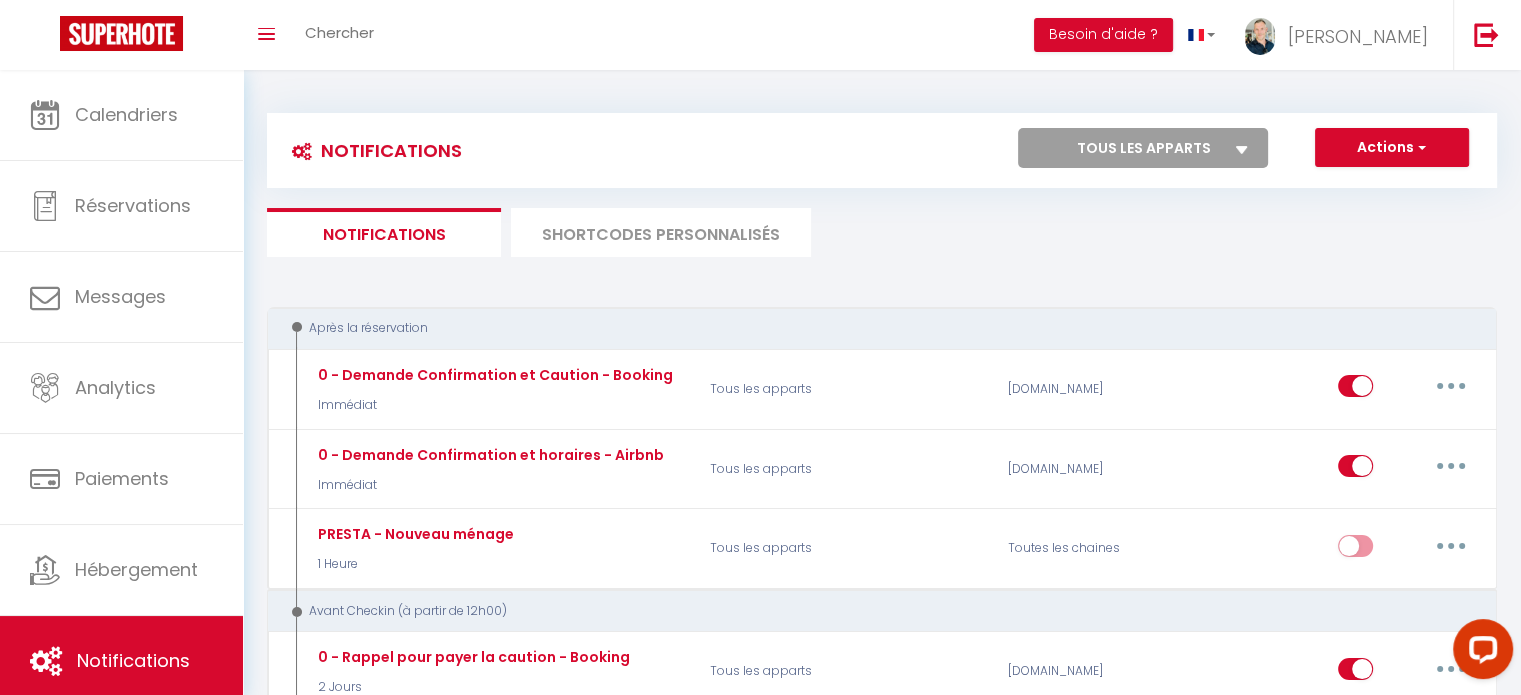 click on "SHORTCODES PERSONNALISÉS" at bounding box center [661, 232] 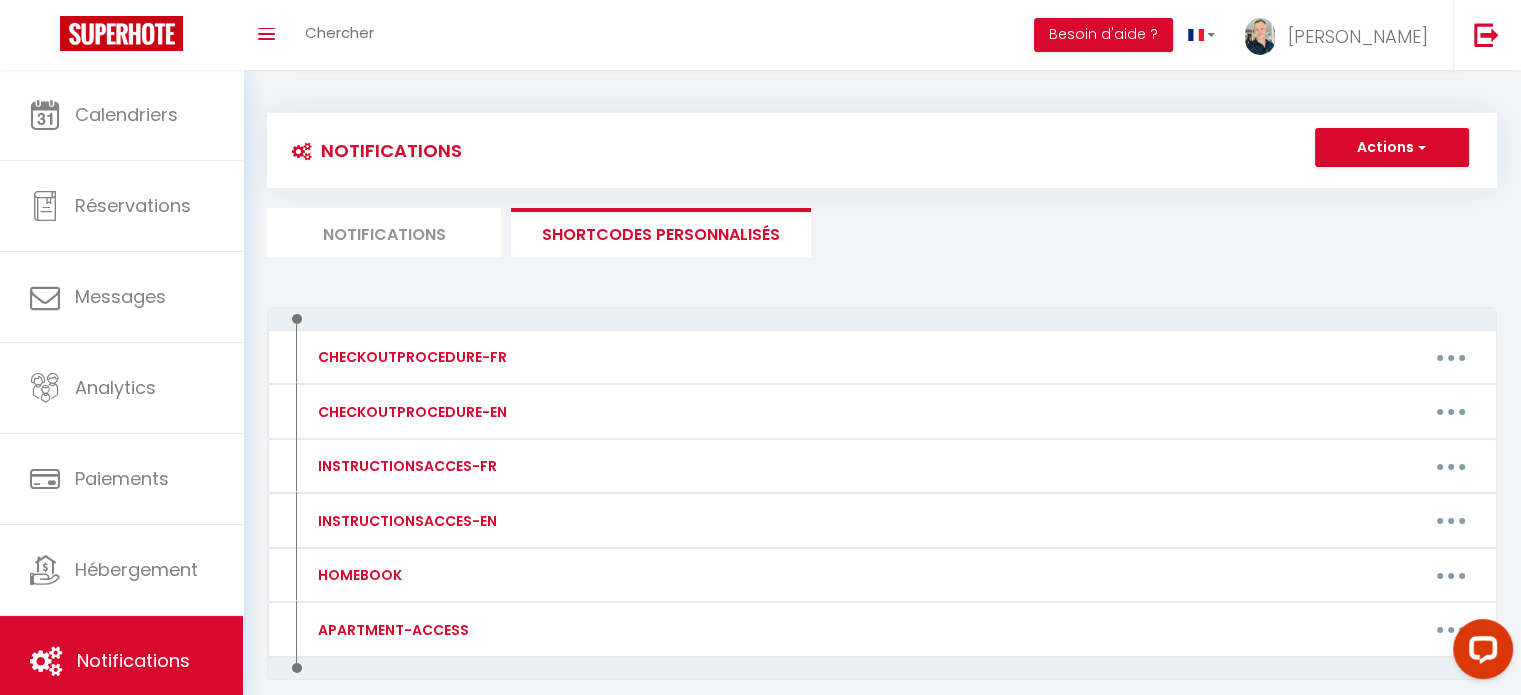 click at bounding box center [1479, 653] 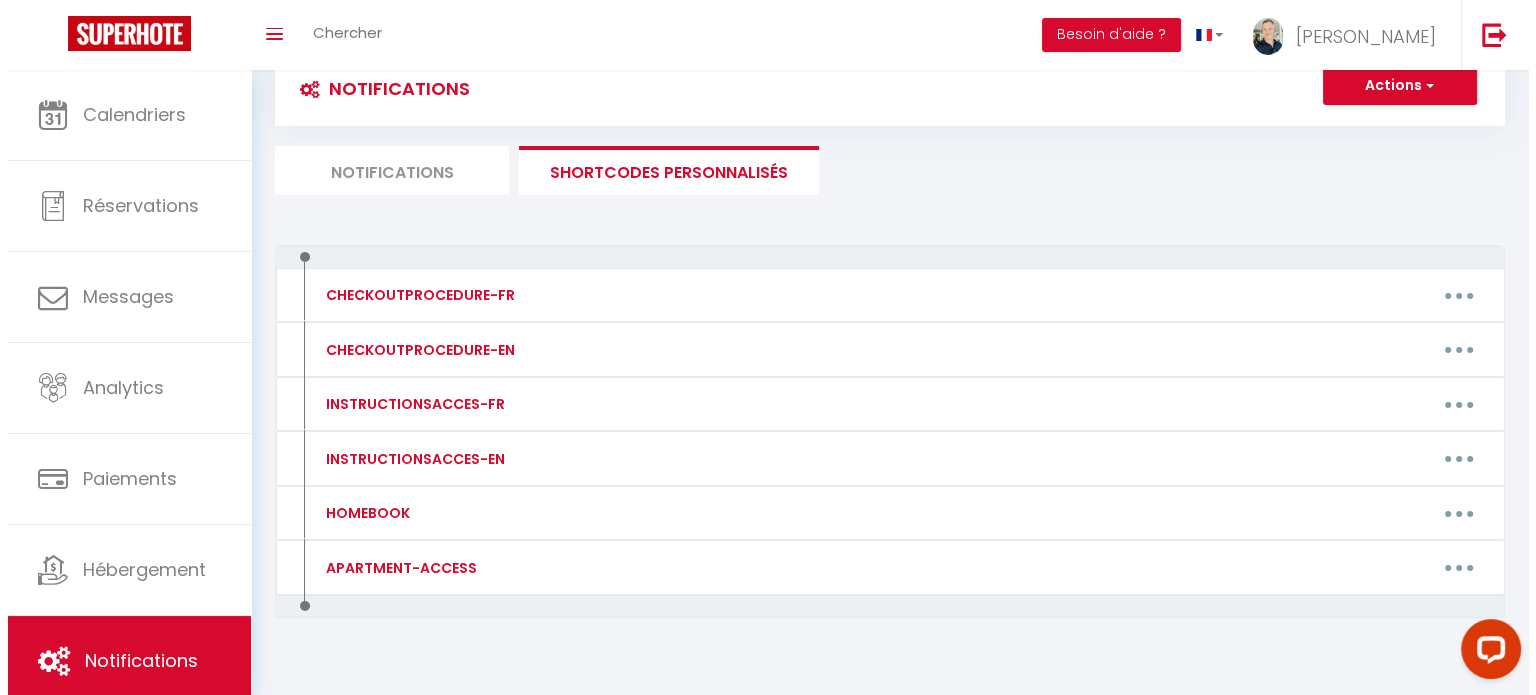 scroll, scrollTop: 63, scrollLeft: 0, axis: vertical 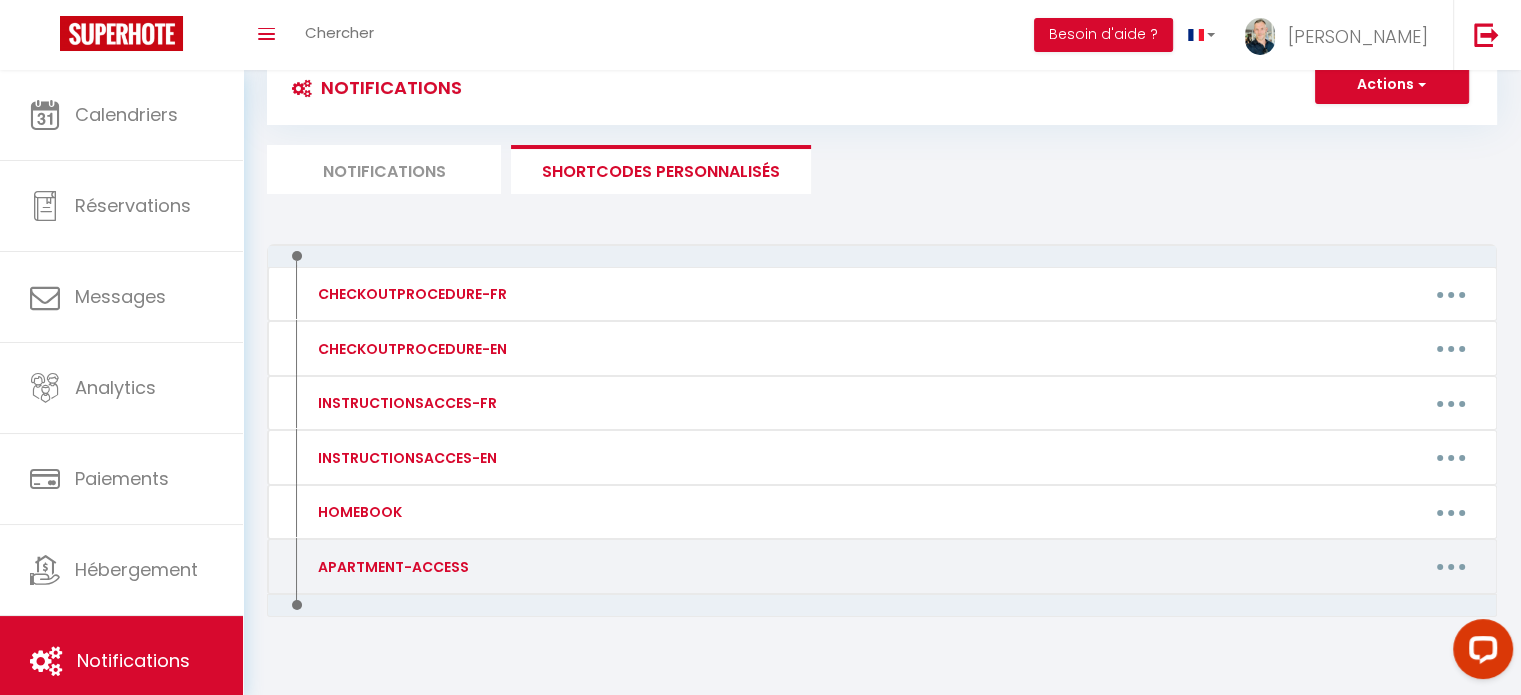 click at bounding box center (1451, 567) 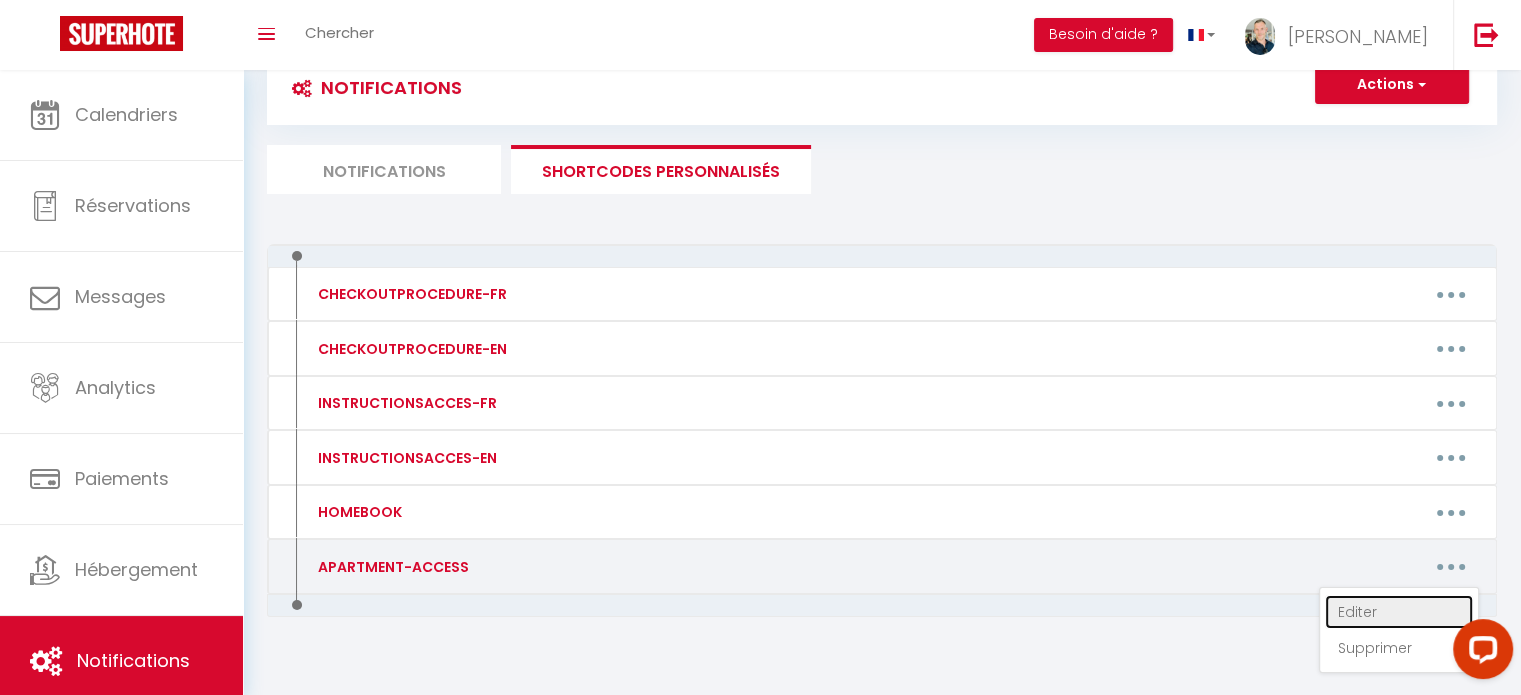 click on "Editer" at bounding box center (1399, 612) 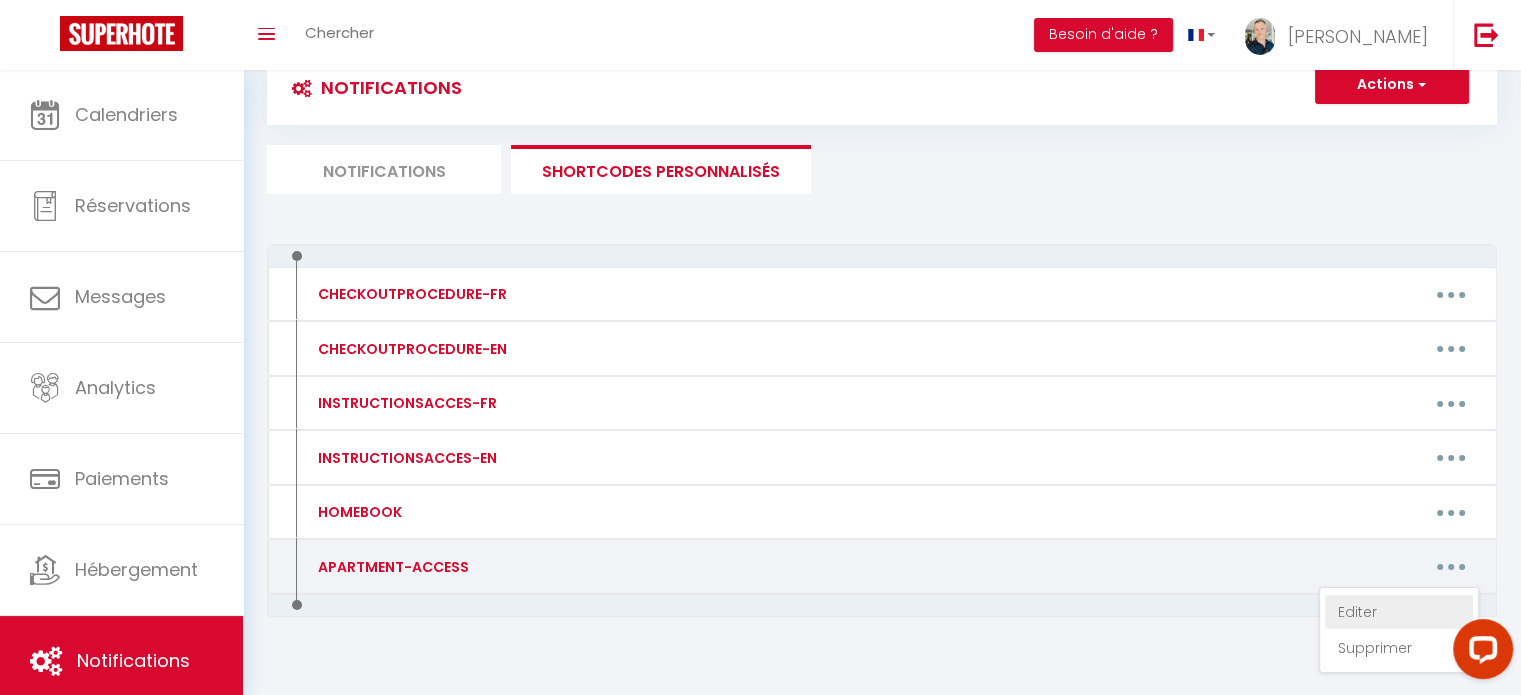 type on "APARTMENT-ACCESS" 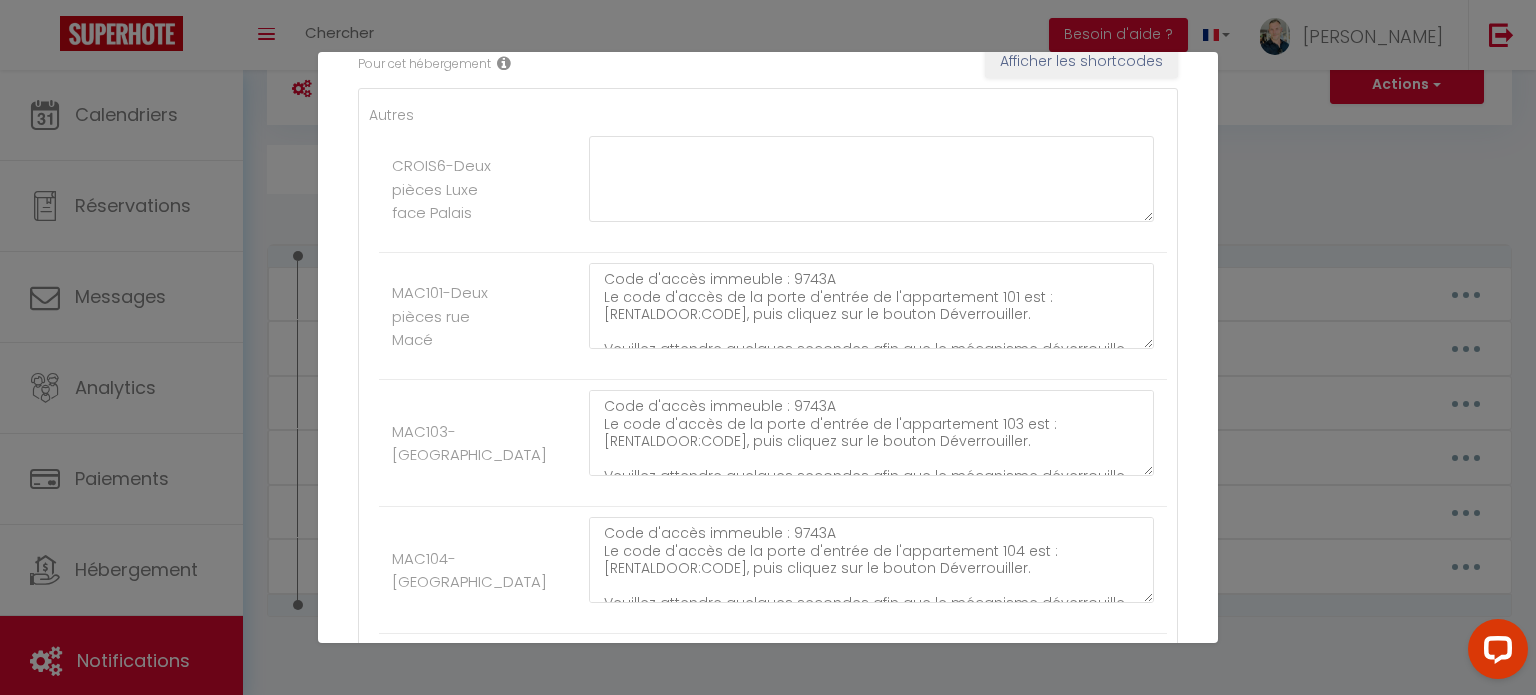scroll, scrollTop: 380, scrollLeft: 0, axis: vertical 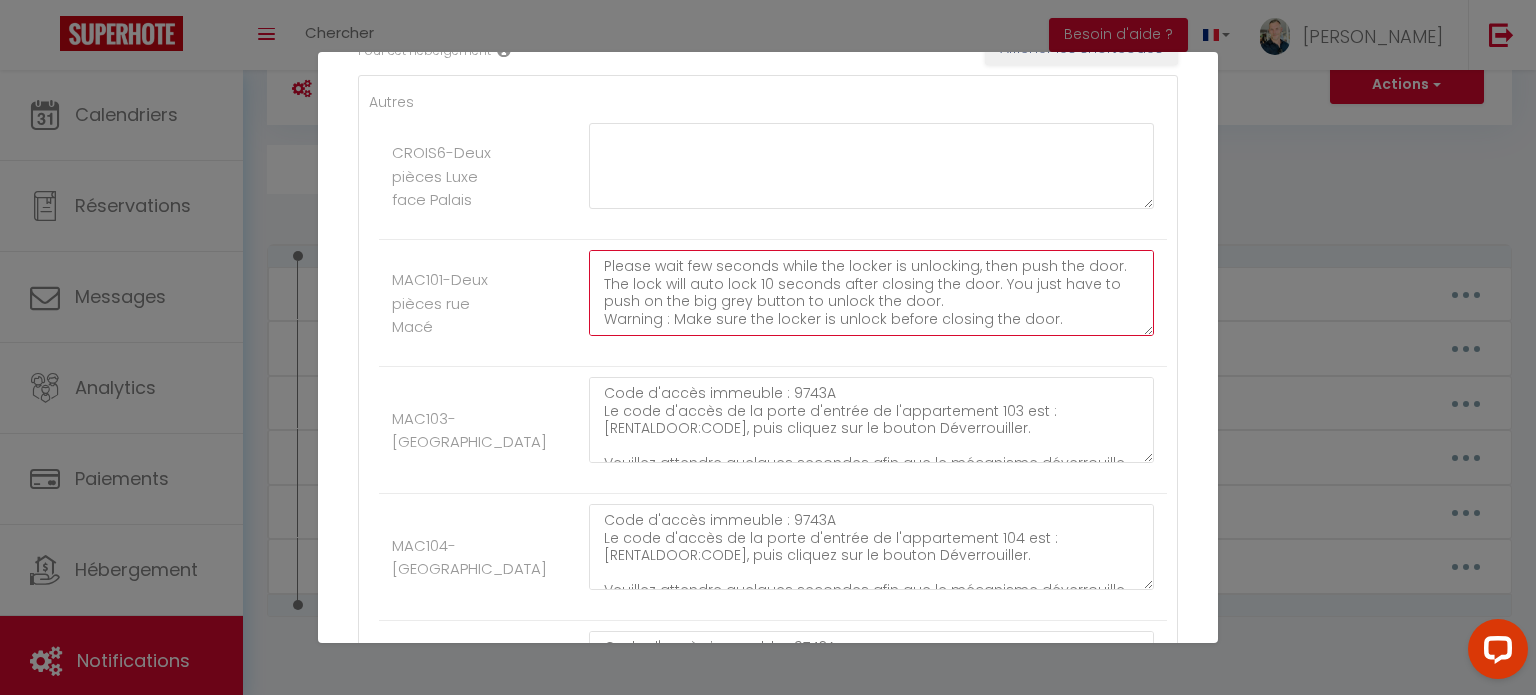 drag, startPoint x: 599, startPoint y: 303, endPoint x: 1122, endPoint y: 399, distance: 531.73773 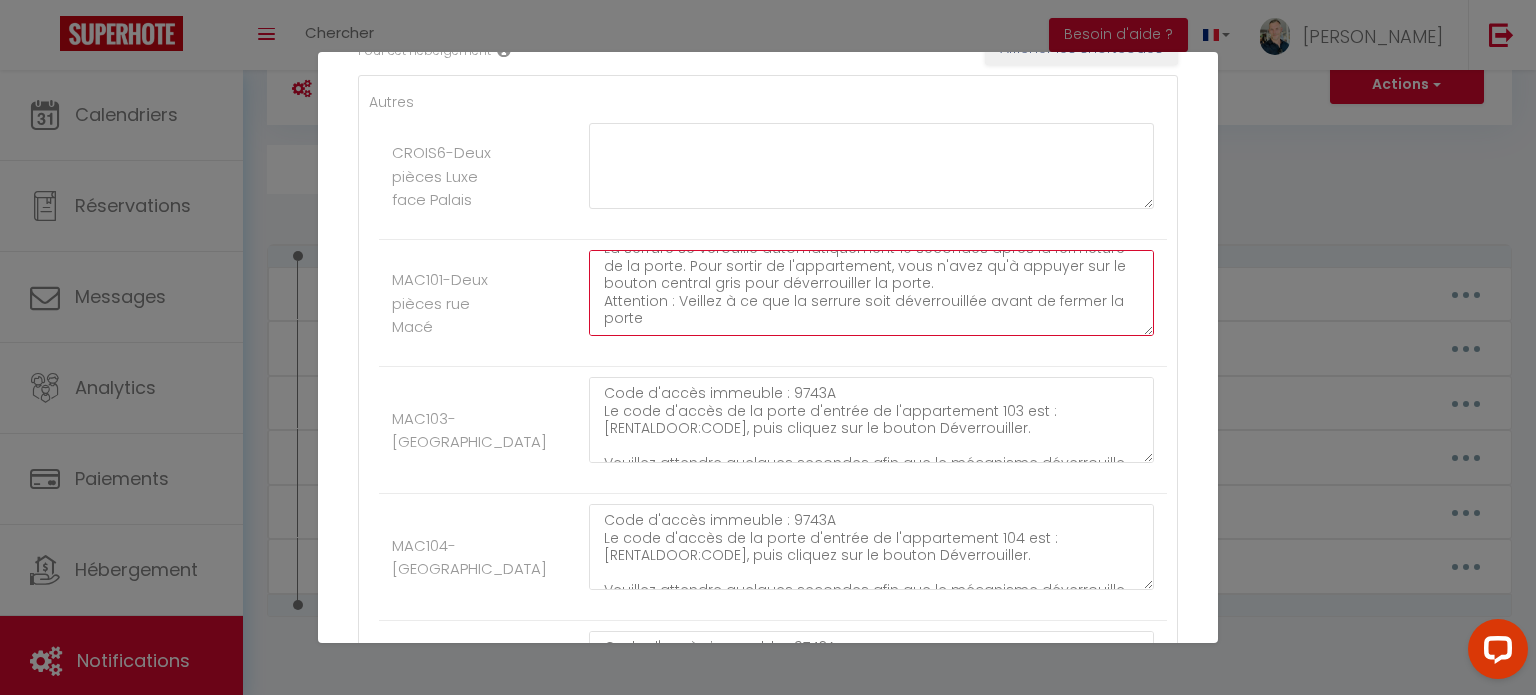 scroll, scrollTop: 122, scrollLeft: 0, axis: vertical 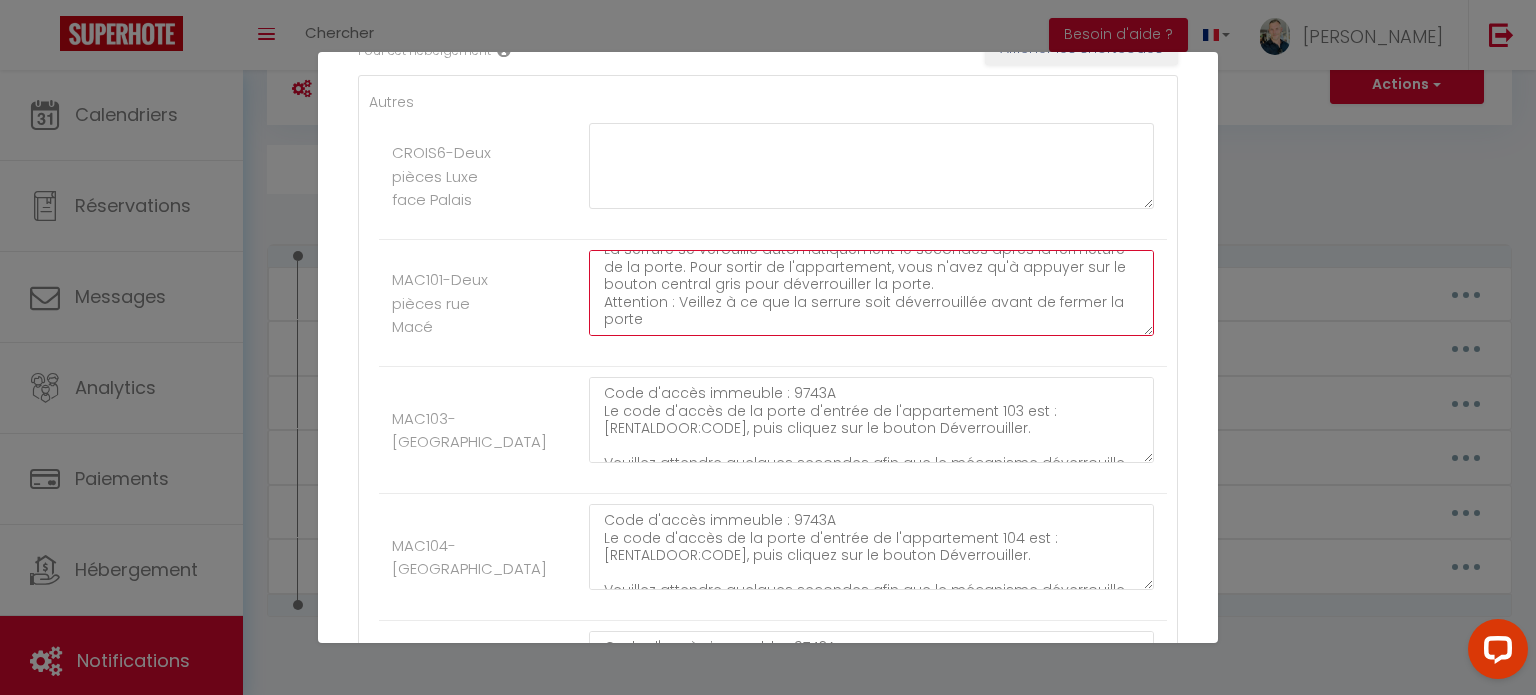 type on "Code d'accès immeuble : 9743A
Le code d'accès de la porte d'entrée de l'appartement 101 est : [RENTALDOOR:CODE], puis cliquez sur le bouton Déverrouiller.
Veuillez attendre quelques secondes afin que le mécanisme déverrouille la serrure avant de pousser la porte de l'appartement.
La serrure se vérouille automatiquement 10 secondes après la fermeture de la porte. Pour sortir de l'appartement, vous n'avez qu'à appuyer sur le bouton central gris pour déverrouiller la porte.
Attention : Veillez à ce que la serrure soit déverrouillée avant de fermer la porte" 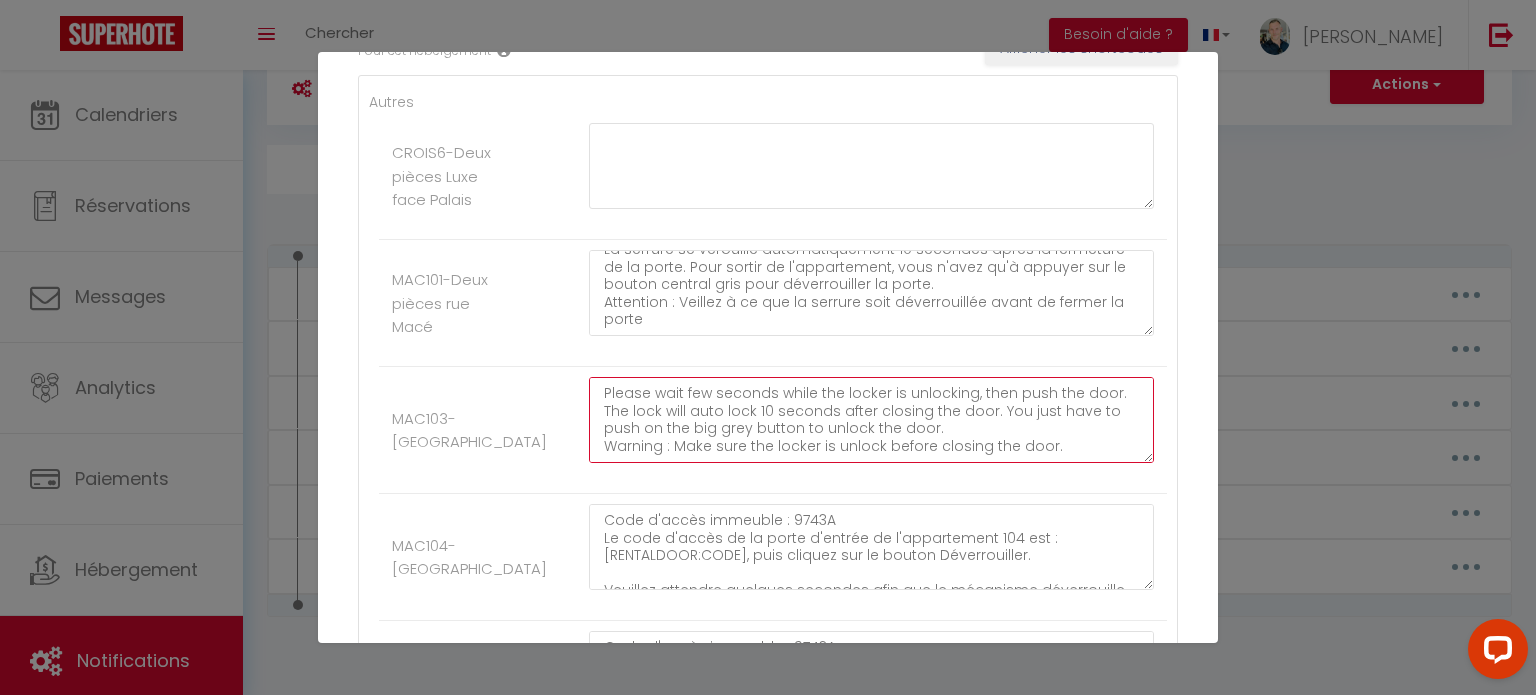 scroll, scrollTop: 268, scrollLeft: 0, axis: vertical 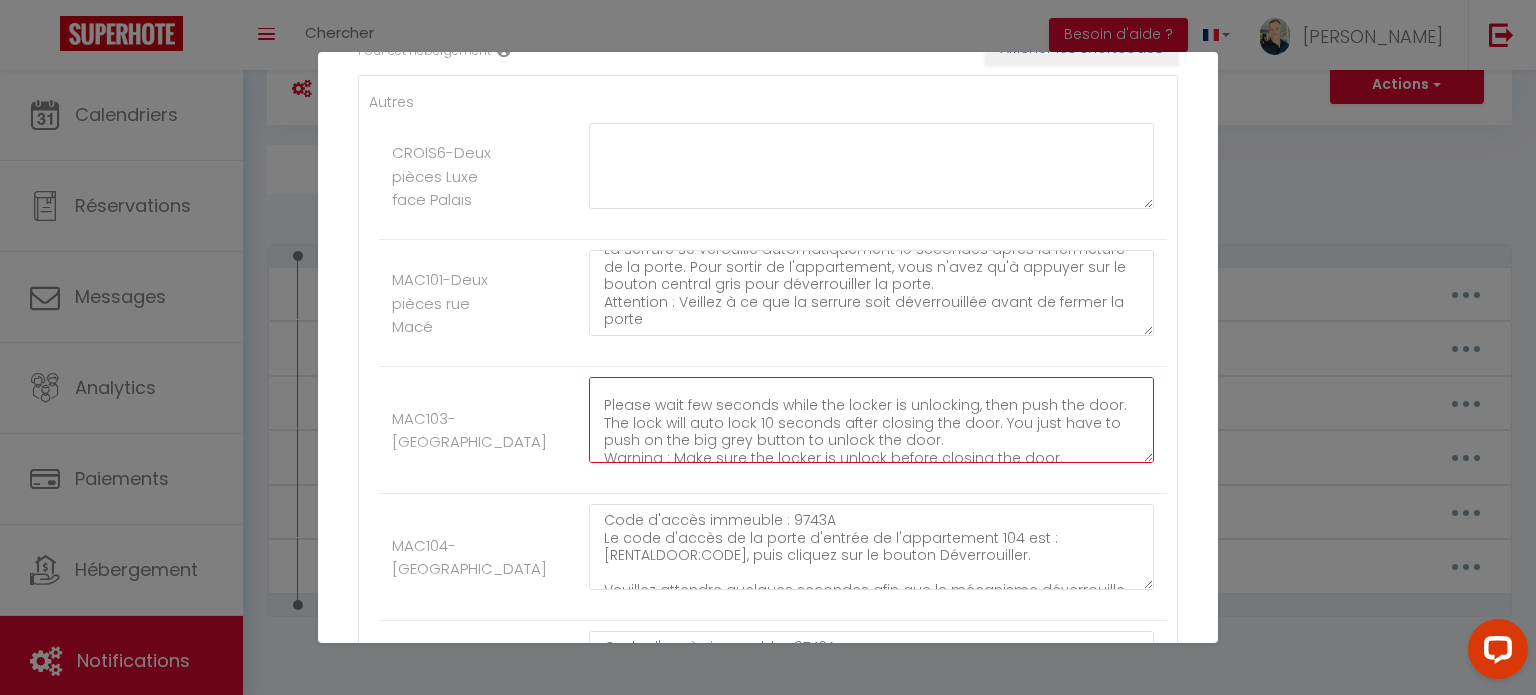 drag, startPoint x: 599, startPoint y: 402, endPoint x: 802, endPoint y: 443, distance: 207.09901 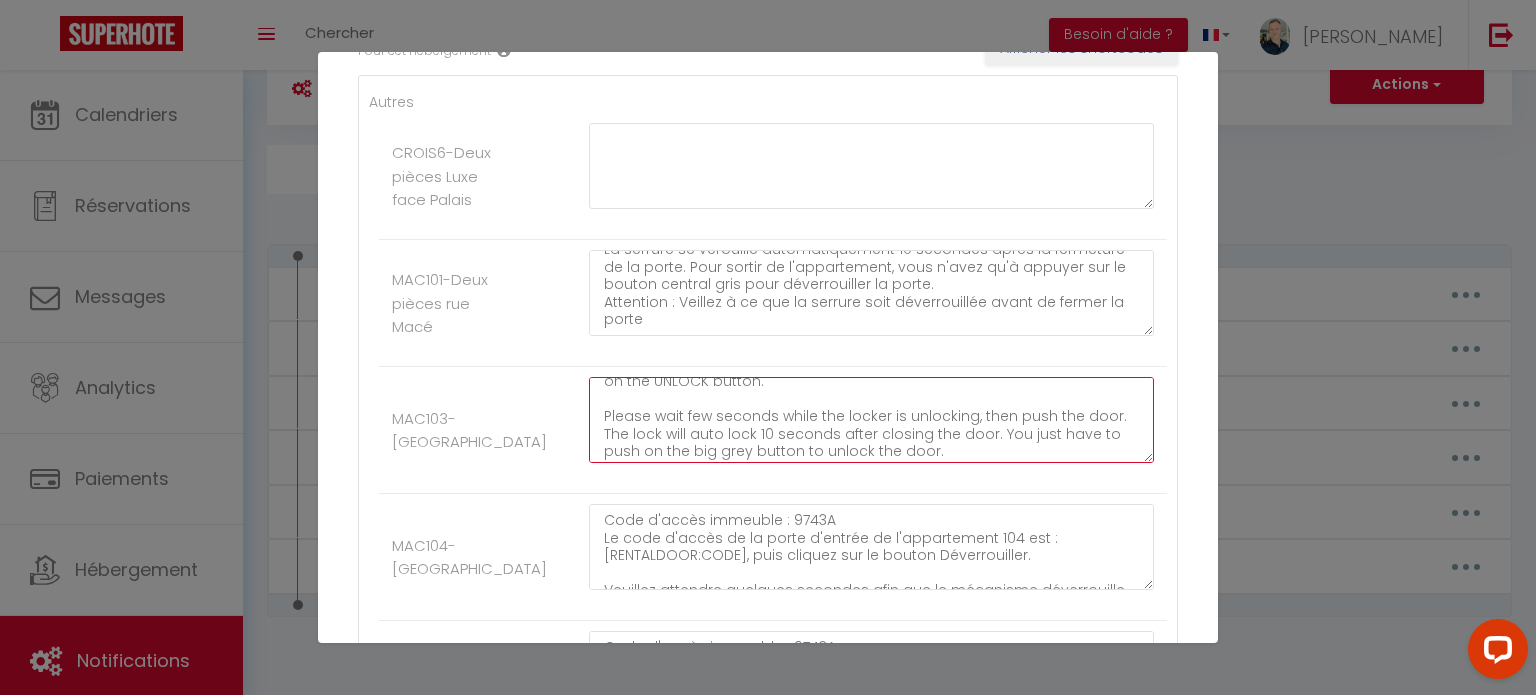 scroll, scrollTop: 280, scrollLeft: 0, axis: vertical 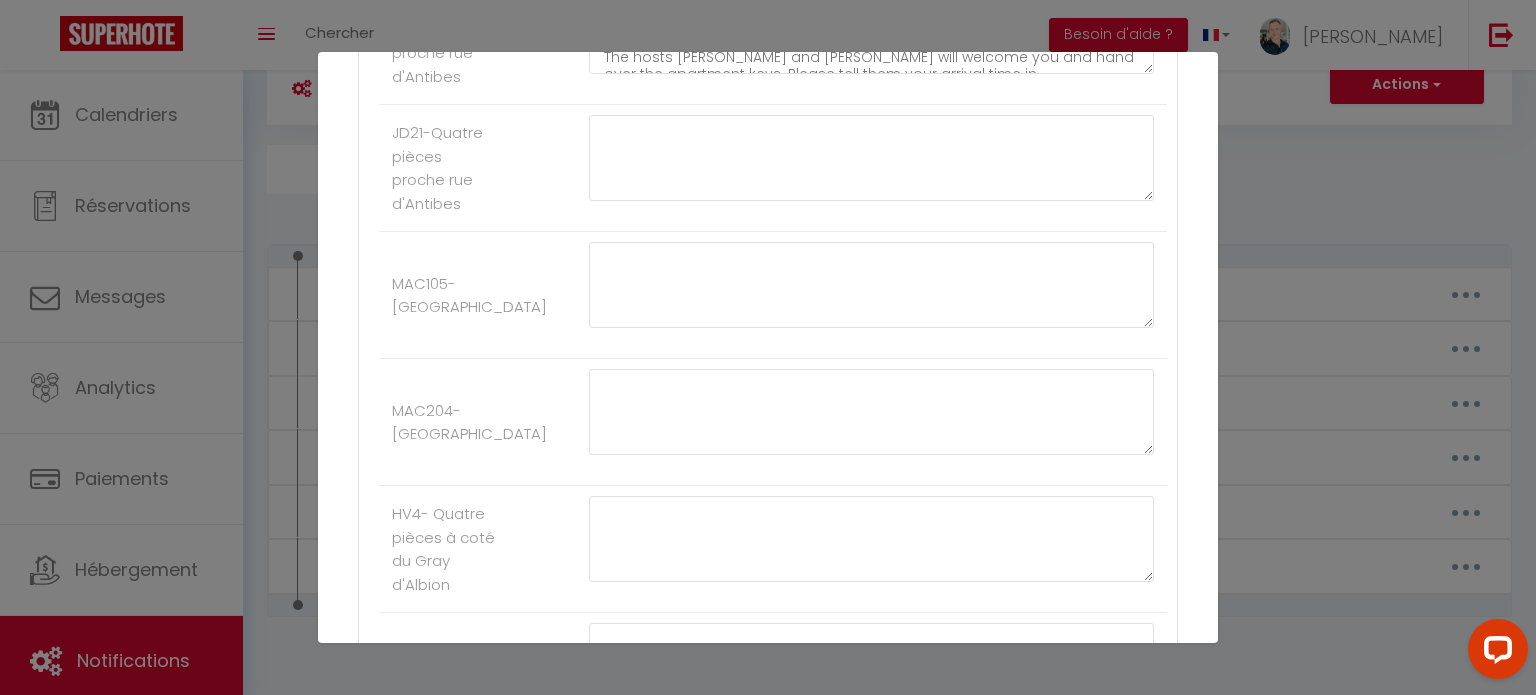 drag, startPoint x: 622, startPoint y: 432, endPoint x: 1125, endPoint y: 331, distance: 513.04 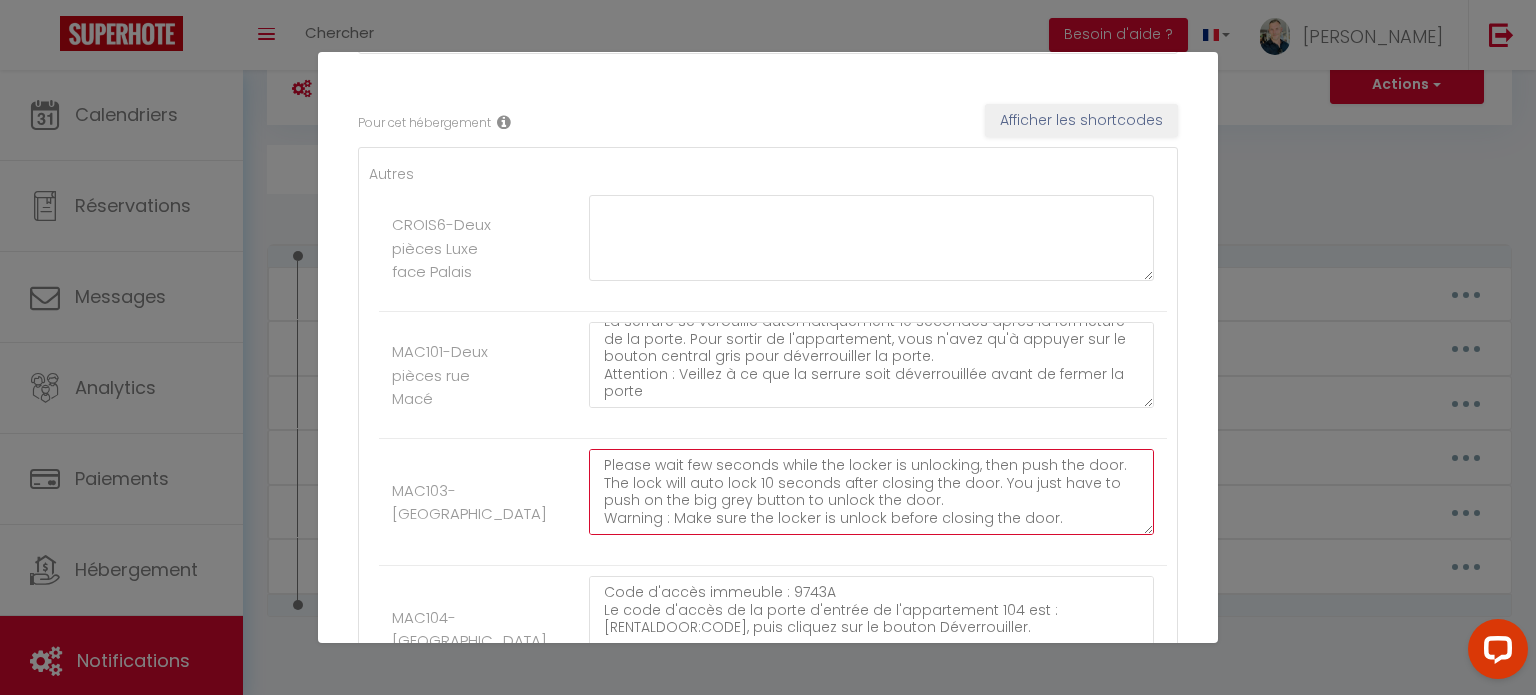 scroll, scrollTop: 320, scrollLeft: 0, axis: vertical 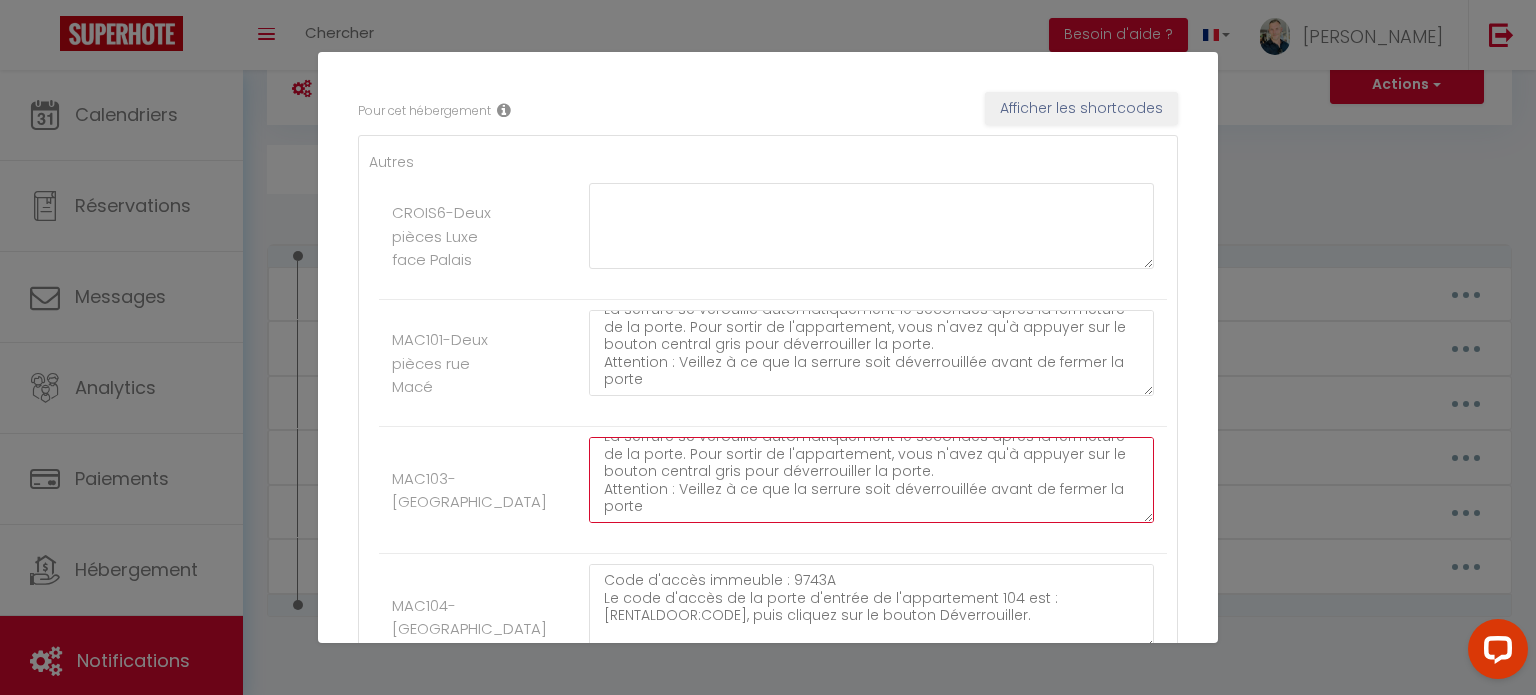 type on "Code d'accès immeuble : 9743A
Le code d'accès de la porte d'entrée de l'appartement 103 est : [RENTALDOOR:CODE], puis cliquez sur le bouton Déverrouiller.
Veuillez attendre quelques secondes afin que le mécanisme déverrouille la serrure avant de pousser la porte de l'appartement.
La serrure se vérouille automatiquement 10 secondes après la fermeture de la porte. Pour sortir de l'appartement, vous n'avez qu'à appuyer sur le bouton central gris pour déverrouiller la porte.
Attention : Veillez à ce que la serrure soit déverrouillée avant de fermer la porte" 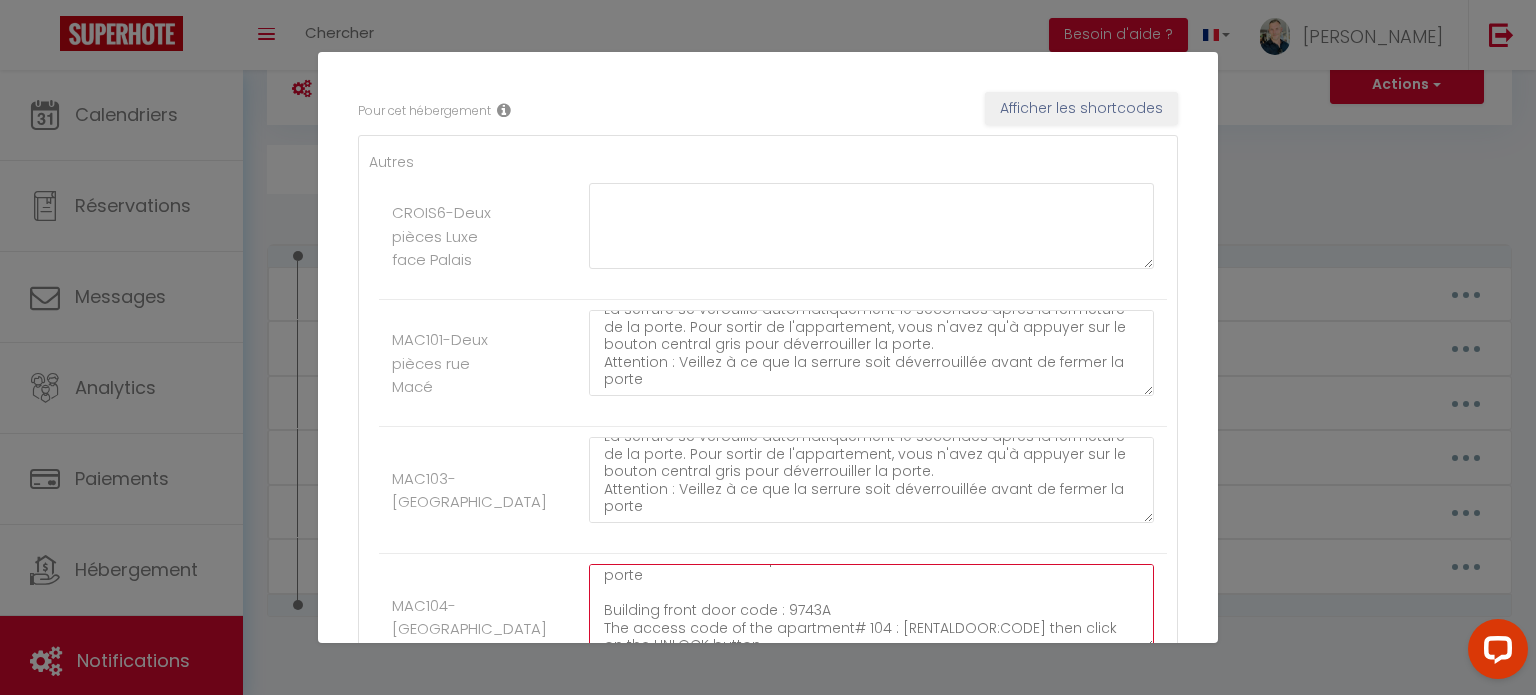 scroll, scrollTop: 280, scrollLeft: 0, axis: vertical 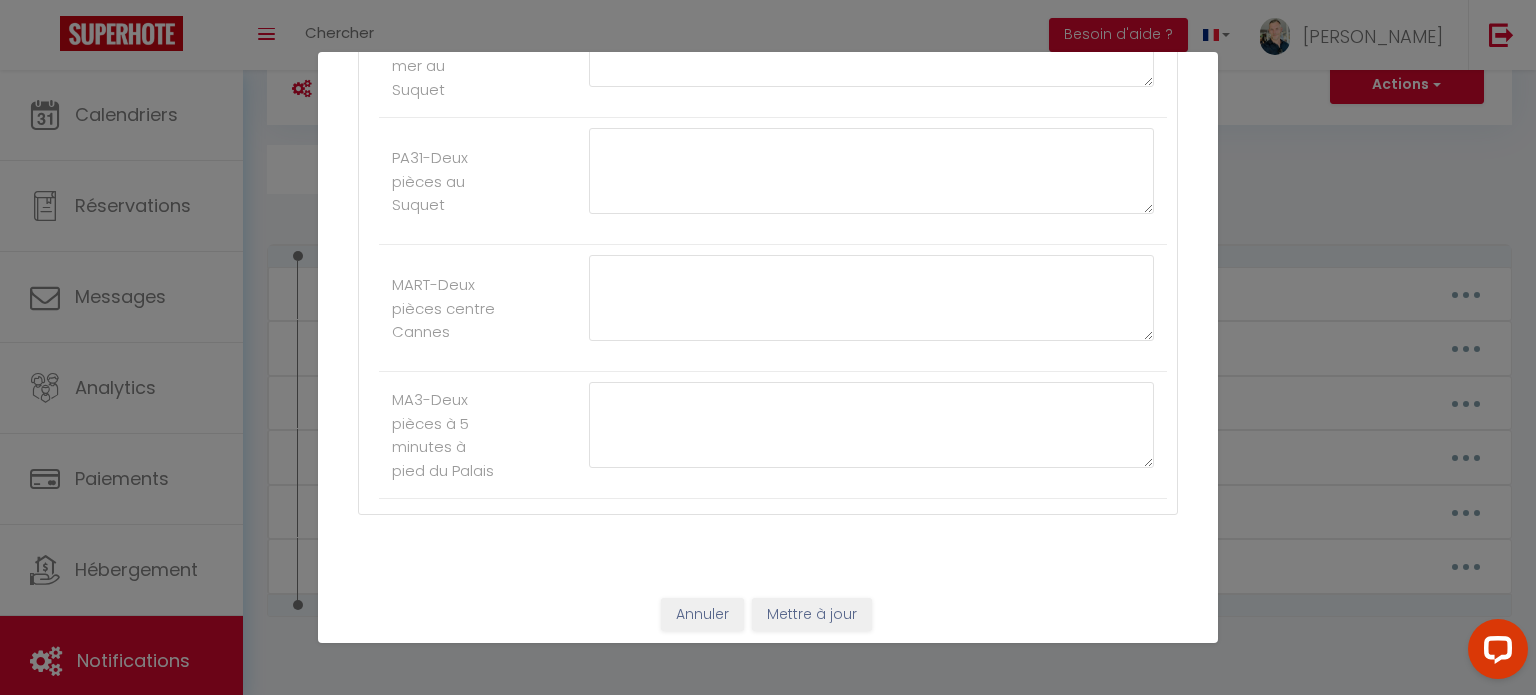 drag, startPoint x: 659, startPoint y: 593, endPoint x: 829, endPoint y: 713, distance: 208.08652 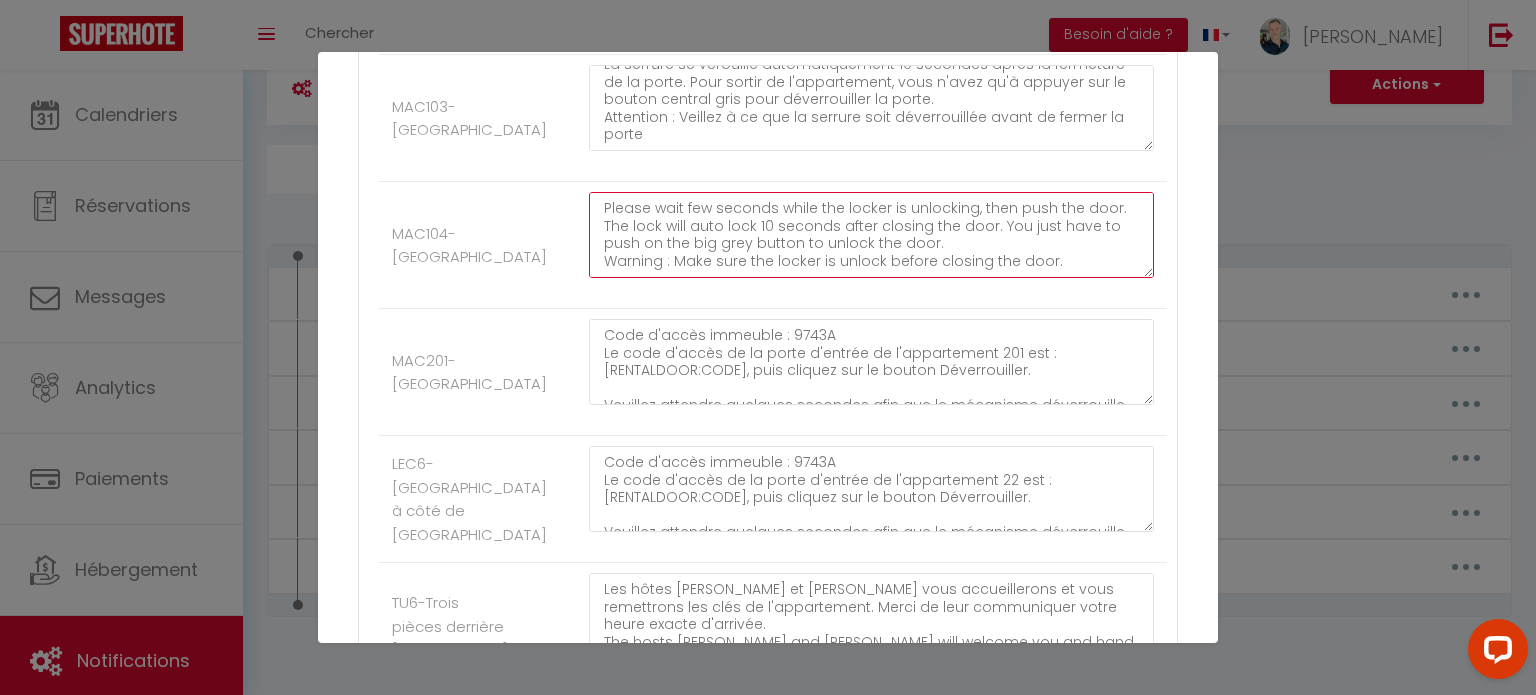 scroll, scrollTop: 660, scrollLeft: 0, axis: vertical 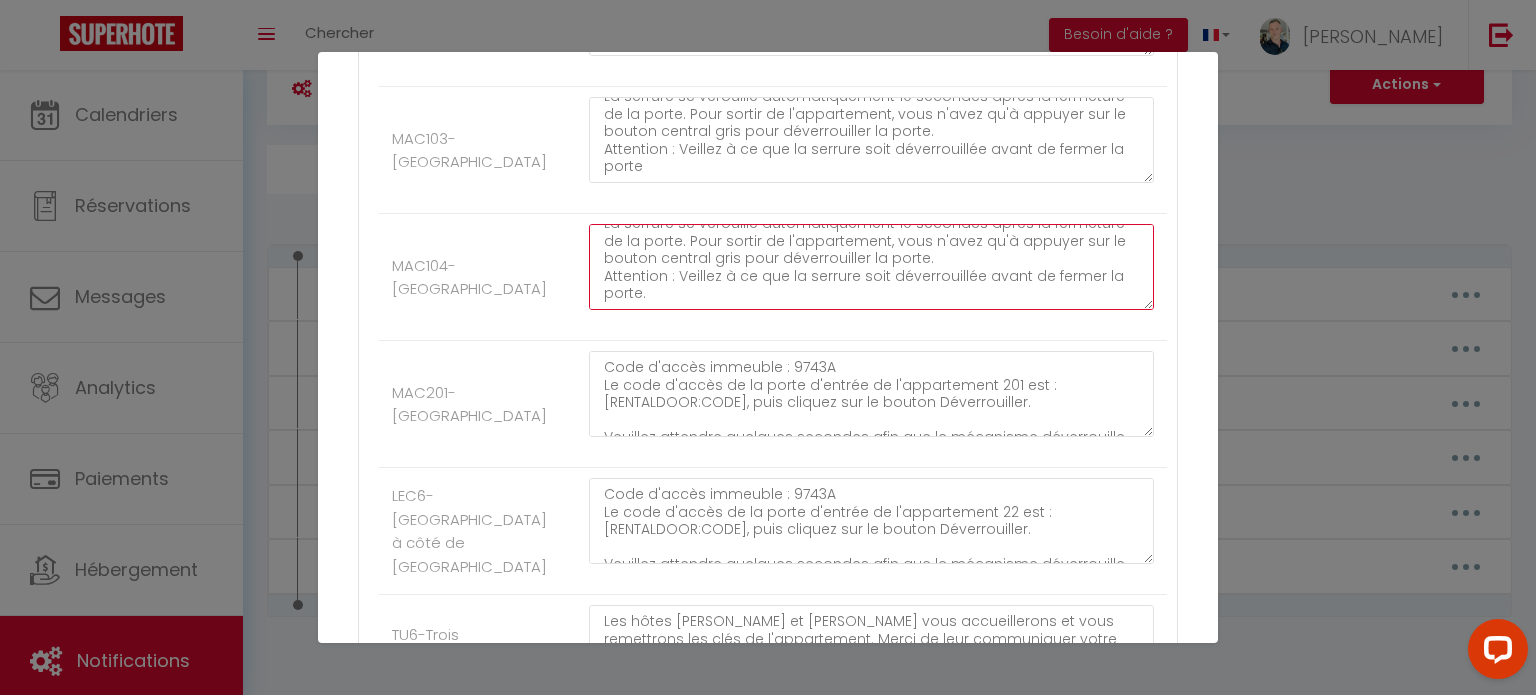 type on "Code d'accès immeuble : 9743A
Le code d'accès de la porte d'entrée de l'appartement 104 est : [RENTALDOOR:CODE], puis cliquez sur le bouton Déverrouiller.
Veuillez attendre quelques secondes afin que le mécanisme déverrouille la serrure avant de pousser la porte de l'appartement.
La serrure se vérouille automatiquement 10 secondes après la fermeture de la porte. Pour sortir de l'appartement, vous n'avez qu'à appuyer sur le bouton central gris pour déverrouiller la porte.
Attention : Veillez à ce que la serrure soit déverrouillée avant de fermer la porte." 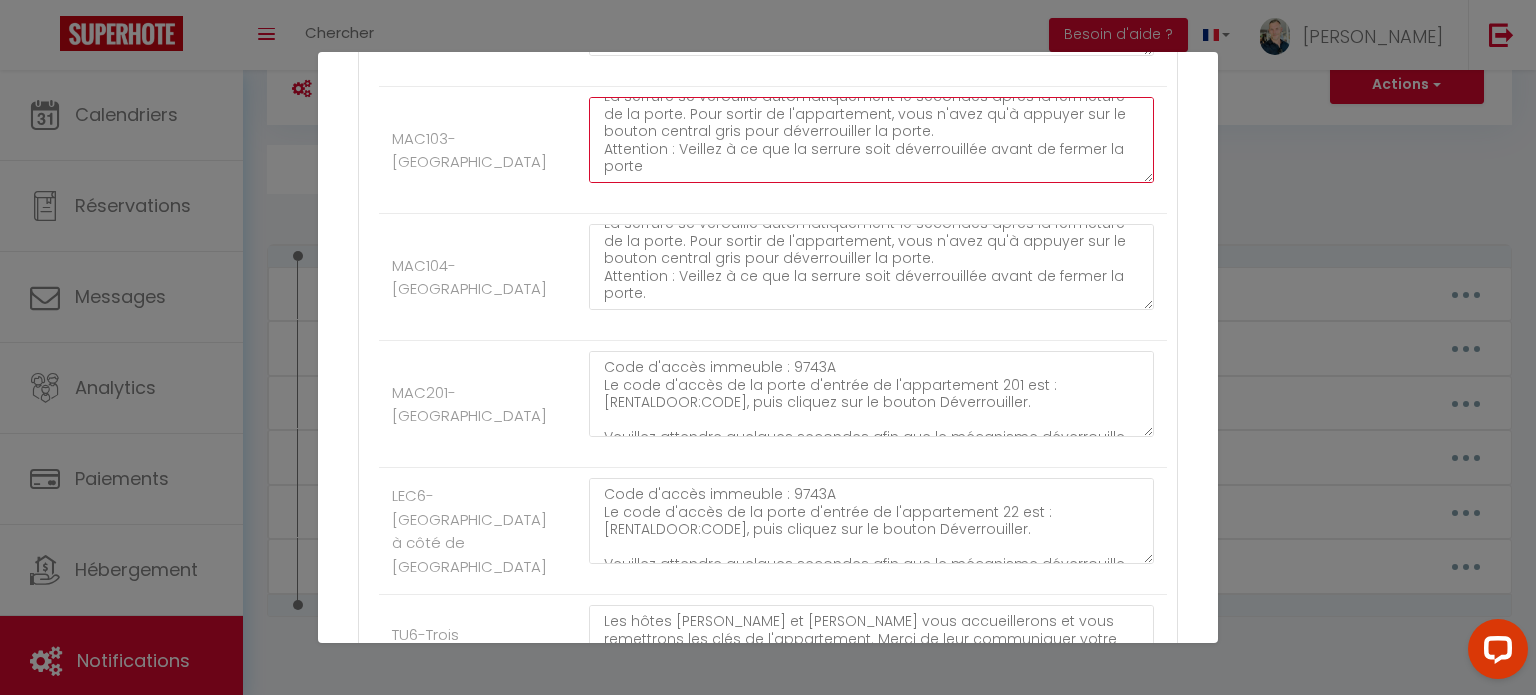 click on "Code d'accès immeuble : 9743A
Le code d'accès de la porte d'entrée de l'appartement 103 est : [RENTALDOOR:CODE], puis cliquez sur le bouton Déverrouiller.
Veuillez attendre quelques secondes afin que le mécanisme déverrouille la serrure avant de pousser la porte de l'appartement.
La serrure se vérouille automatiquement 10 secondes après la fermeture de la porte. Pour sortir de l'appartement, vous n'avez qu'à appuyer sur le bouton central gris pour déverrouiller la porte.
Attention : Veillez à ce que la serrure soit déverrouillée avant de fermer la porte" at bounding box center [871, 140] 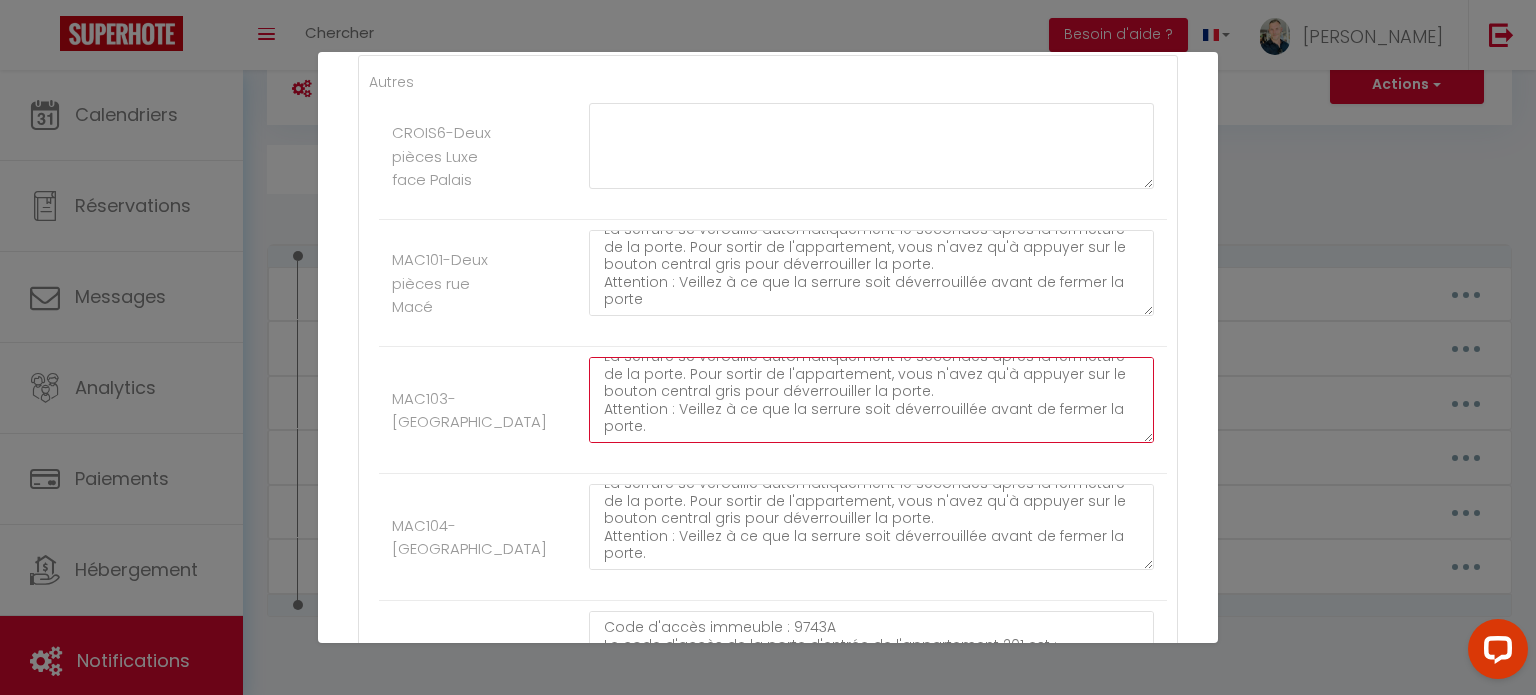 scroll, scrollTop: 407, scrollLeft: 0, axis: vertical 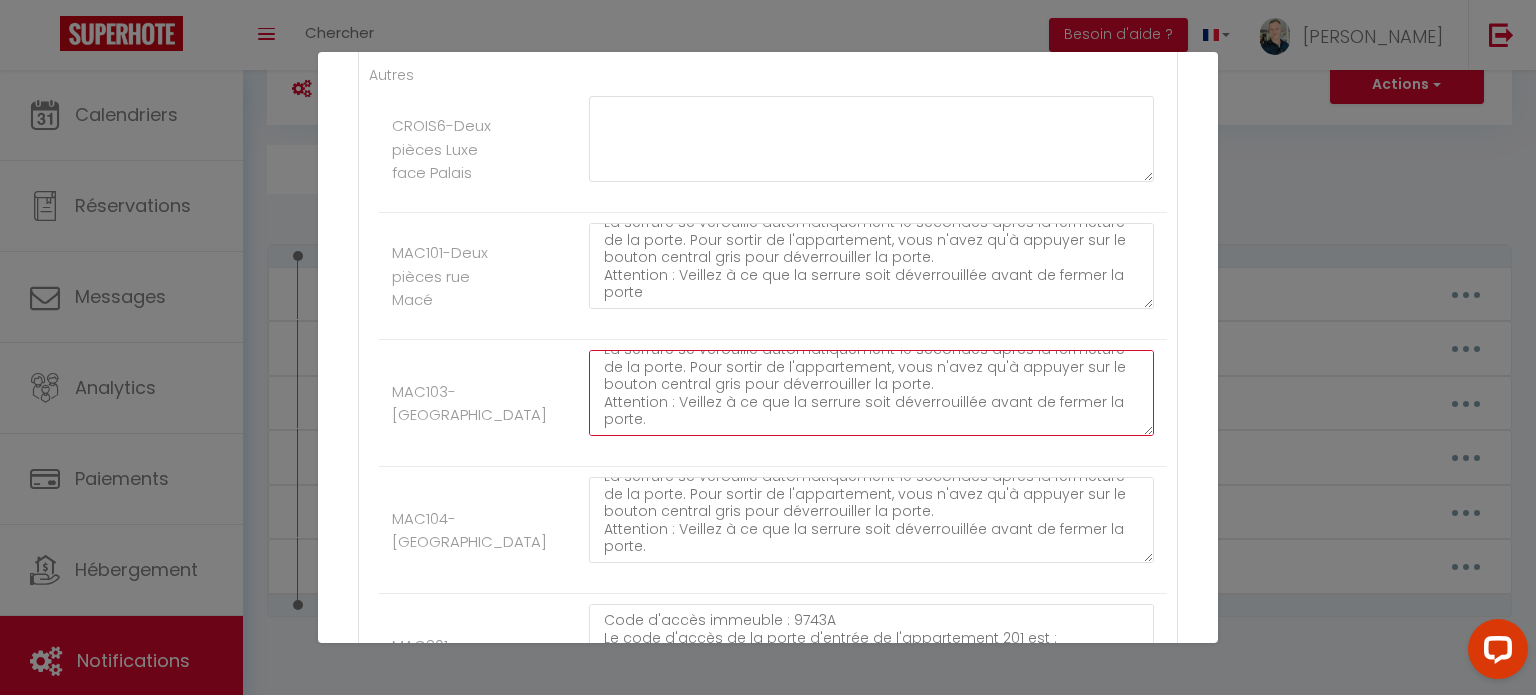 type on "Code d'accès immeuble : 9743A
Le code d'accès de la porte d'entrée de l'appartement 103 est : [RENTALDOOR:CODE], puis cliquez sur le bouton Déverrouiller.
Veuillez attendre quelques secondes afin que le mécanisme déverrouille la serrure avant de pousser la porte de l'appartement.
La serrure se vérouille automatiquement 10 secondes après la fermeture de la porte. Pour sortir de l'appartement, vous n'avez qu'à appuyer sur le bouton central gris pour déverrouiller la porte.
Attention : Veillez à ce que la serrure soit déverrouillée avant de fermer la porte." 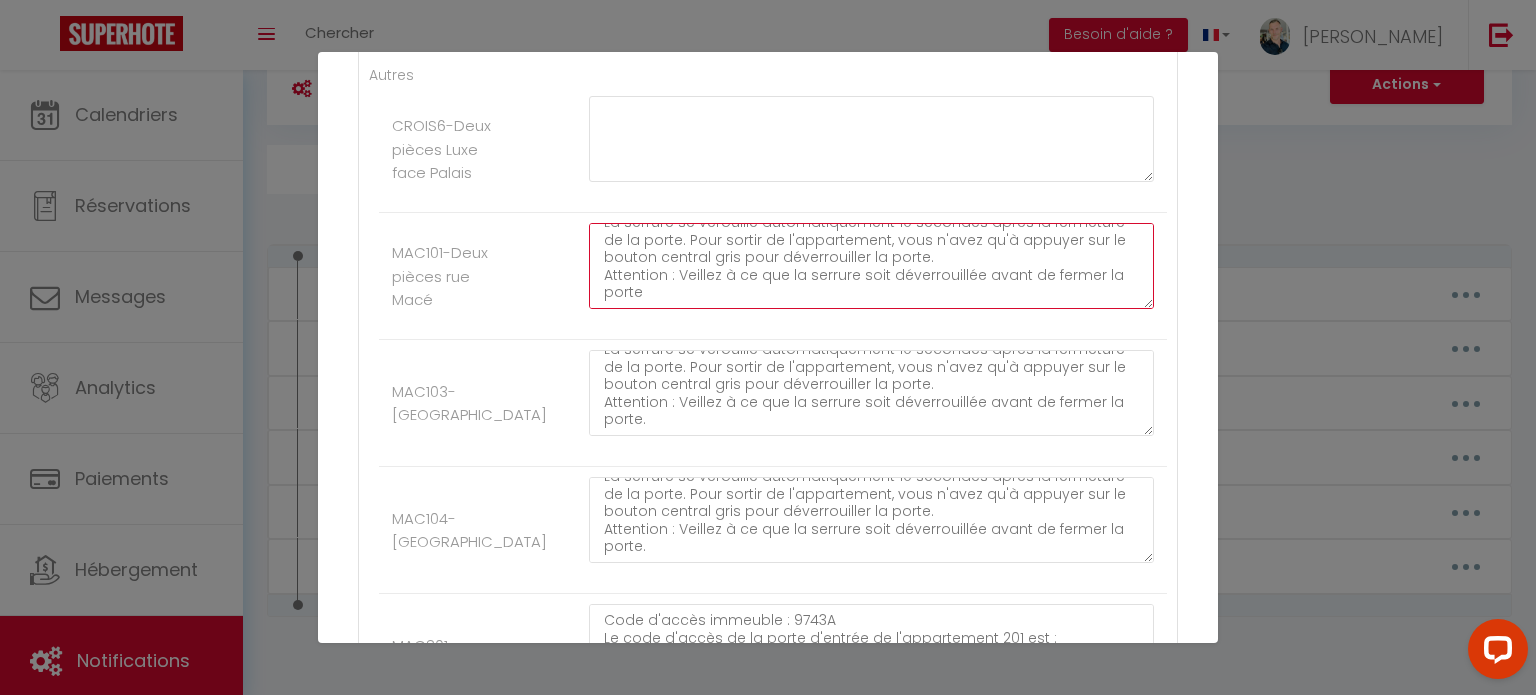 click on "Code d'accès immeuble : 9743A
Le code d'accès de la porte d'entrée de l'appartement 101 est : [RENTALDOOR:CODE], puis cliquez sur le bouton Déverrouiller.
Veuillez attendre quelques secondes afin que le mécanisme déverrouille la serrure avant de pousser la porte de l'appartement.
La serrure se vérouille automatiquement 10 secondes après la fermeture de la porte. Pour sortir de l'appartement, vous n'avez qu'à appuyer sur le bouton central gris pour déverrouiller la porte.
Attention : Veillez à ce que la serrure soit déverrouillée avant de fermer la porte" at bounding box center (871, 266) 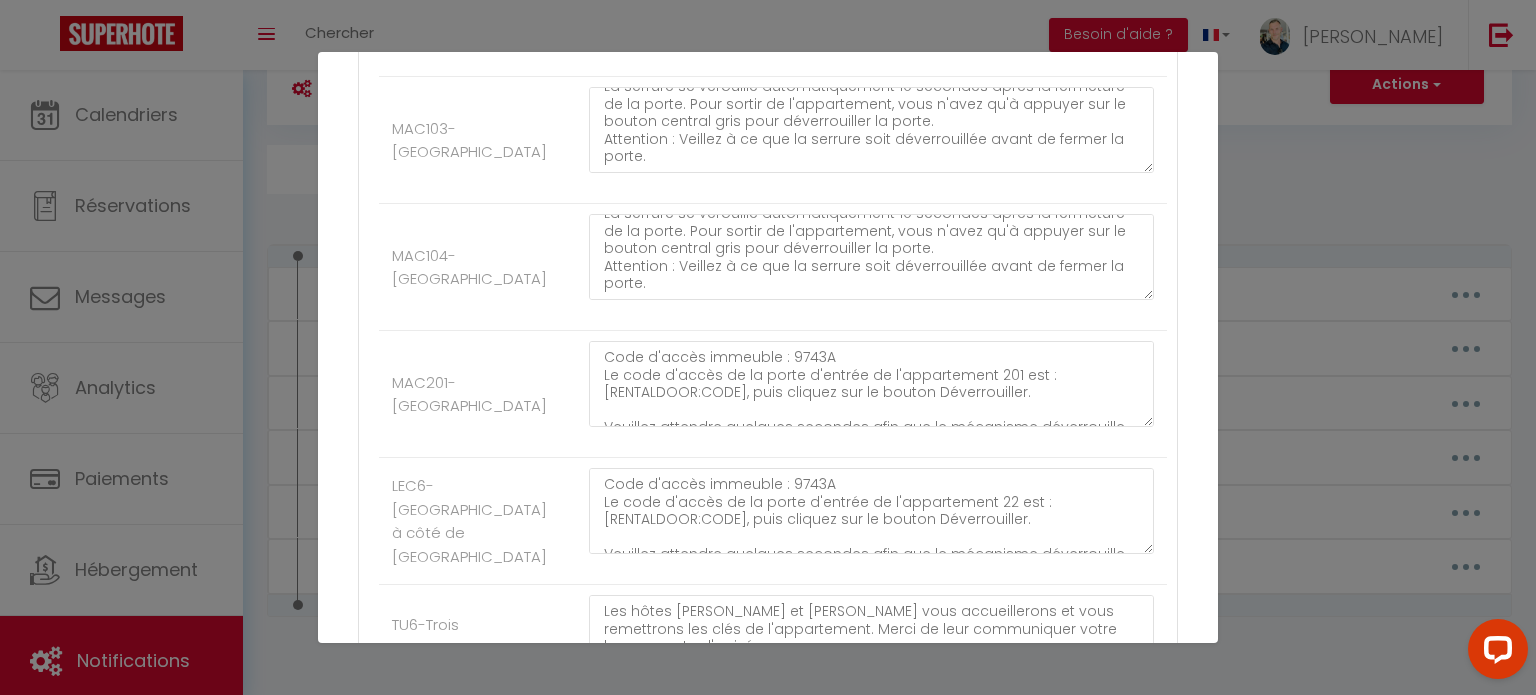 scroll, scrollTop: 689, scrollLeft: 0, axis: vertical 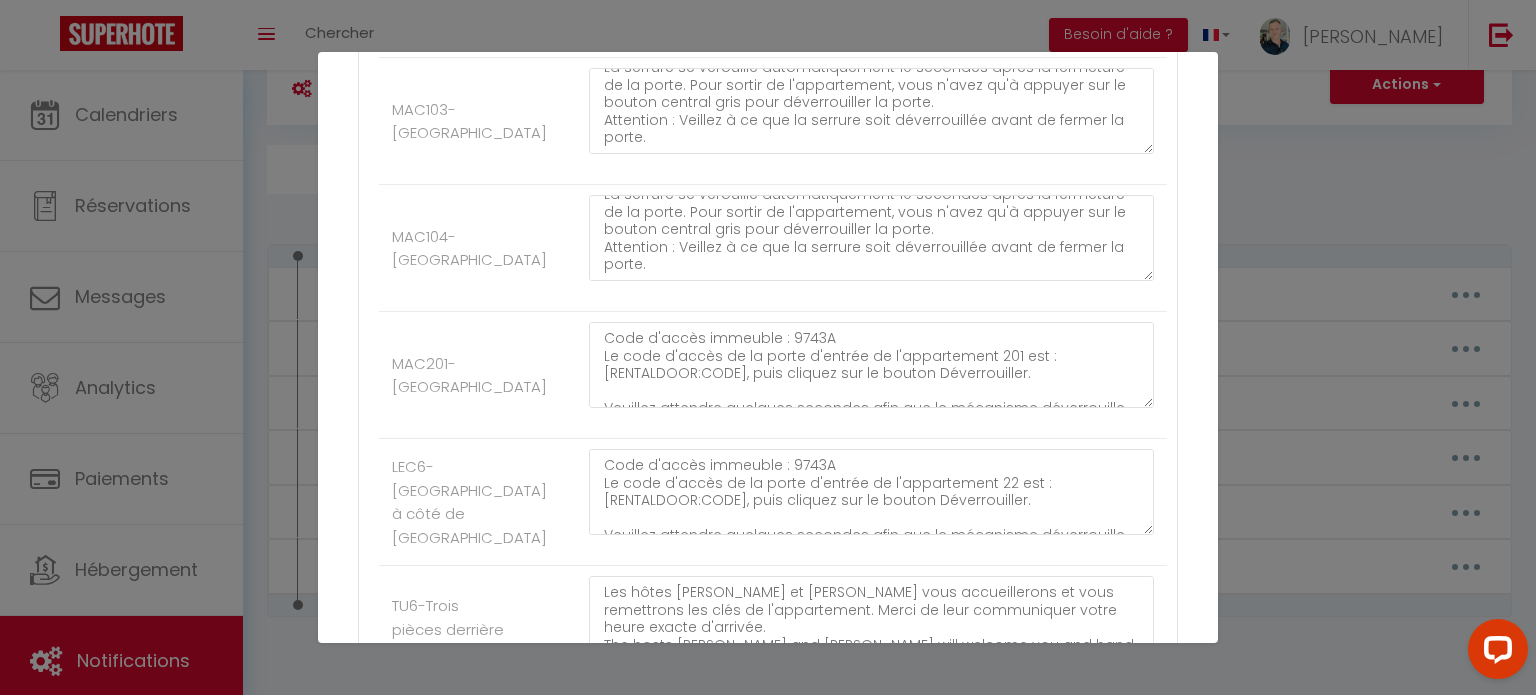 type on "Code d'accès immeuble : 9743A
Le code d'accès de la porte d'entrée de l'appartement 101 est : [RENTALDOOR:CODE], puis cliquez sur le bouton Déverrouiller.
Veuillez attendre quelques secondes afin que le mécanisme déverrouille la serrure avant de pousser la porte de l'appartement.
La serrure se vérouille automatiquement 10 secondes après la fermeture de la porte. Pour sortir de l'appartement, vous n'avez qu'à appuyer sur le bouton central gris pour déverrouiller la porte.
Attention : Veillez à ce que la serrure soit déverrouillée avant de fermer la porte." 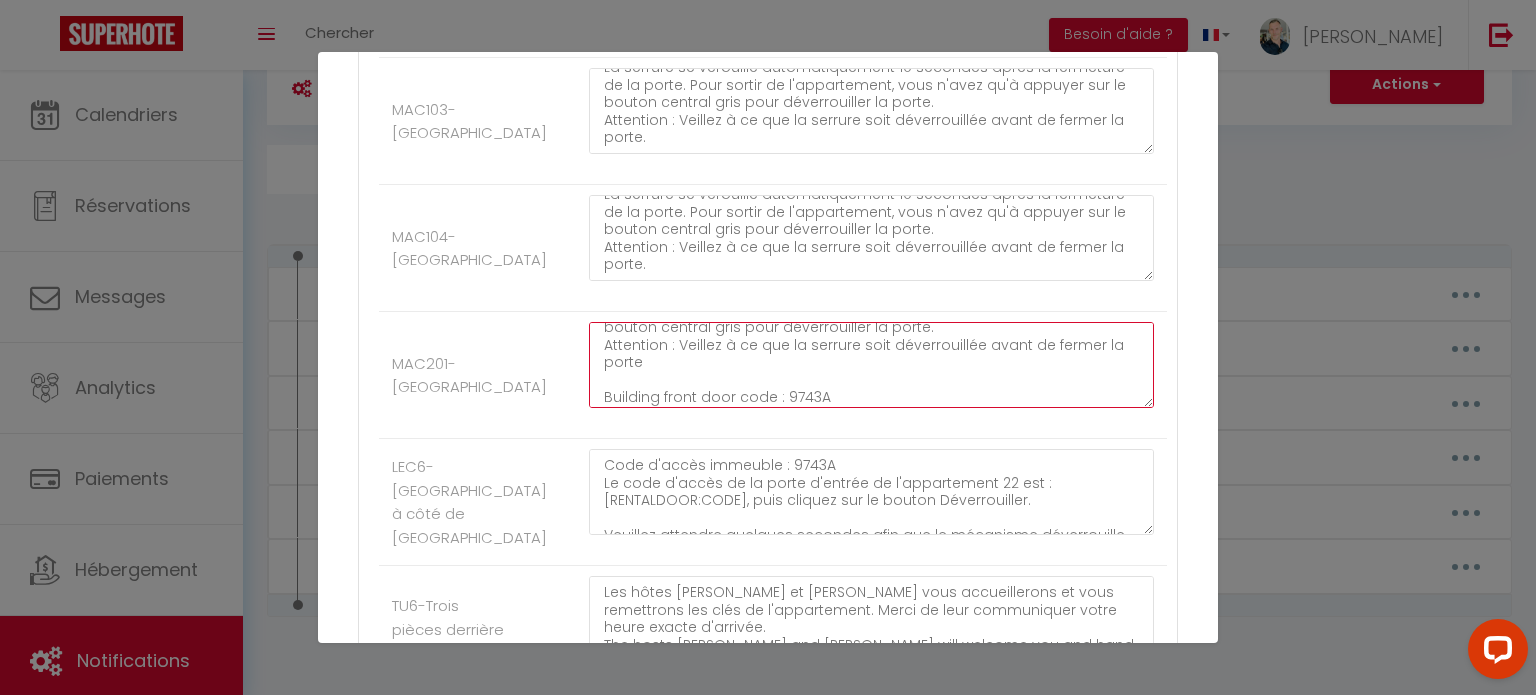 scroll, scrollTop: 165, scrollLeft: 0, axis: vertical 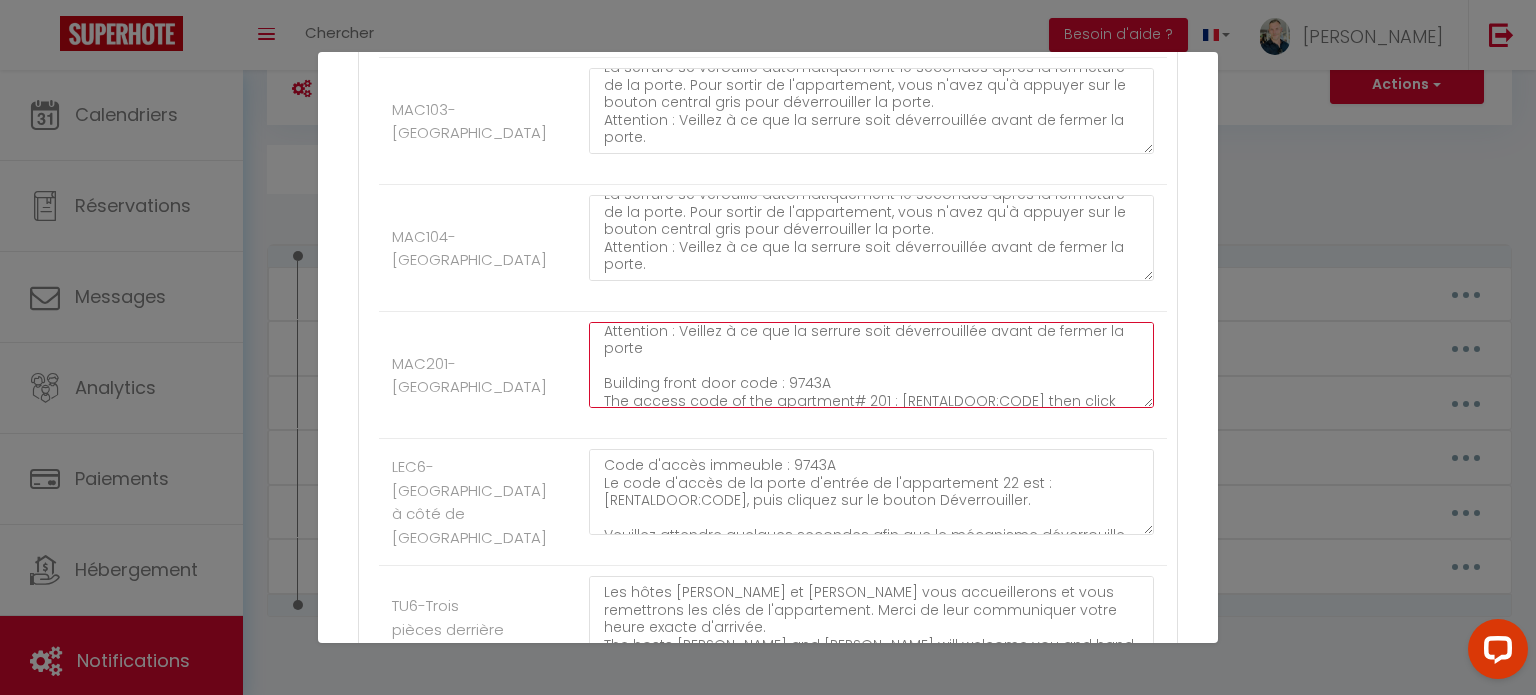 click on "Code d'accès immeuble : 9743A
Le code d'accès de la porte d'entrée de l'appartement 201 est : [RENTALDOOR:CODE], puis cliquez sur le bouton Déverrouiller.
Veuillez attendre quelques secondes afin que le mécanisme déverrouille la serrure avant de pousser la porte de l'appartement.
La serrure se vérouille automatiquement 10 secondes après la fermeture de la porte. Pour sortir de l'appartement, vous n'avez qu'à appuyer sur le bouton central gris pour déverrouiller la porte.
Attention : Veillez à ce que la serrure soit déverrouillée avant de fermer la porte
Building front door code : 9743A
The access code of the apartment# 201 : [RENTALDOOR:CODE] then click on the UNLOCK button.
Please wait few seconds while the locker is unlocking, then push the door.
The lock will auto lock 10 seconds after closing the door. You just have to push on the big grey button to unlock the door.
Warning : Make sure the locker is unlock before closing the door." at bounding box center (871, 365) 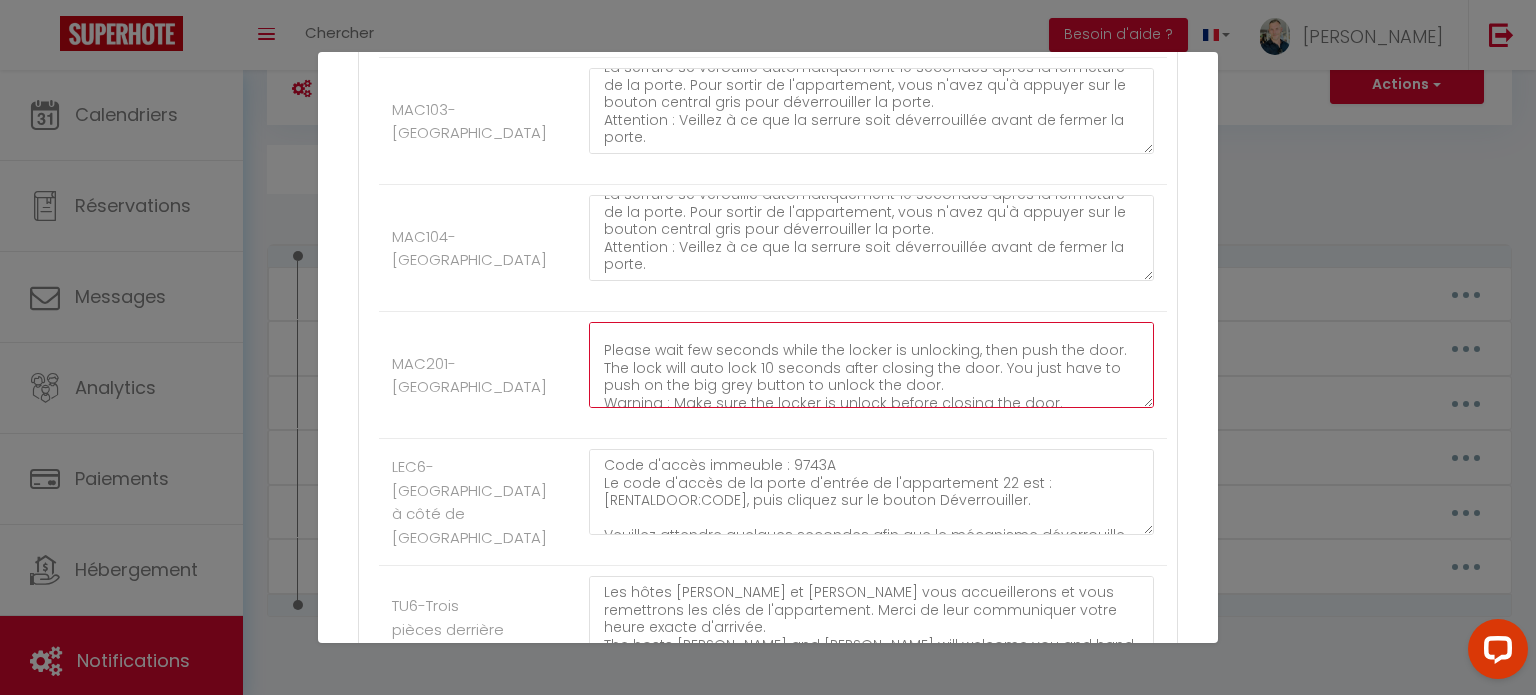 scroll, scrollTop: 280, scrollLeft: 0, axis: vertical 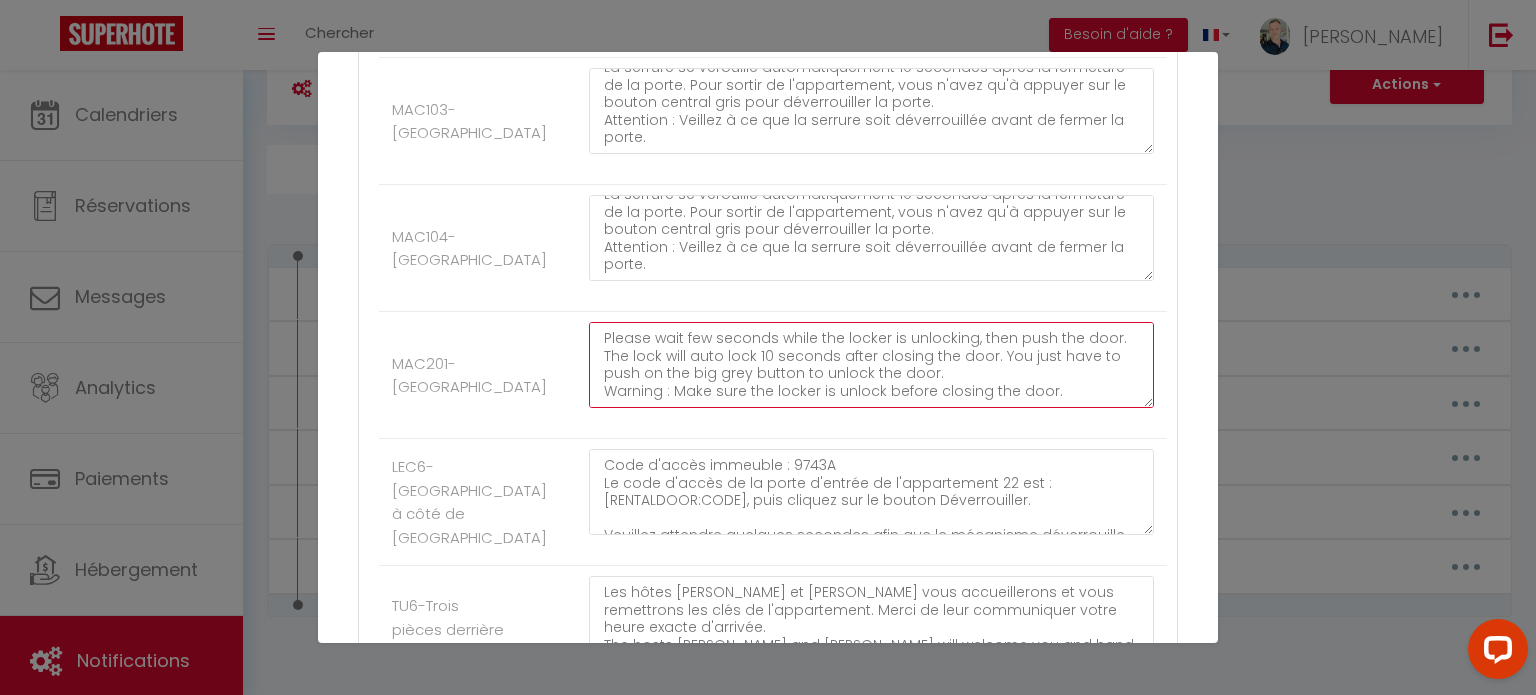 drag, startPoint x: 652, startPoint y: 351, endPoint x: 1098, endPoint y: 500, distance: 470.2308 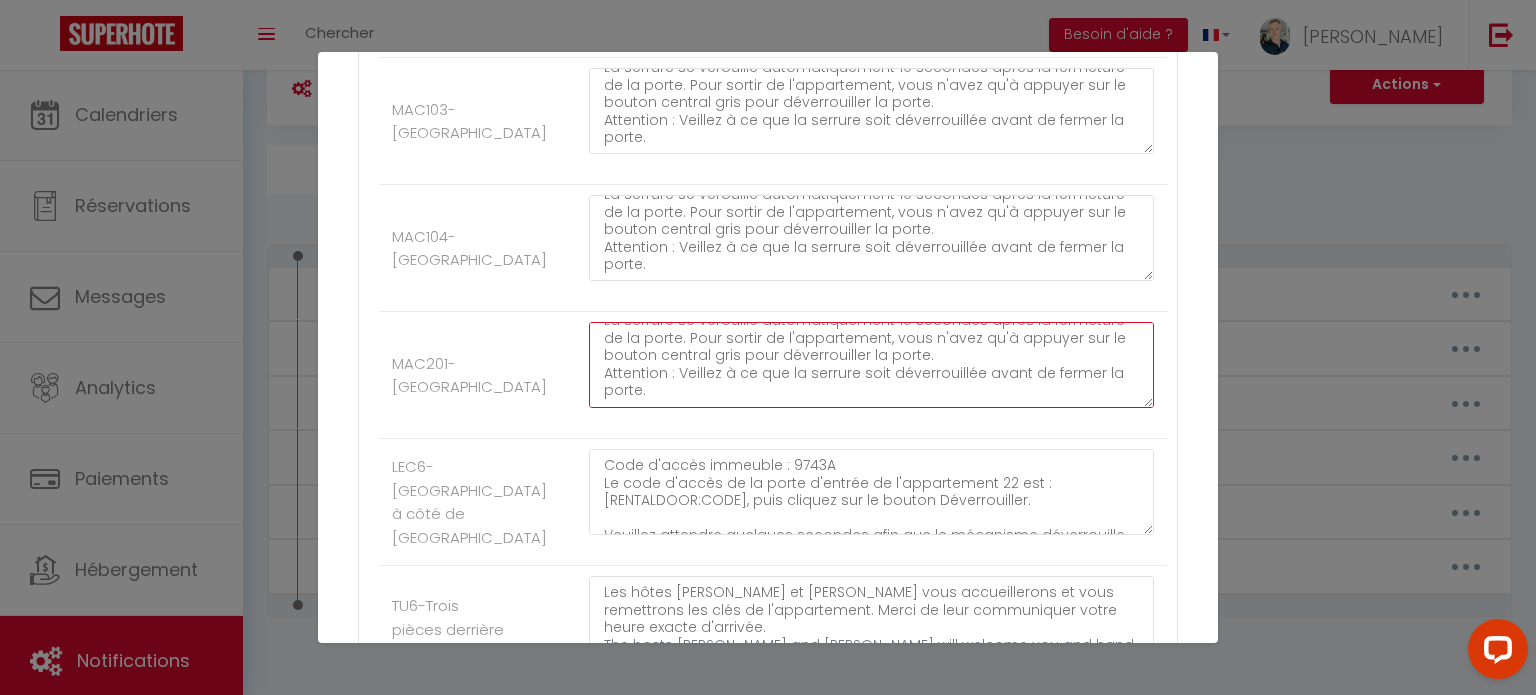 scroll, scrollTop: 122, scrollLeft: 0, axis: vertical 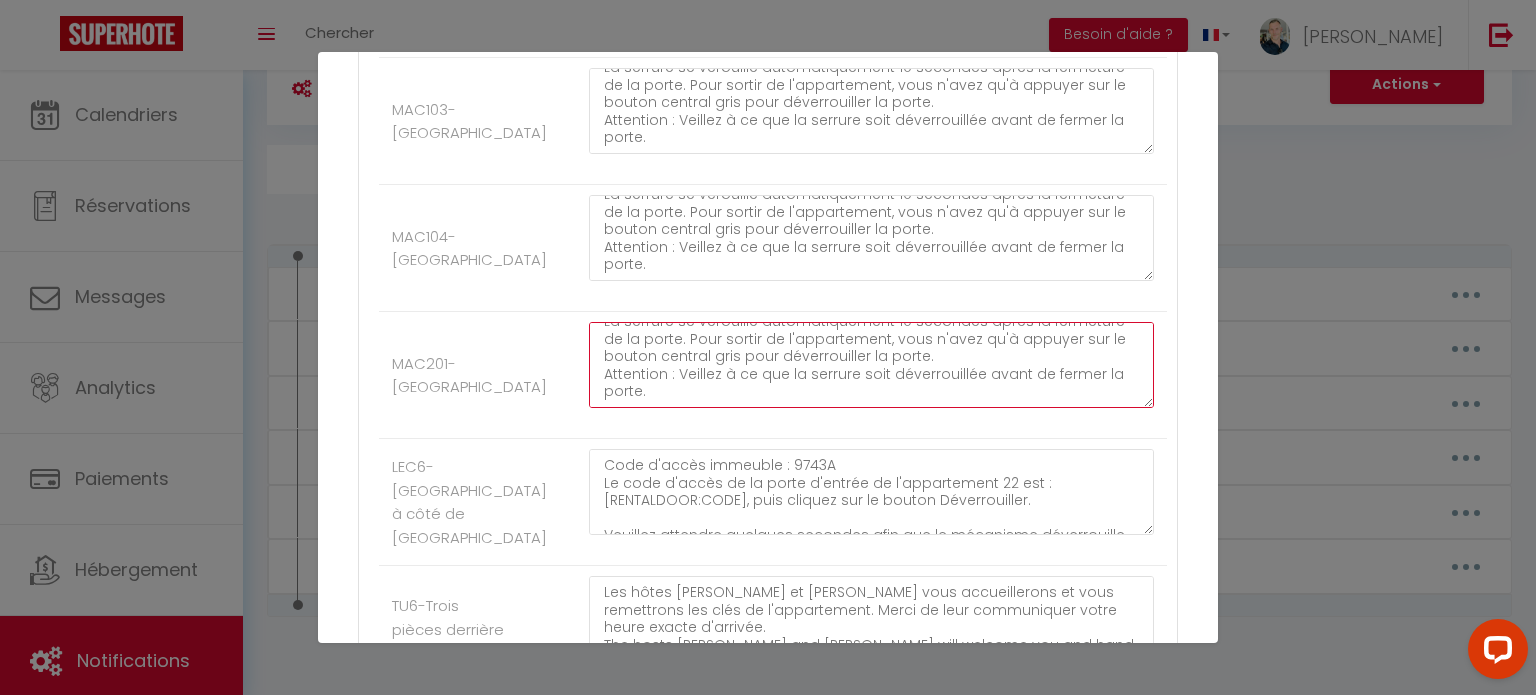 type on "Code d'accès immeuble : 9743A
Le code d'accès de la porte d'entrée de l'appartement 201 est : [RENTALDOOR:CODE], puis cliquez sur le bouton Déverrouiller.
Veuillez attendre quelques secondes afin que le mécanisme déverrouille la serrure avant de pousser la porte de l'appartement.
La serrure se vérouille automatiquement 10 secondes après la fermeture de la porte. Pour sortir de l'appartement, vous n'avez qu'à appuyer sur le bouton central gris pour déverrouiller la porte.
Attention : Veillez à ce que la serrure soit déverrouillée avant de fermer la porte." 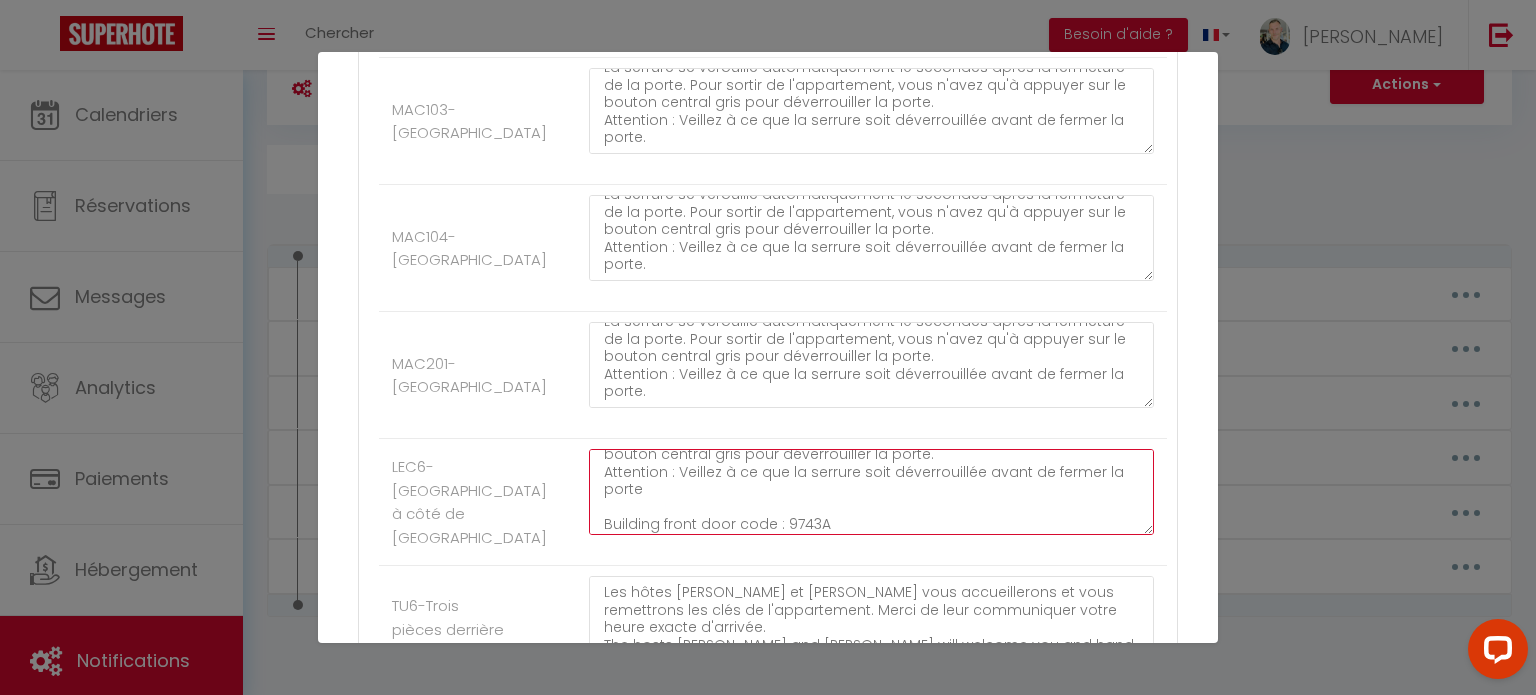 scroll, scrollTop: 280, scrollLeft: 0, axis: vertical 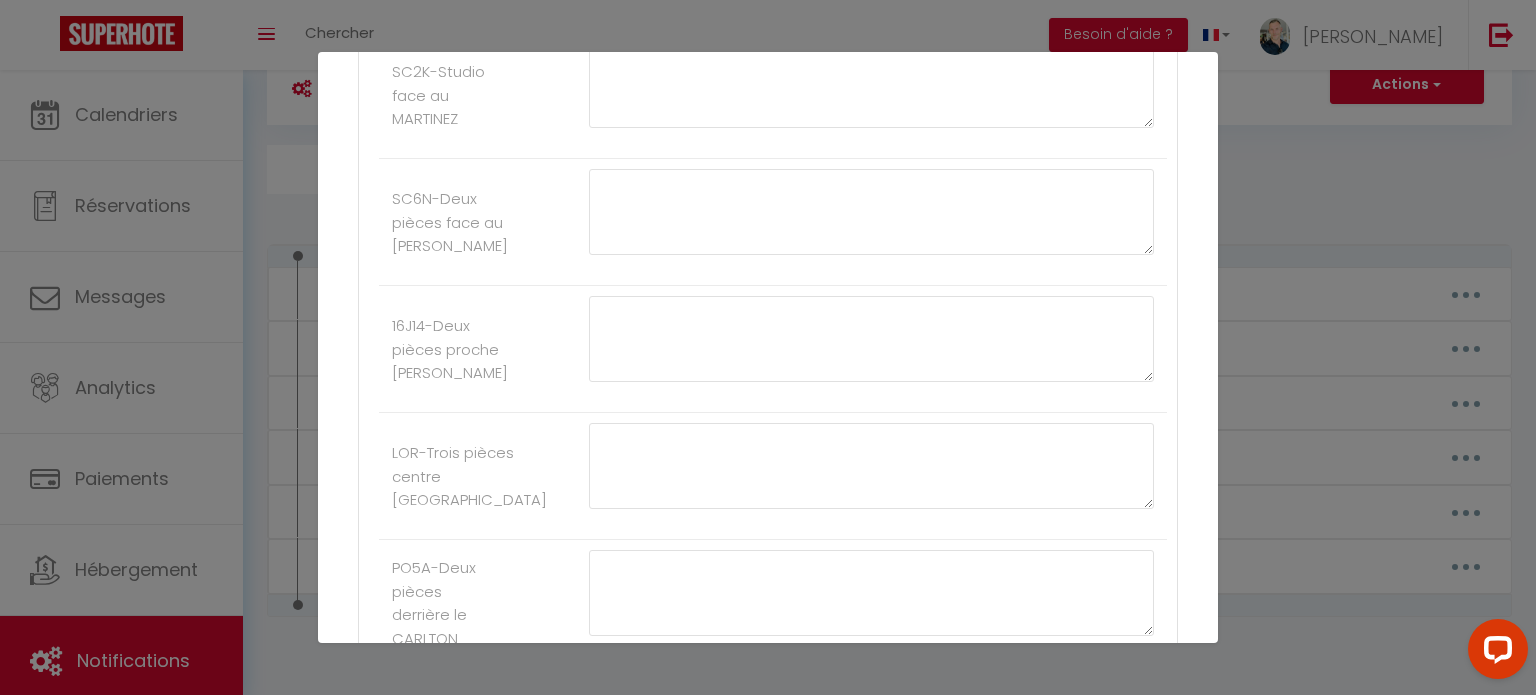 drag, startPoint x: 666, startPoint y: 490, endPoint x: 1104, endPoint y: 587, distance: 448.6123 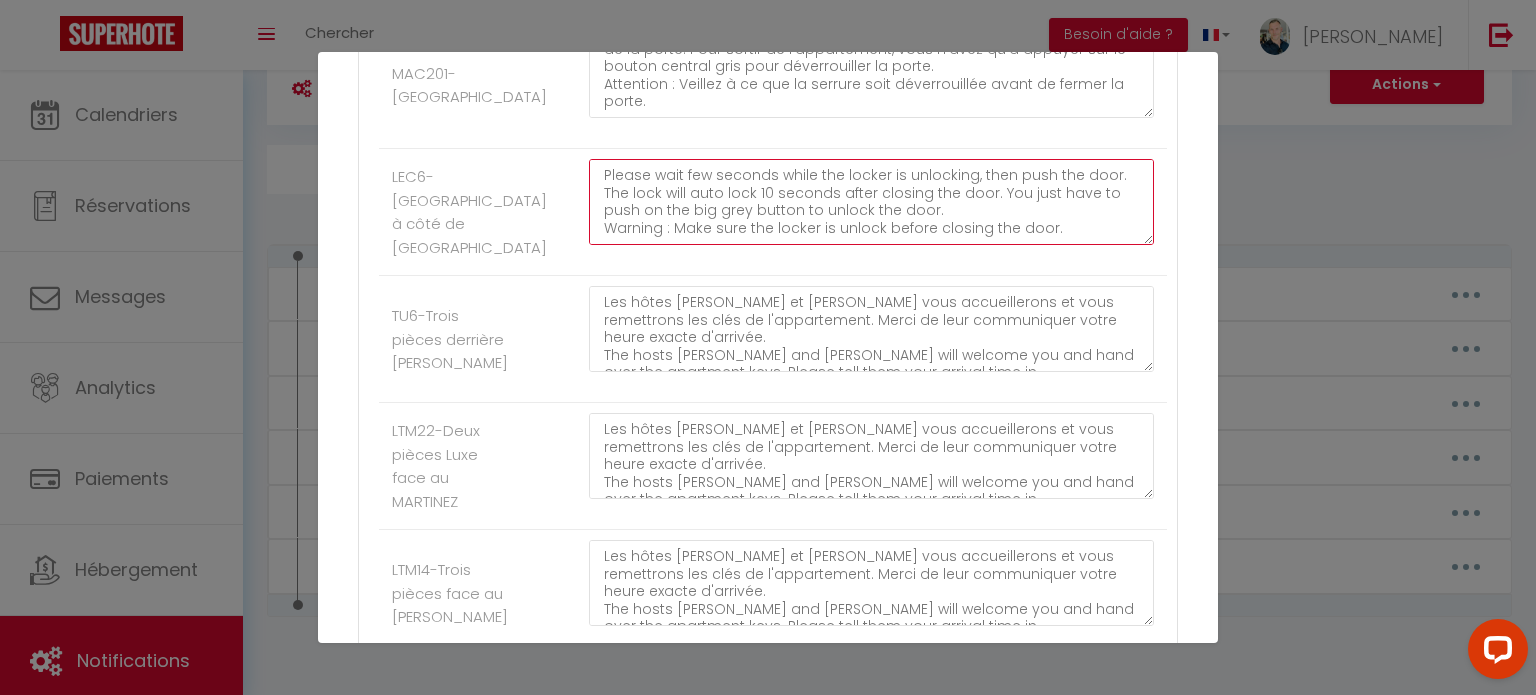 scroll, scrollTop: 952, scrollLeft: 0, axis: vertical 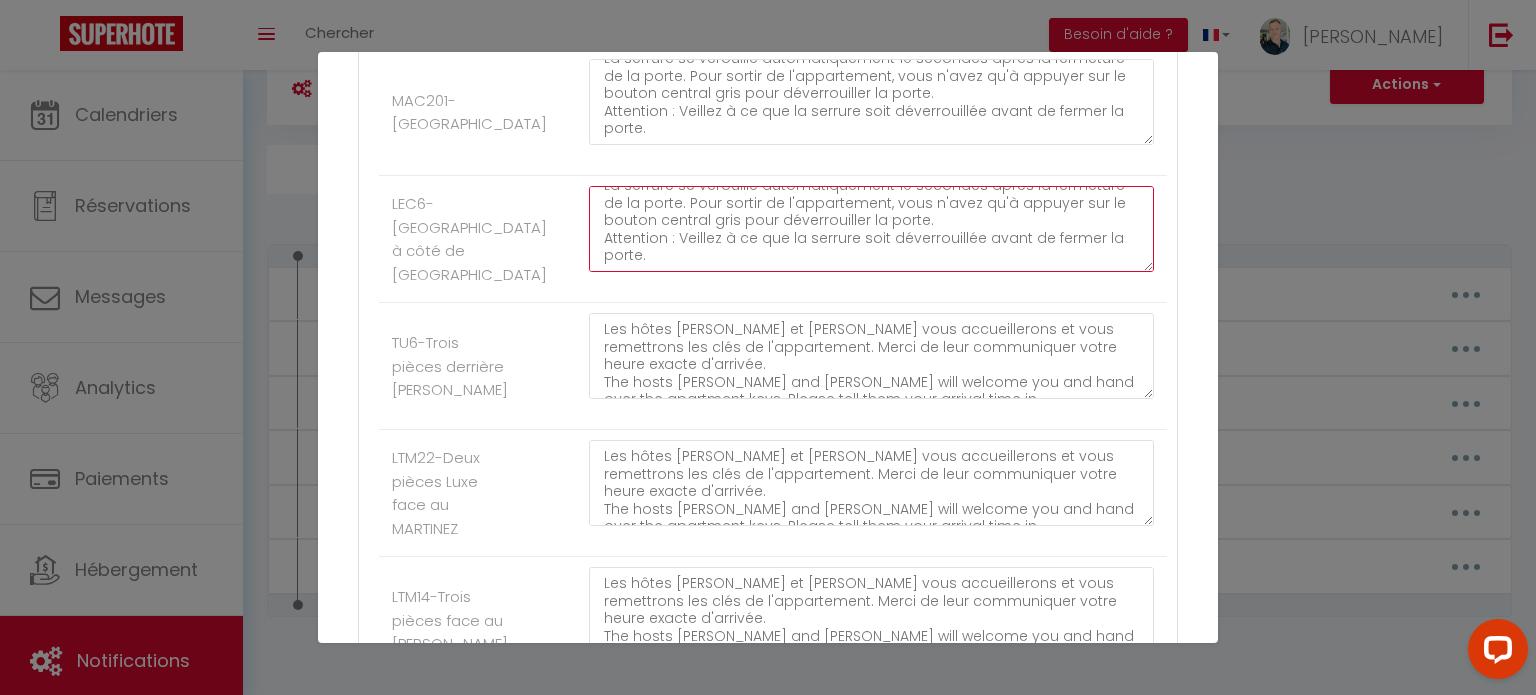 type on "Code d'accès immeuble : 9743A
Le code d'accès de la porte d'entrée de l'appartement 22 est : [RENTALDOOR:CODE], puis cliquez sur le bouton Déverrouiller.
Veuillez attendre quelques secondes afin que le mécanisme déverrouille la serrure avant de pousser la porte de l'appartement.
La serrure se vérouille automatiquement 10 secondes après la fermeture de la porte. Pour sortir de l'appartement, vous n'avez qu'à appuyer sur le bouton central gris pour déverrouiller la porte.
Attention : Veillez à ce que la serrure soit déverrouillée avant de fermer la porte." 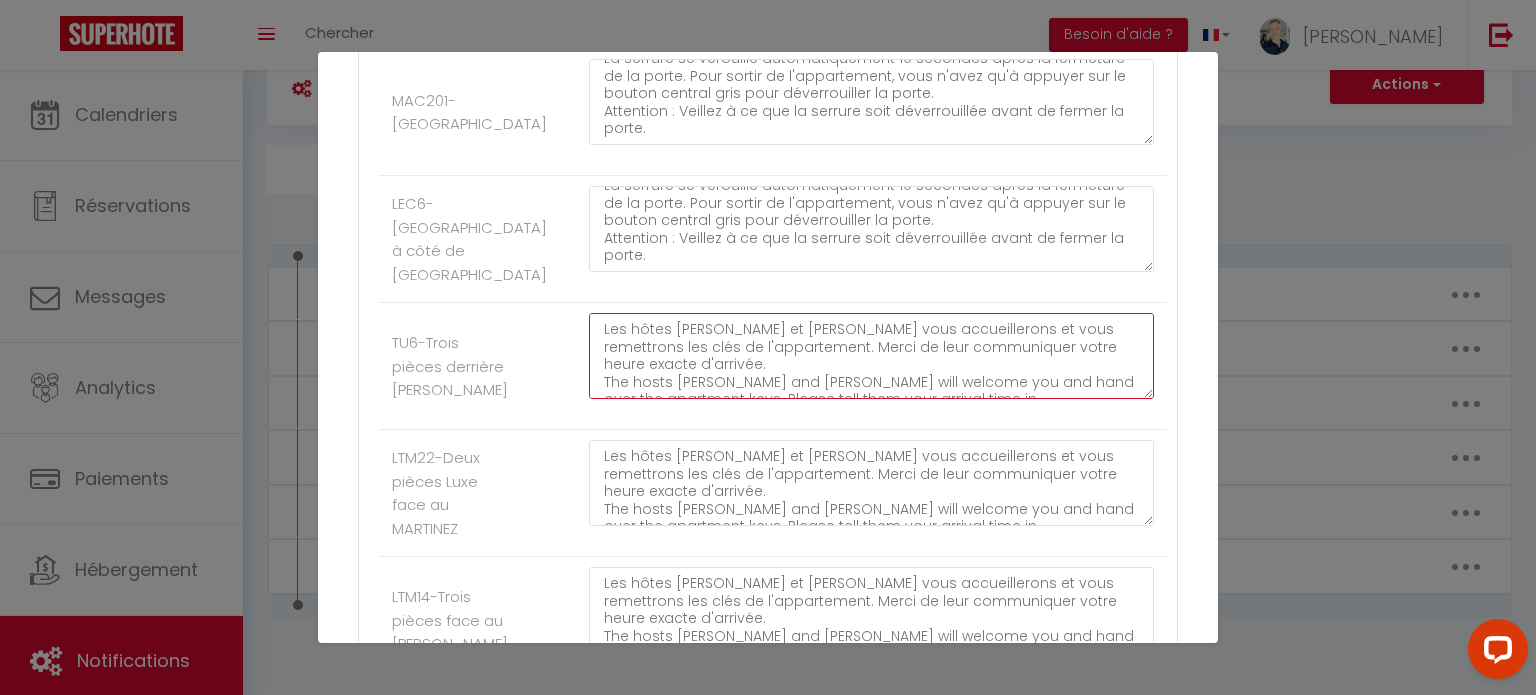 scroll, scrollTop: 35, scrollLeft: 0, axis: vertical 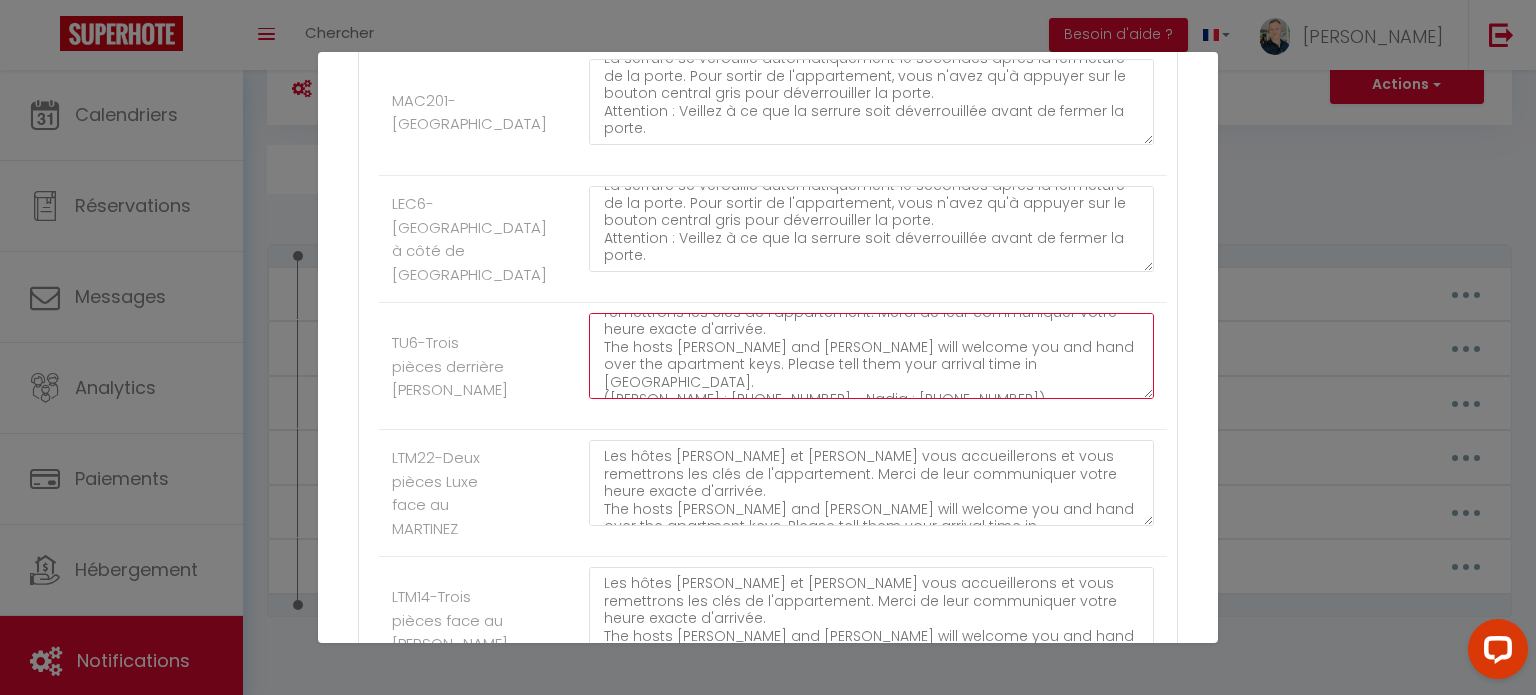 drag, startPoint x: 676, startPoint y: 357, endPoint x: 1055, endPoint y: 355, distance: 379.00528 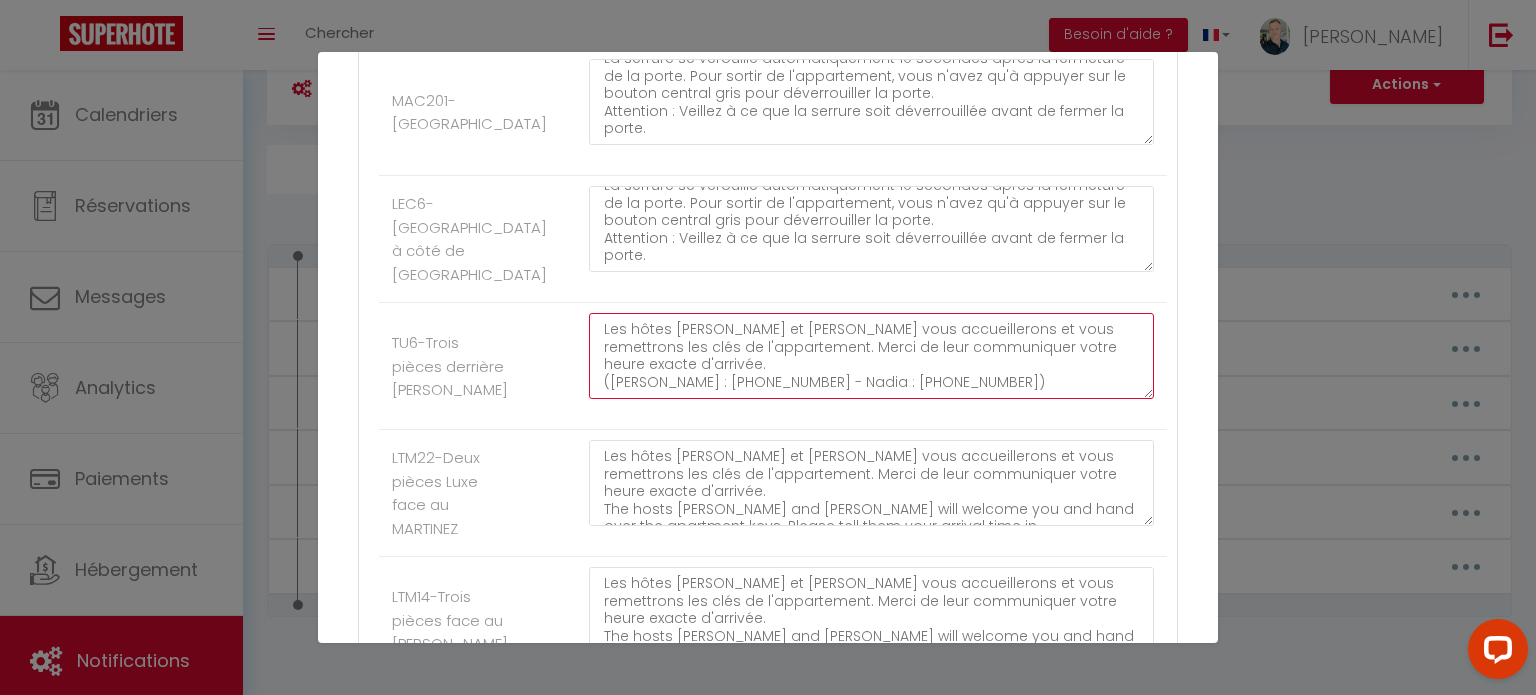 scroll, scrollTop: 0, scrollLeft: 0, axis: both 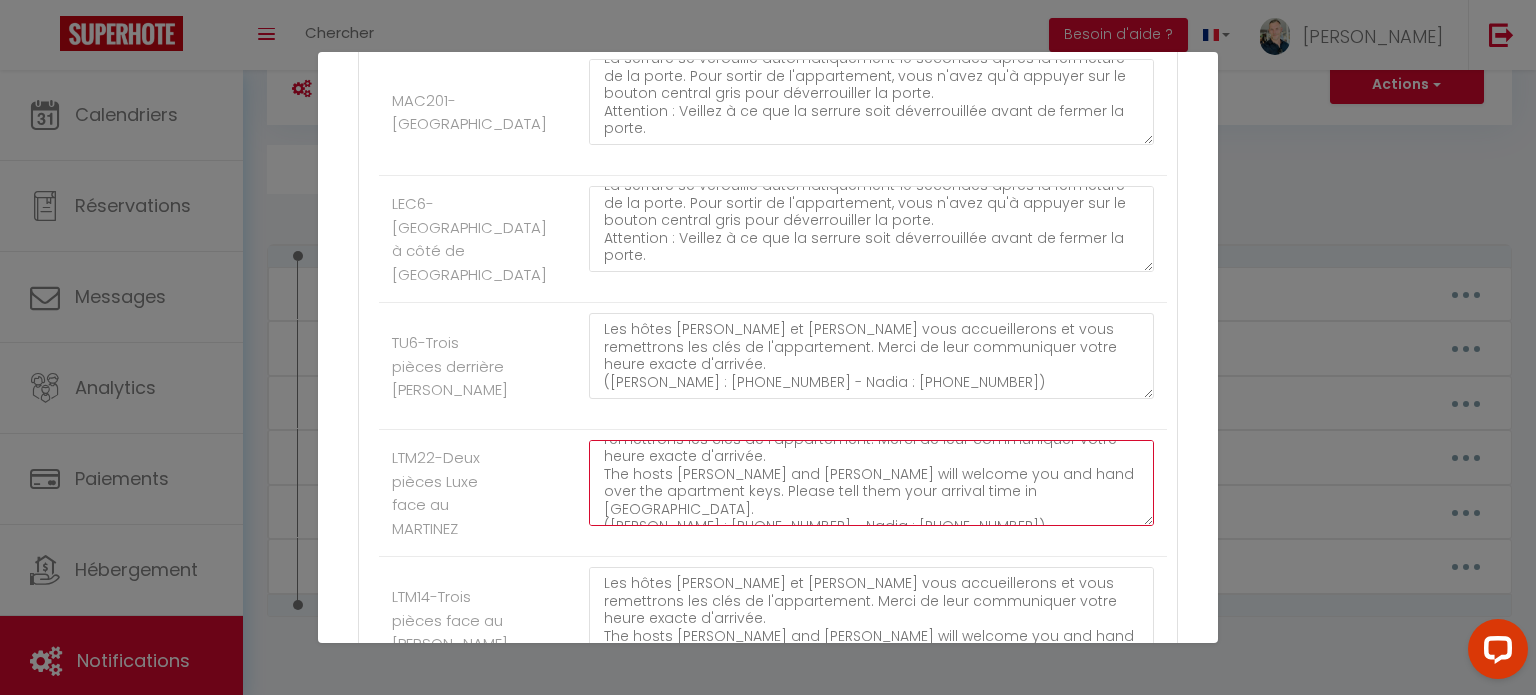 drag, startPoint x: 606, startPoint y: 505, endPoint x: 1084, endPoint y: 485, distance: 478.4182 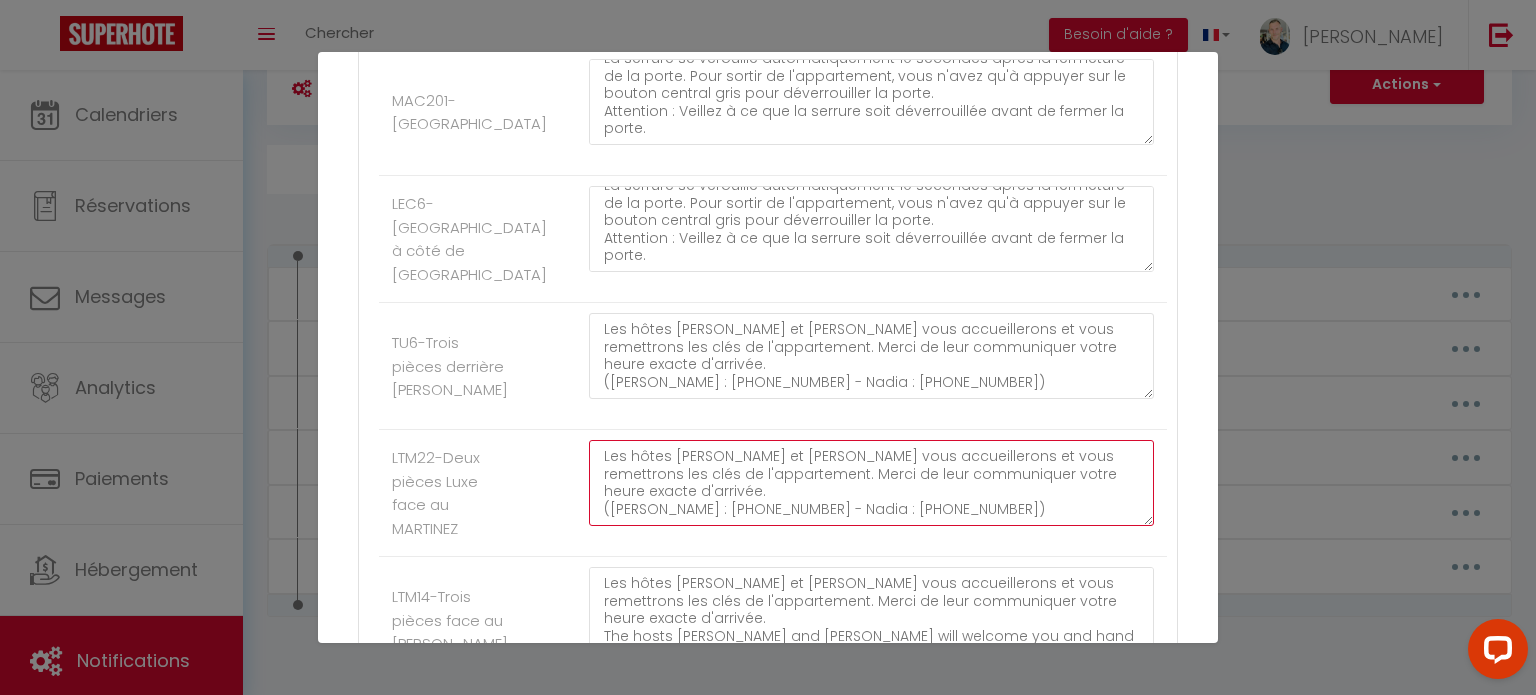 scroll, scrollTop: 0, scrollLeft: 0, axis: both 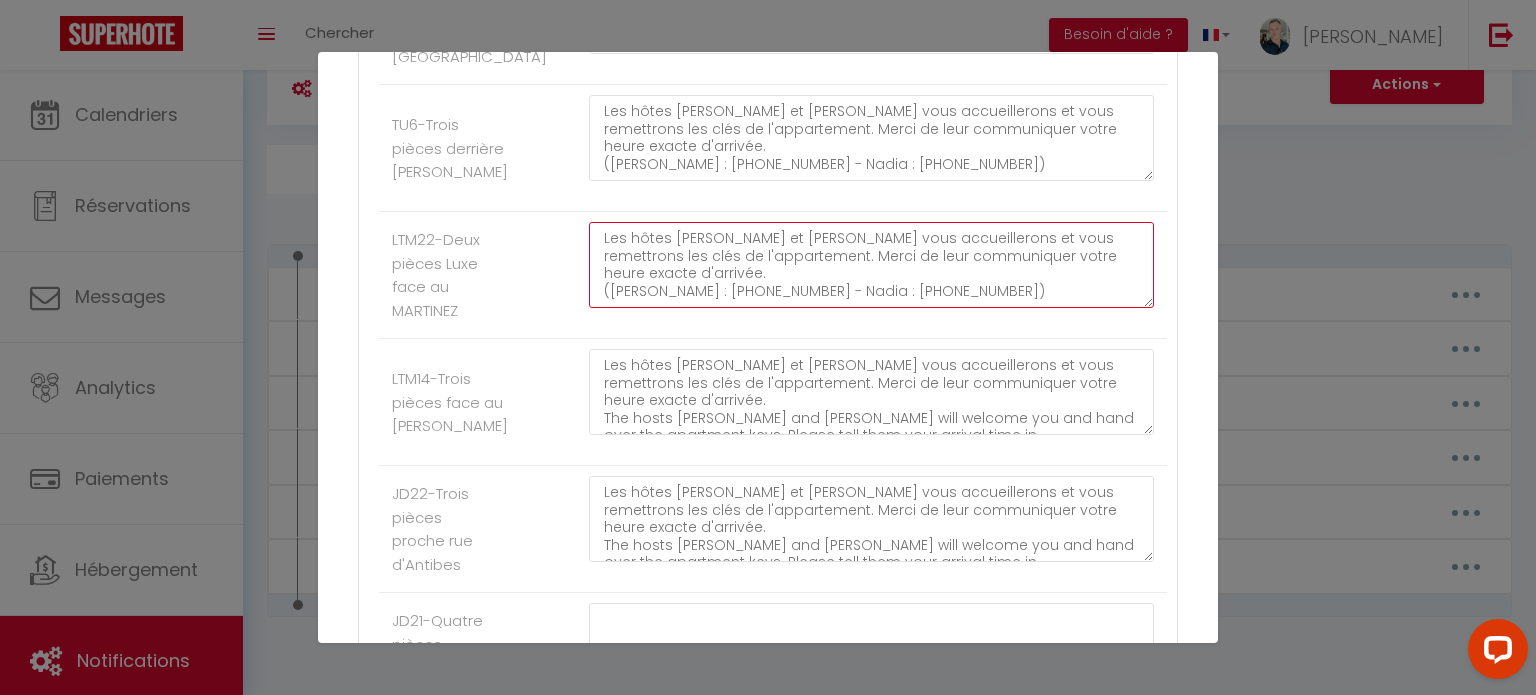 type on "Les hôtes [PERSON_NAME] et [PERSON_NAME] vous accueillerons et vous remettrons les clés de l'appartement. Merci de leur communiquer votre heure exacte d'arrivée.
([PERSON_NAME] : [PHONE_NUMBER] - Nadia : [PHONE_NUMBER])" 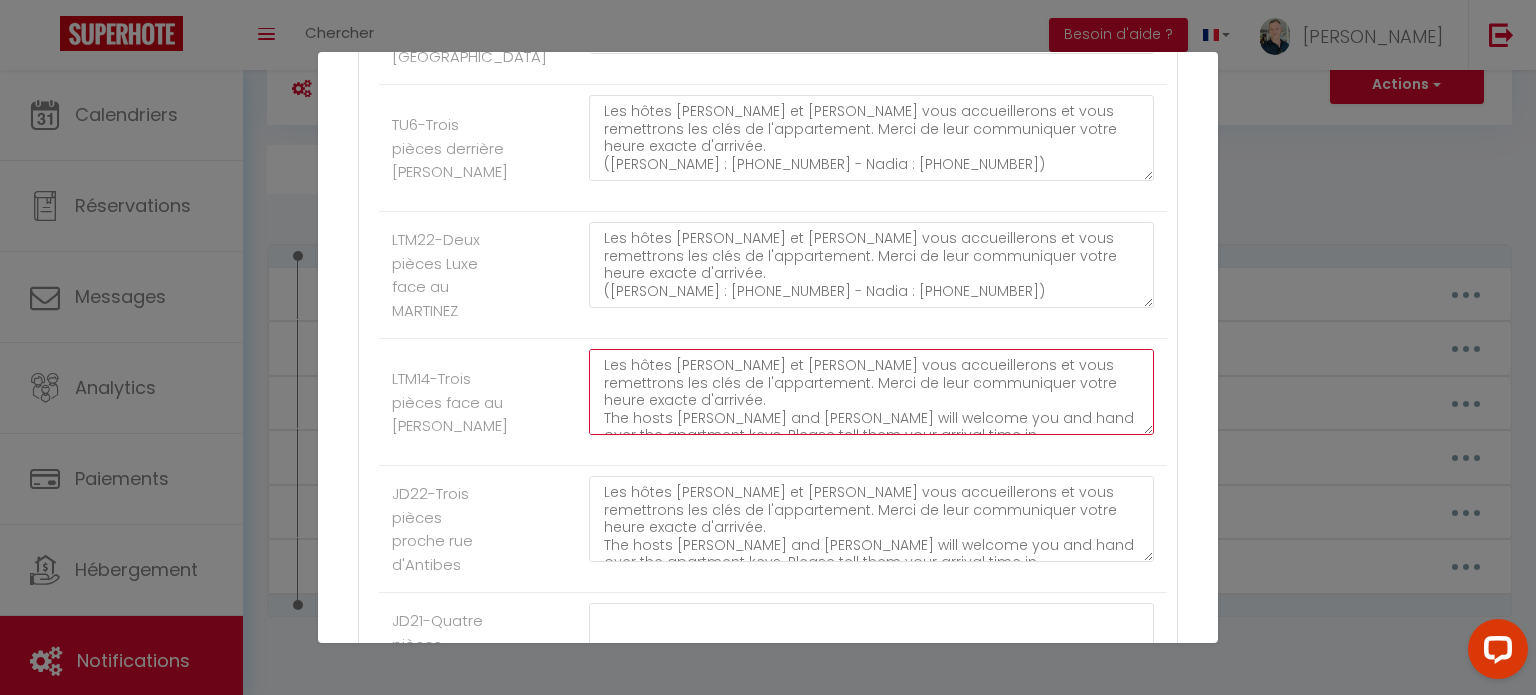 scroll, scrollTop: 35, scrollLeft: 0, axis: vertical 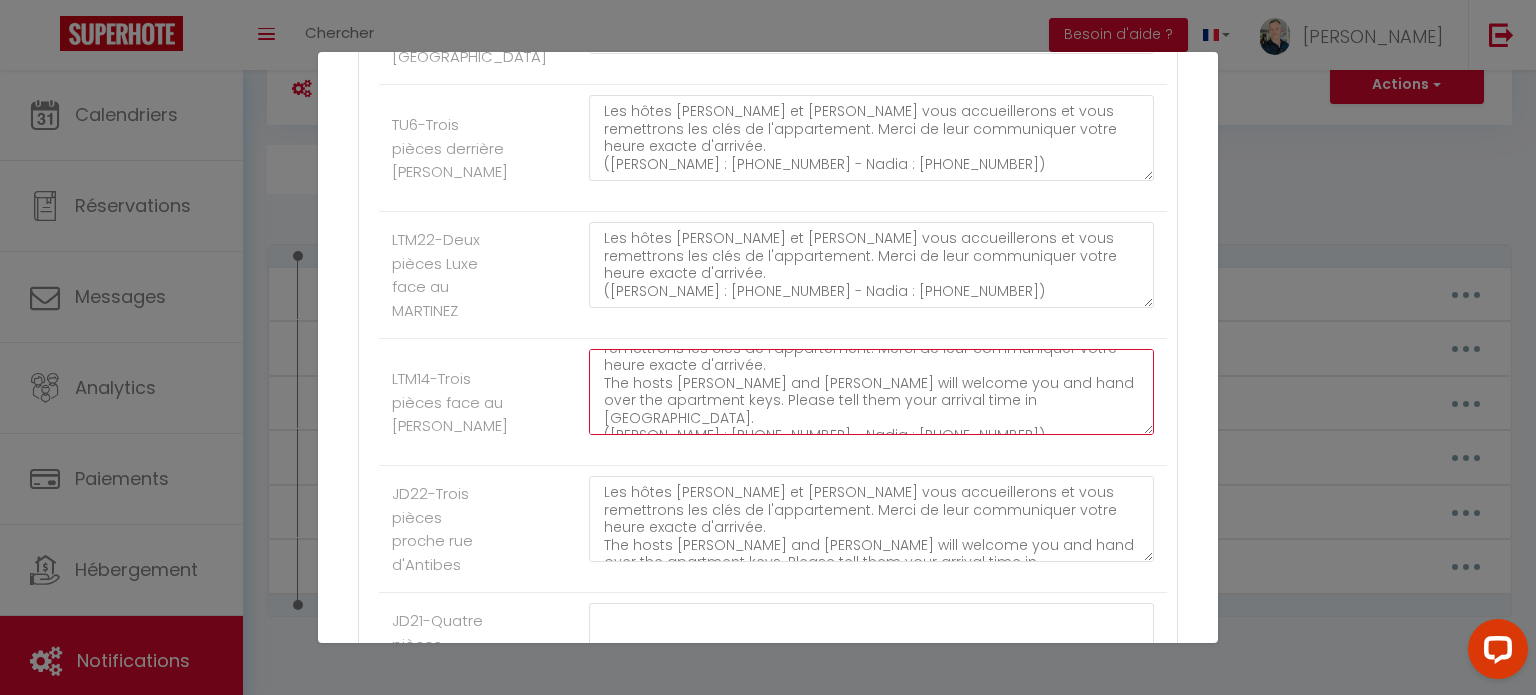 drag, startPoint x: 600, startPoint y: 411, endPoint x: 1072, endPoint y: 400, distance: 472.12817 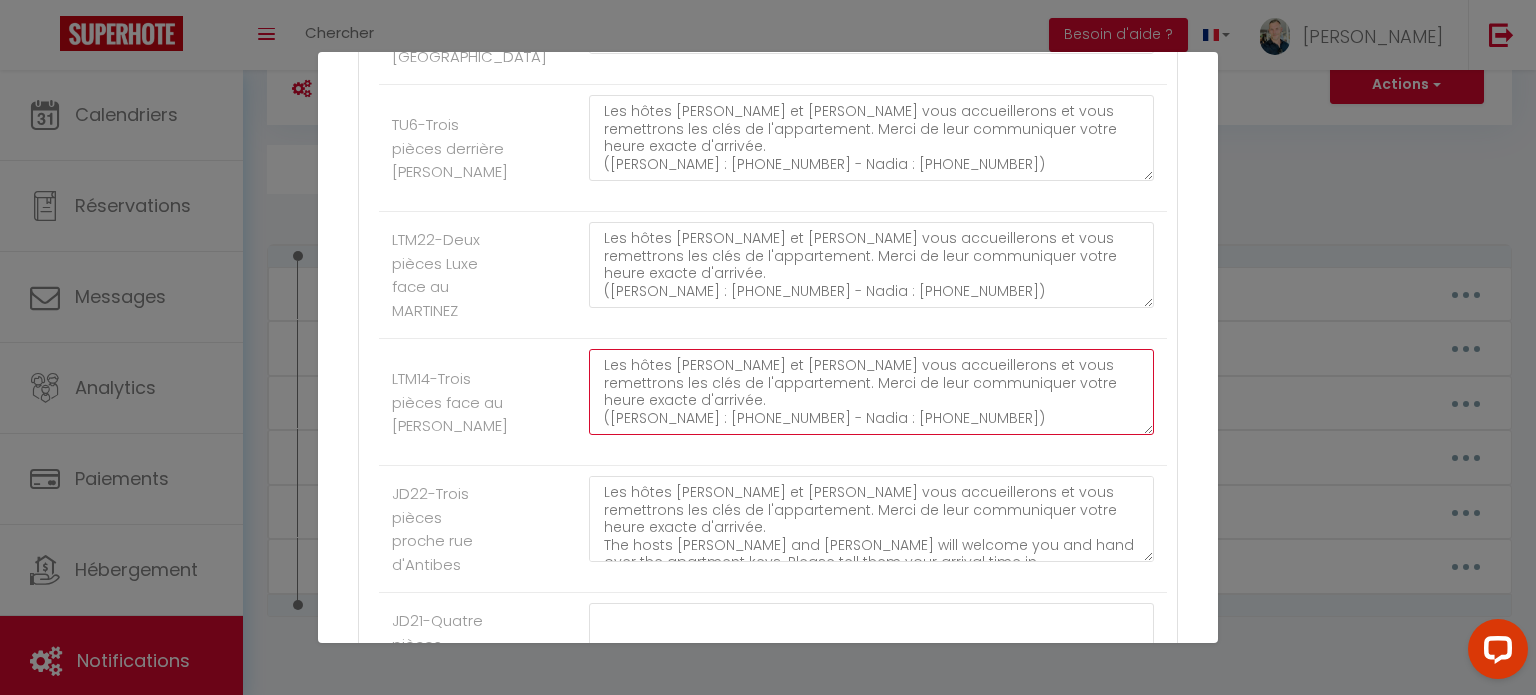 scroll, scrollTop: 0, scrollLeft: 0, axis: both 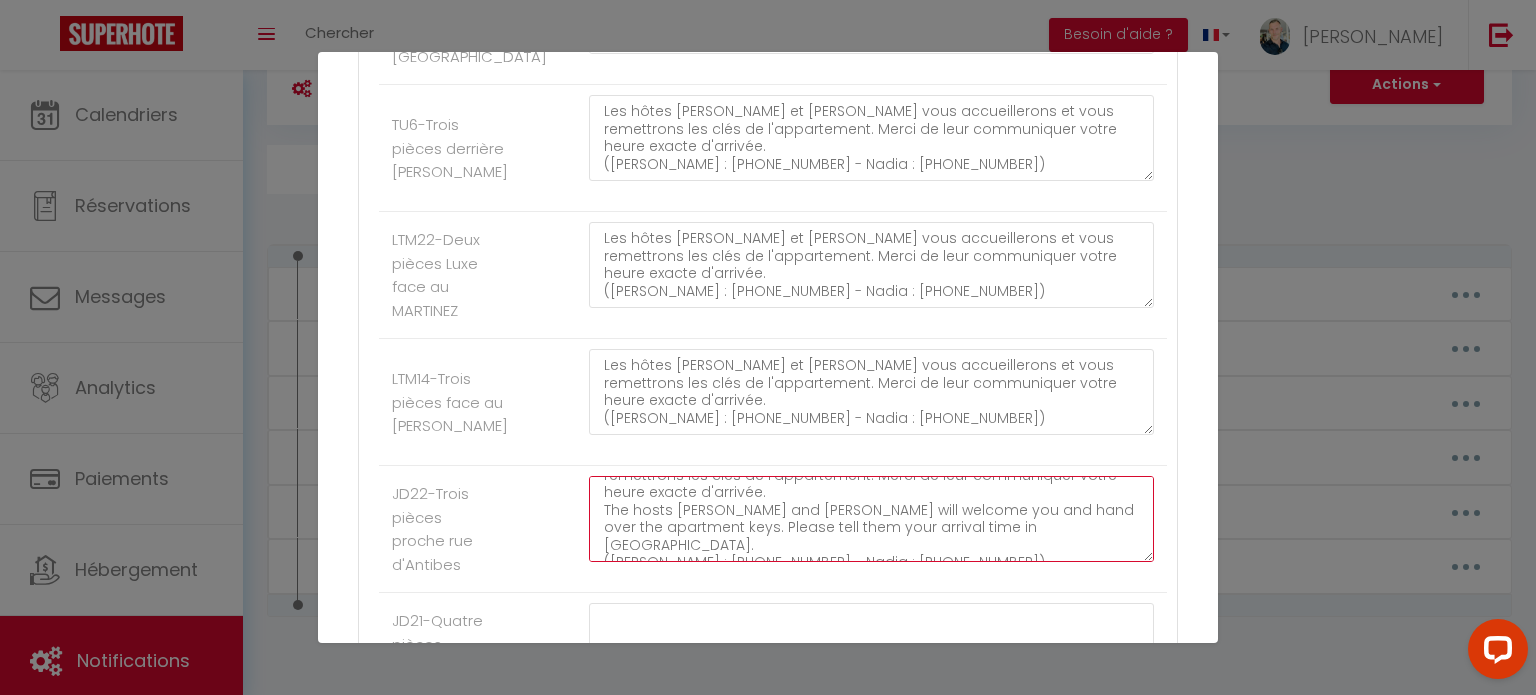 drag, startPoint x: 597, startPoint y: 539, endPoint x: 1060, endPoint y: 523, distance: 463.27637 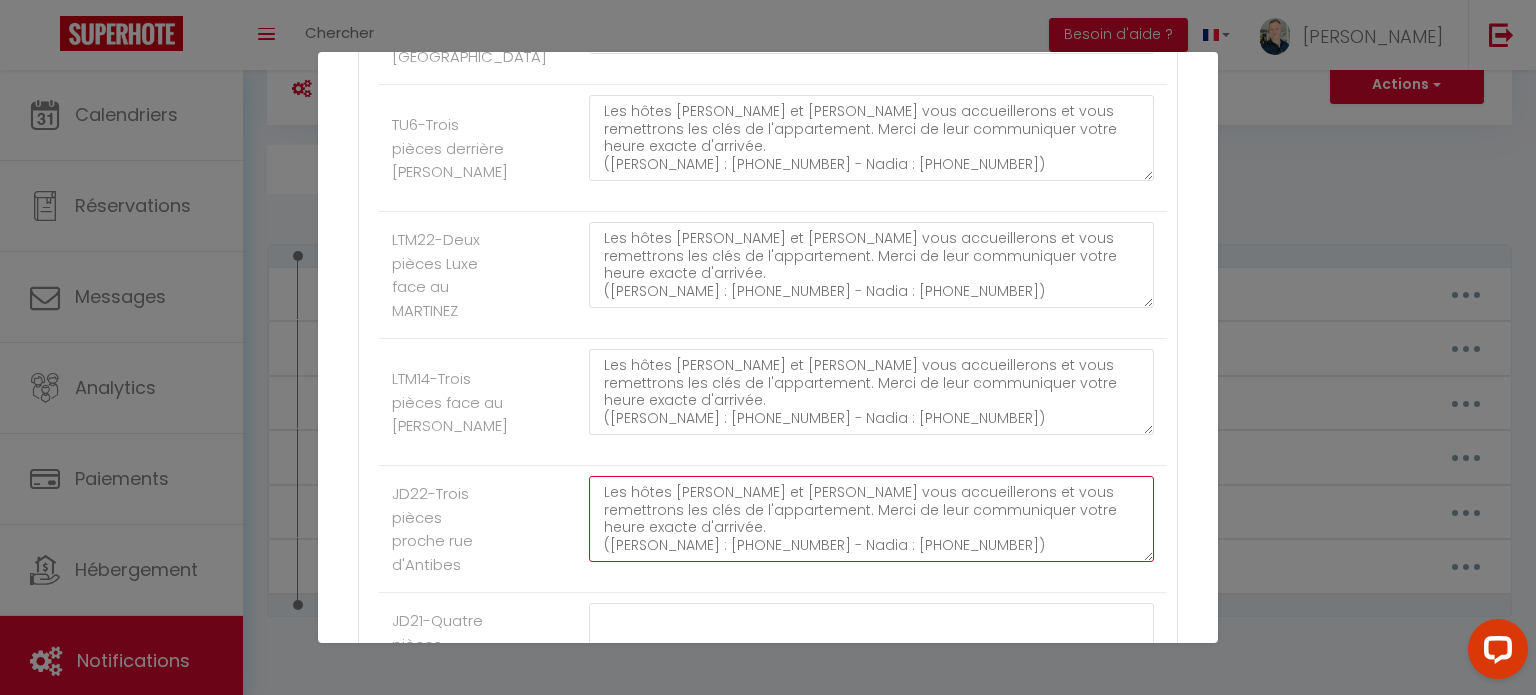 scroll, scrollTop: 0, scrollLeft: 0, axis: both 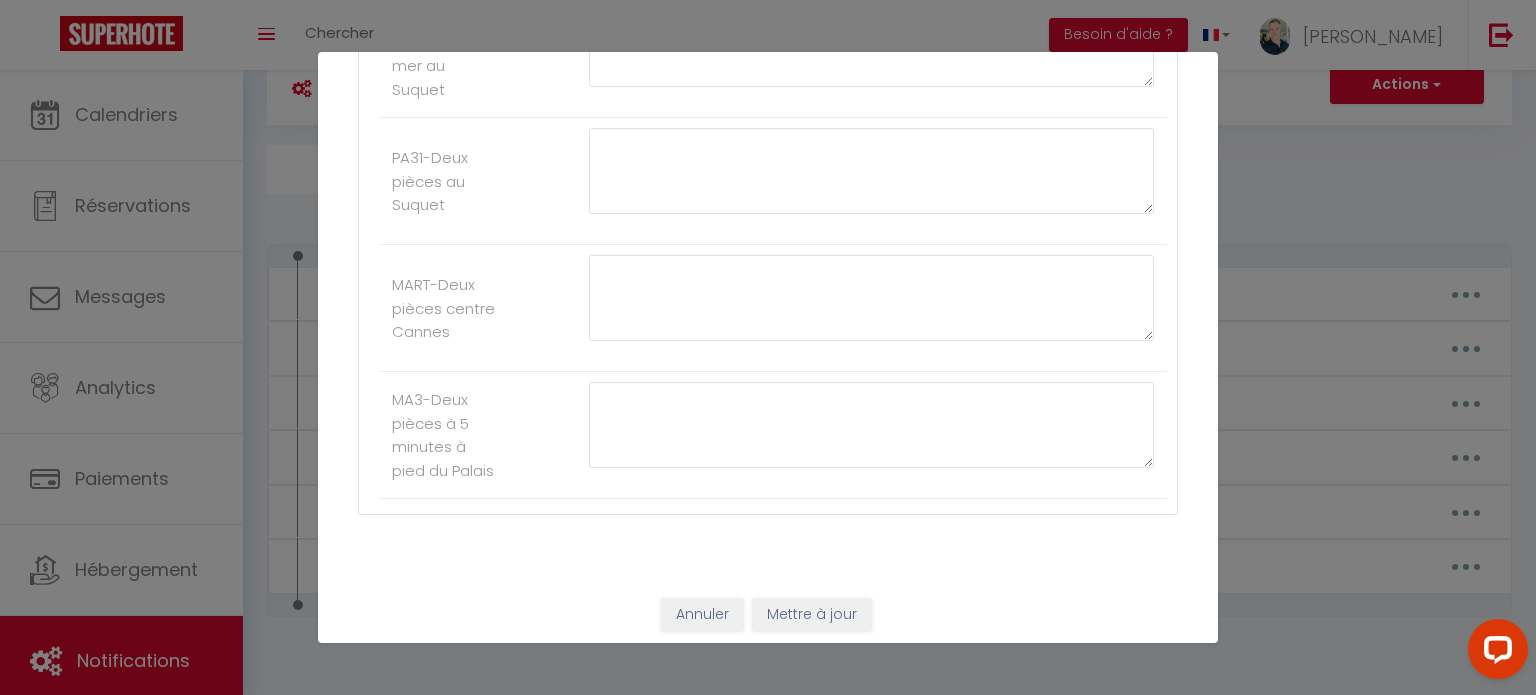 type on "Les hôtes [PERSON_NAME] et [PERSON_NAME] vous accueillerons et vous remettrons les clés de l'appartement. Merci de leur communiquer votre heure exacte d'arrivée.
([PERSON_NAME] : [PHONE_NUMBER] - Nadia : [PHONE_NUMBER])" 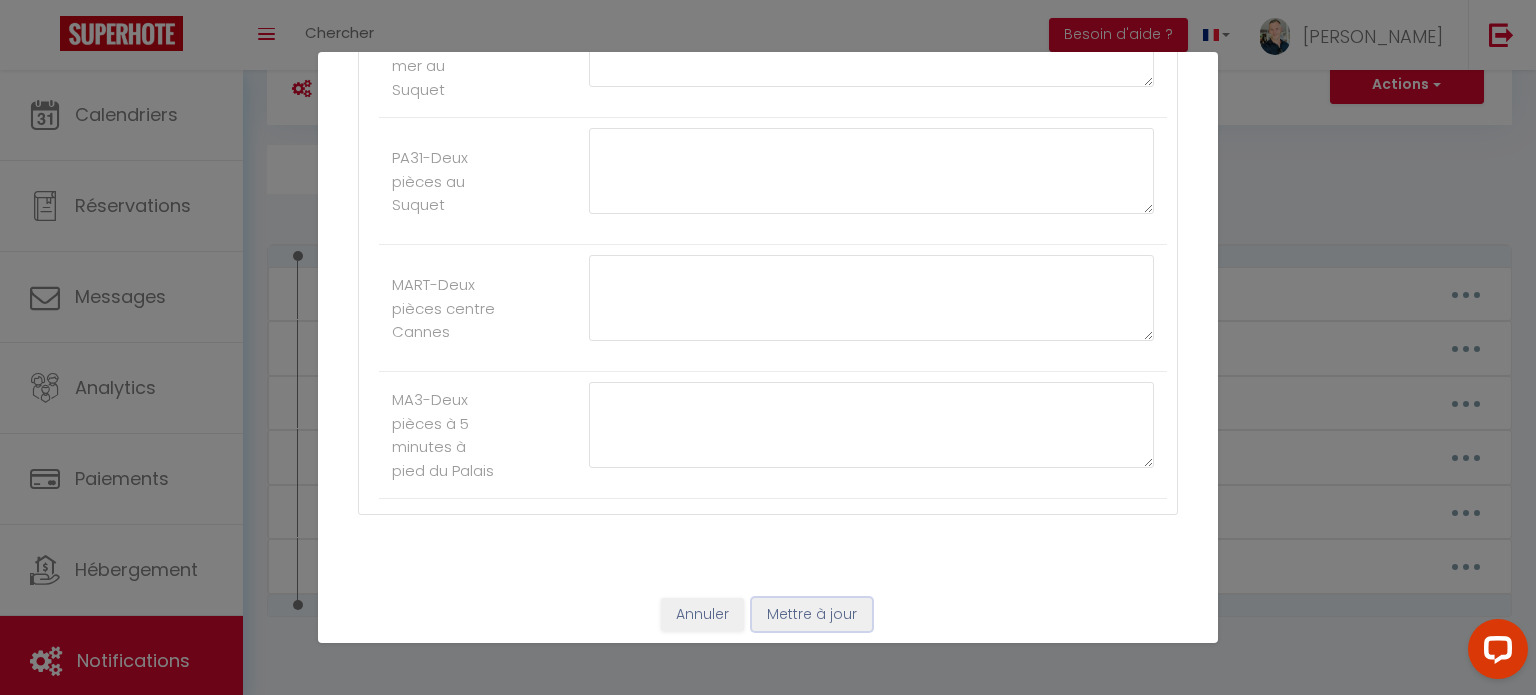 click on "Mettre à jour" at bounding box center (812, 615) 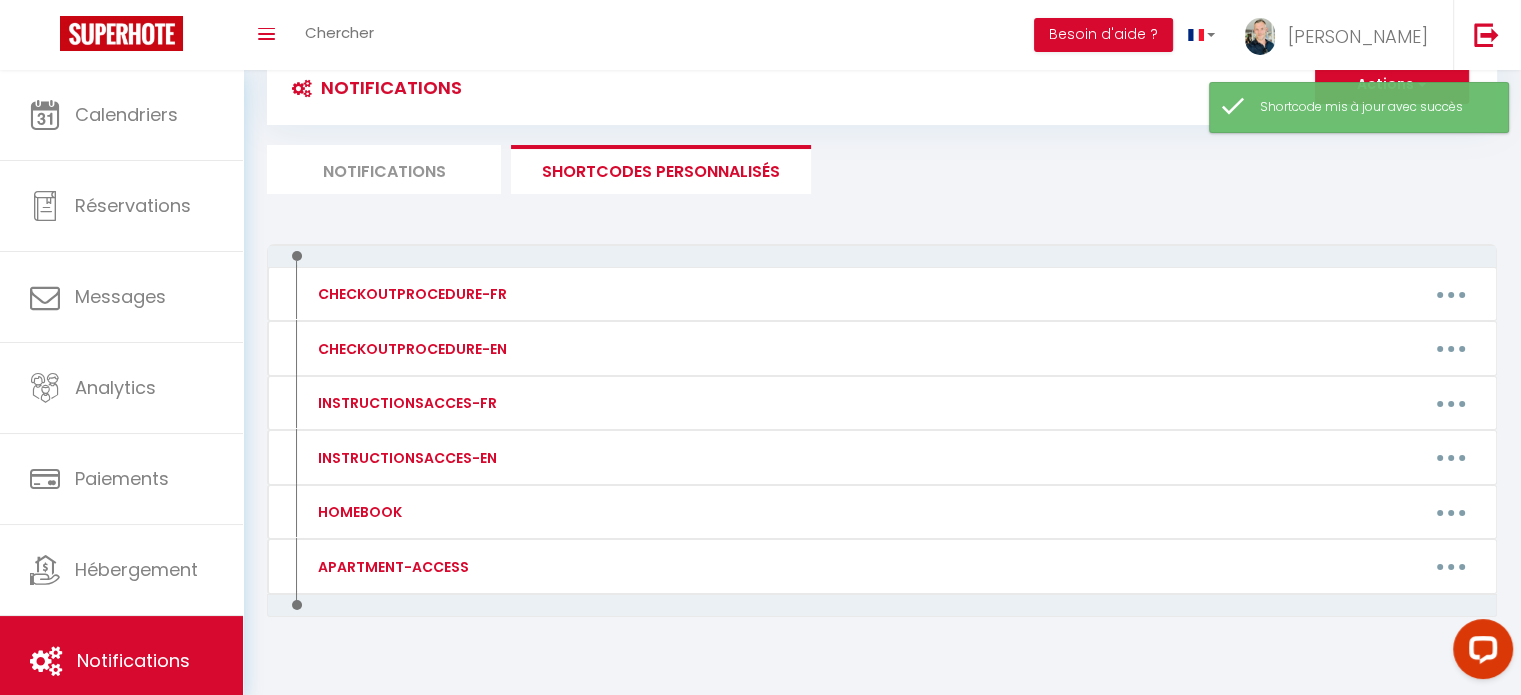 click on "Notifications" at bounding box center [384, 169] 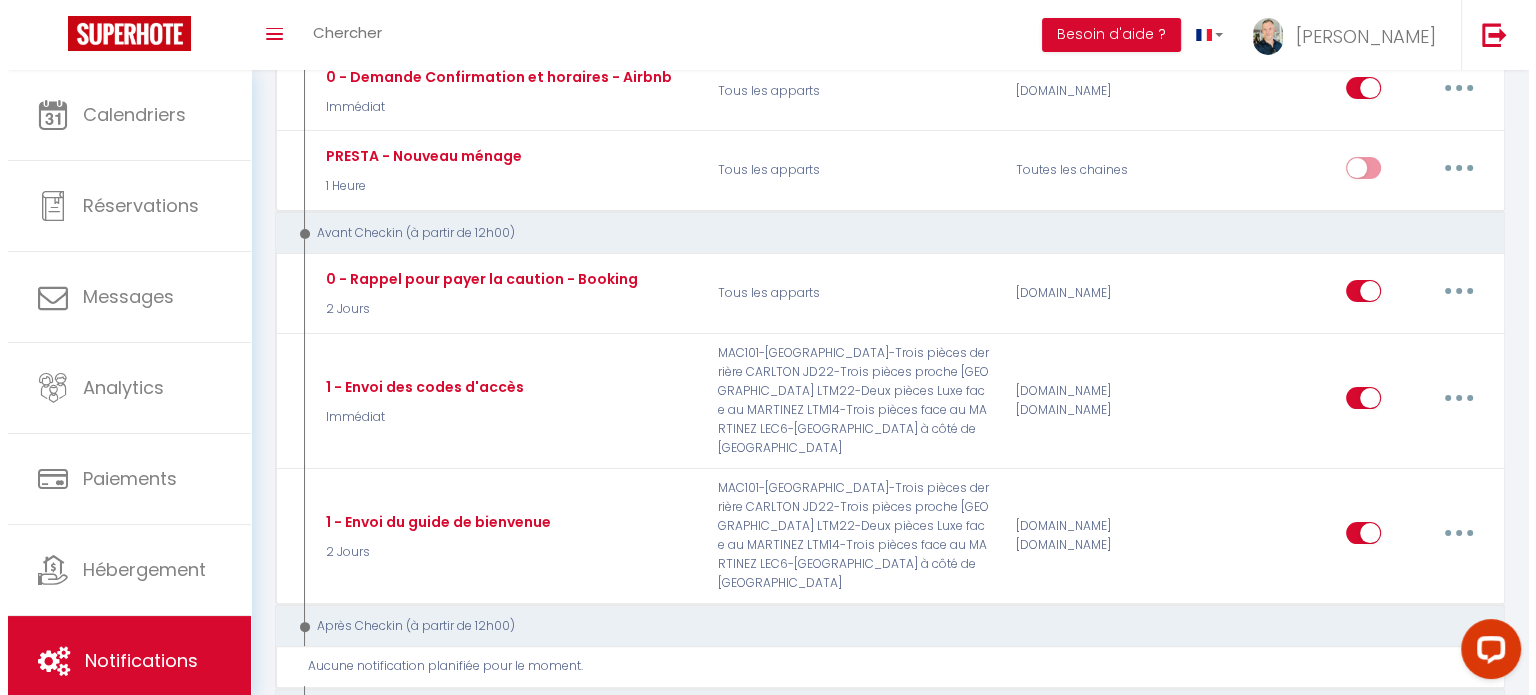 scroll, scrollTop: 382, scrollLeft: 0, axis: vertical 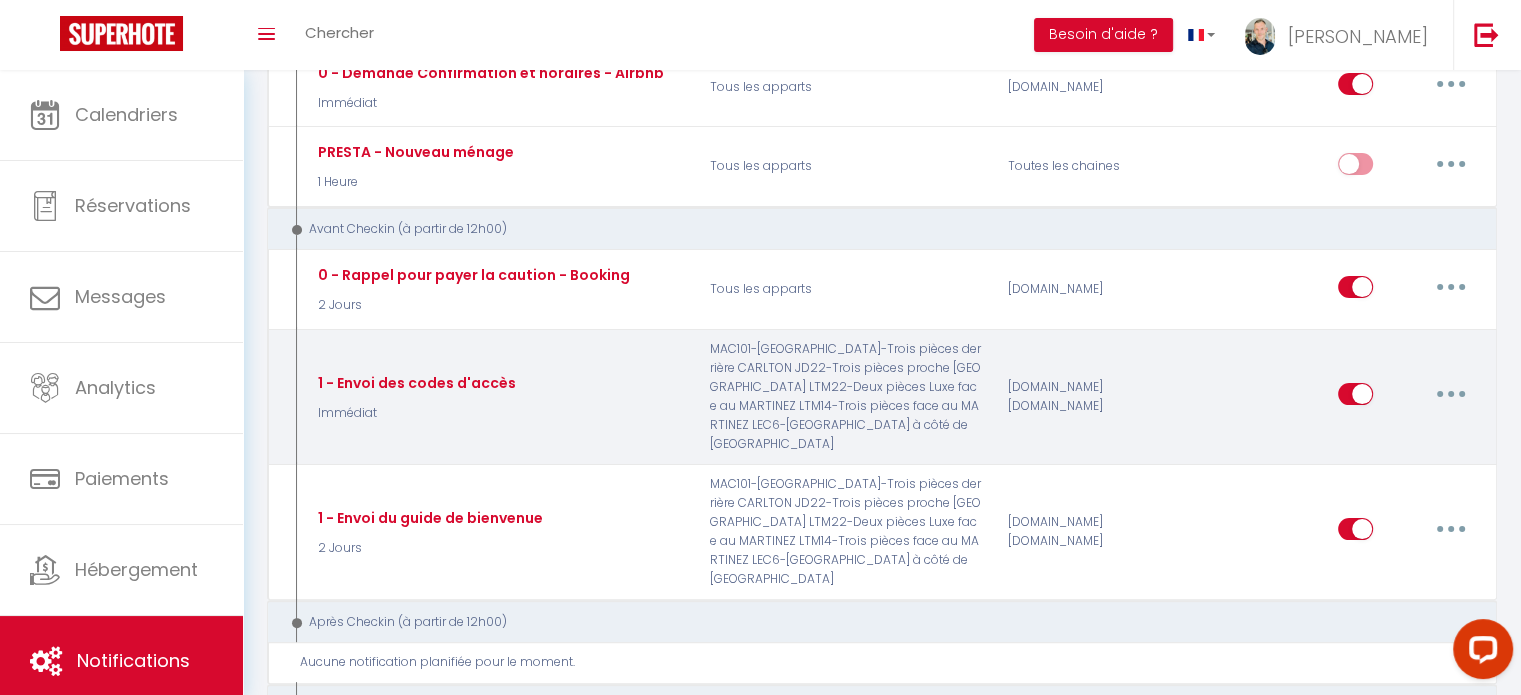 click at bounding box center [1451, 394] 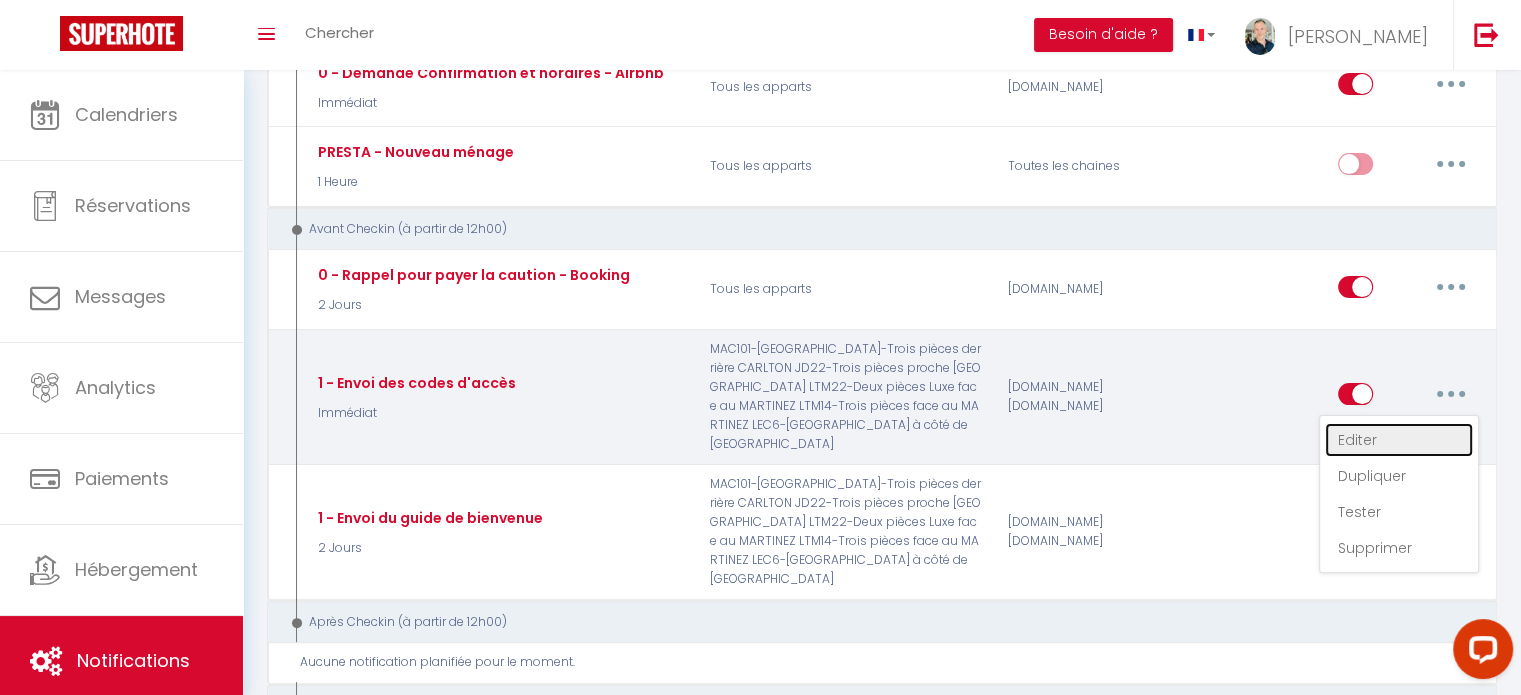 click on "Editer" at bounding box center [1399, 440] 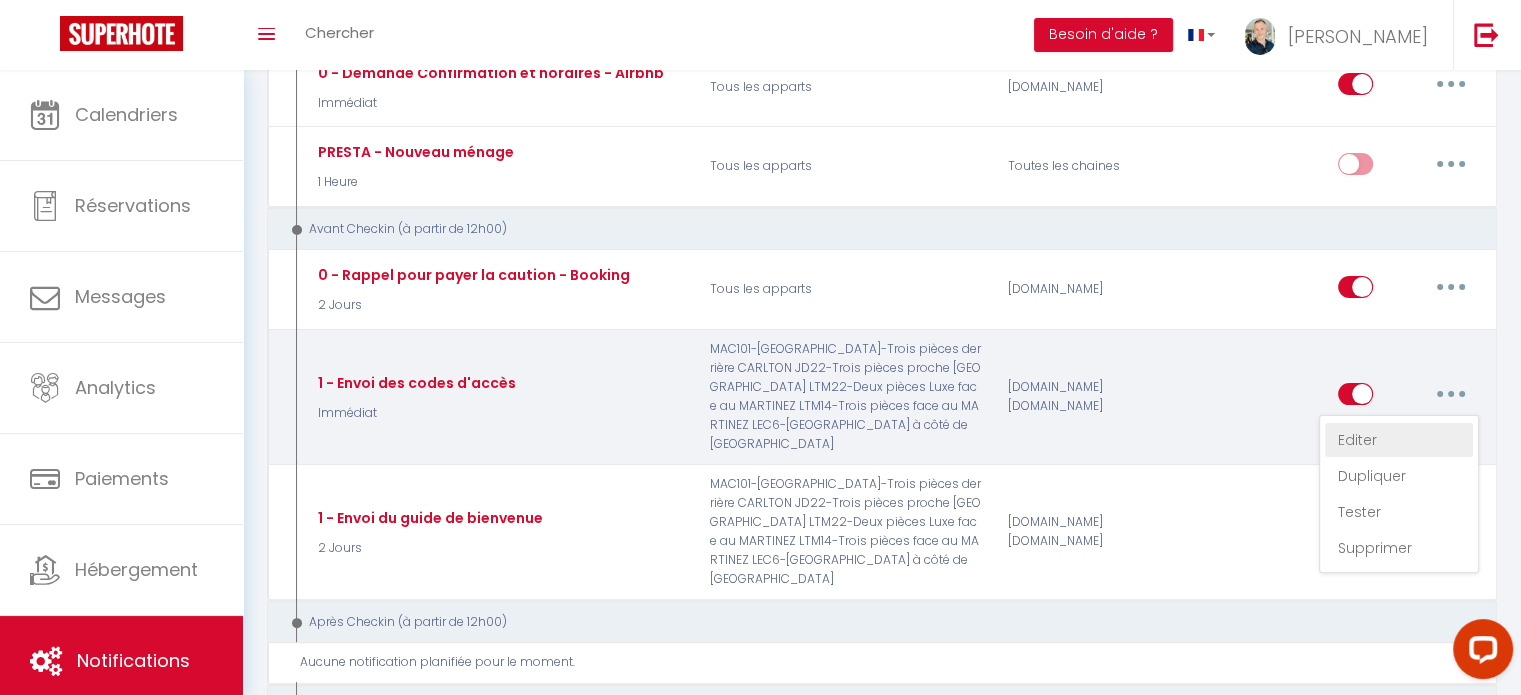 type on "1 - Envoi des codes d'accès" 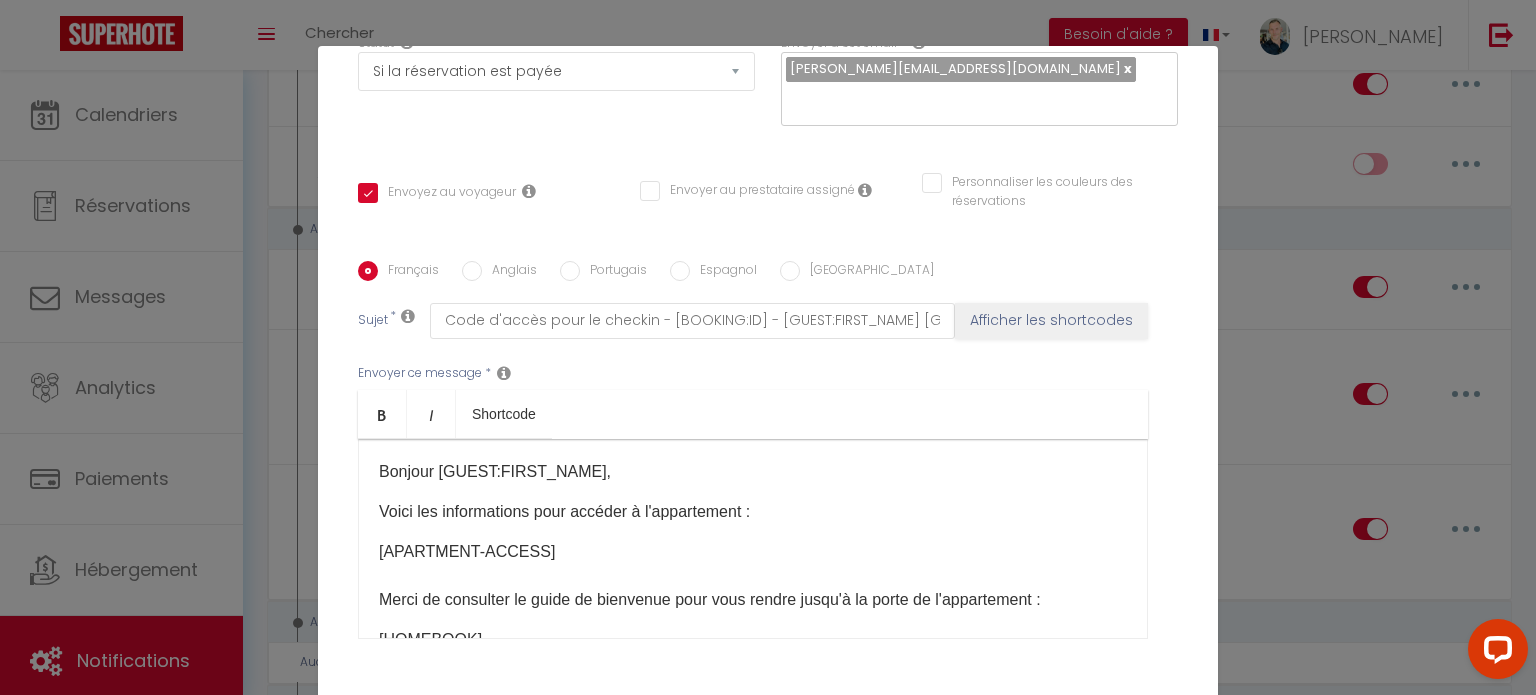scroll, scrollTop: 336, scrollLeft: 0, axis: vertical 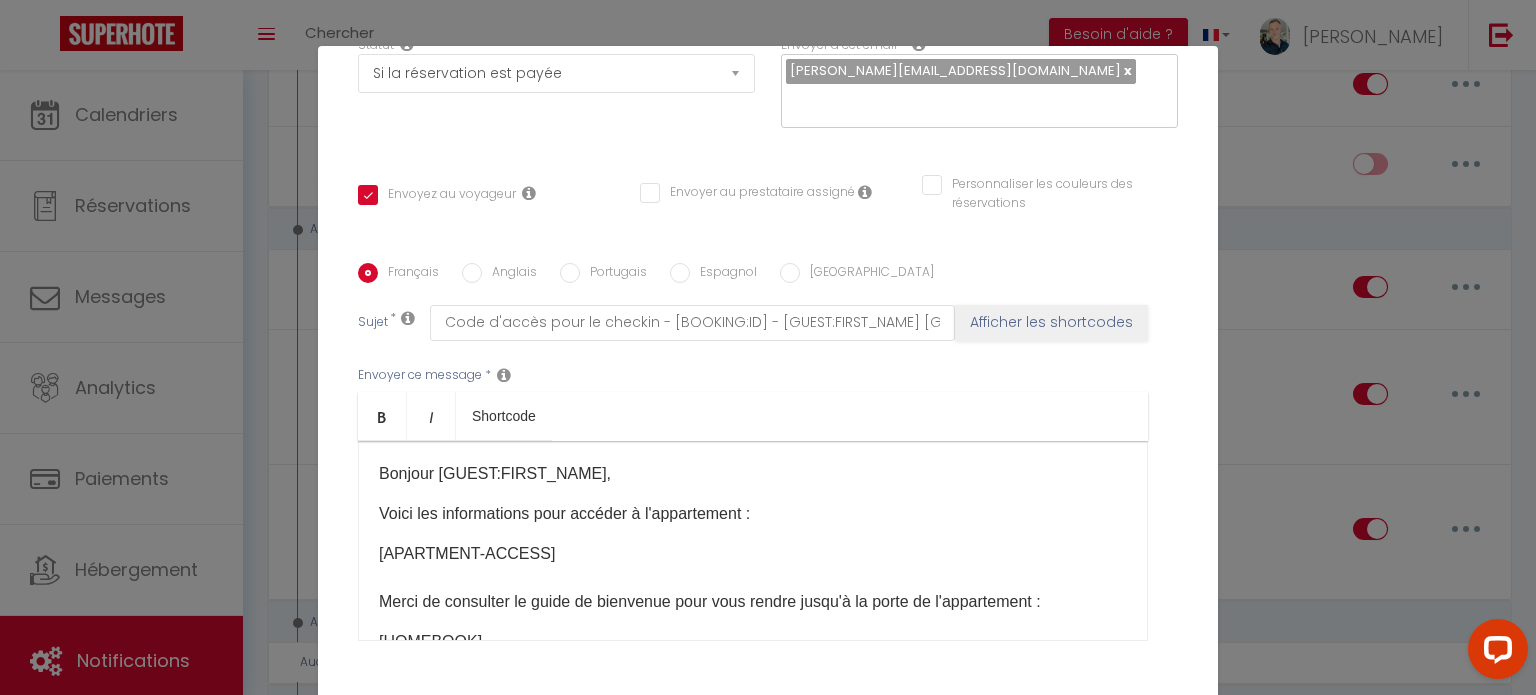 click on "Anglais" at bounding box center (472, 273) 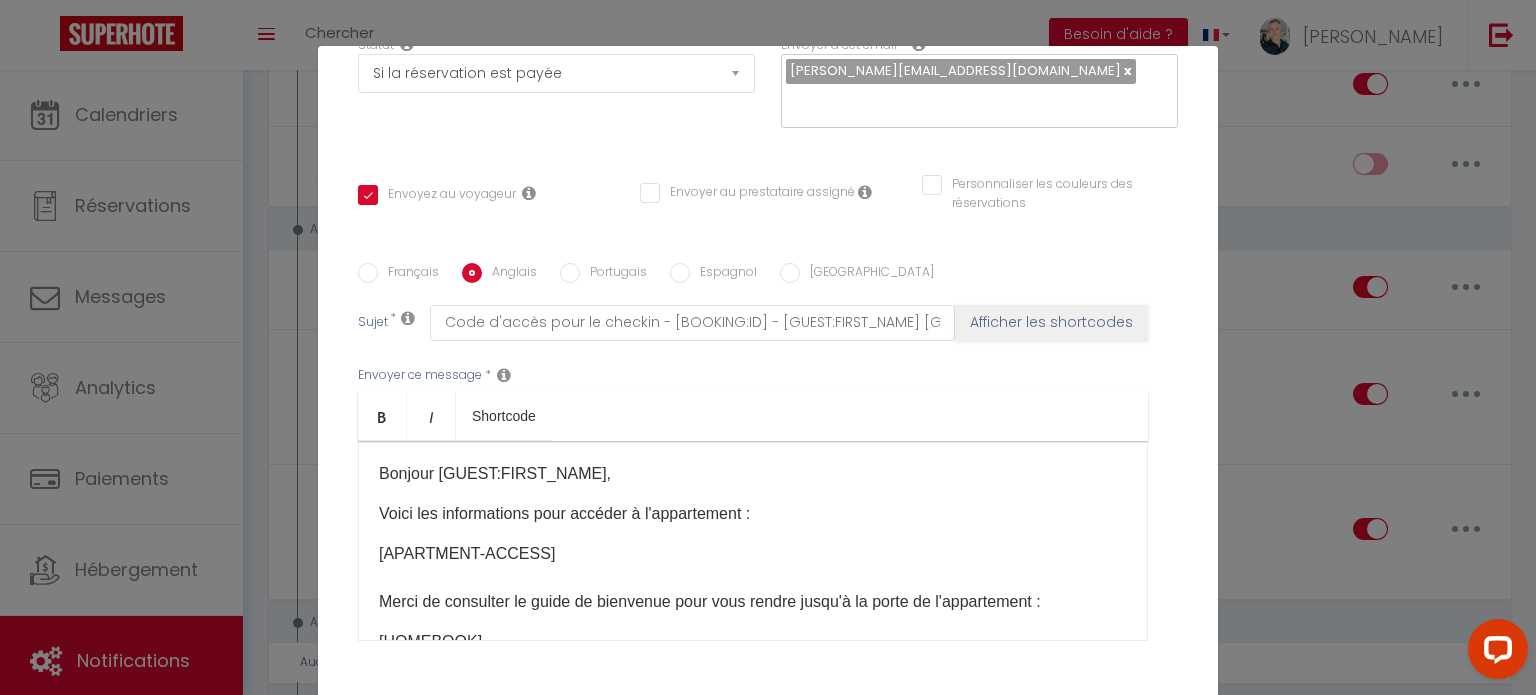 checkbox on "true" 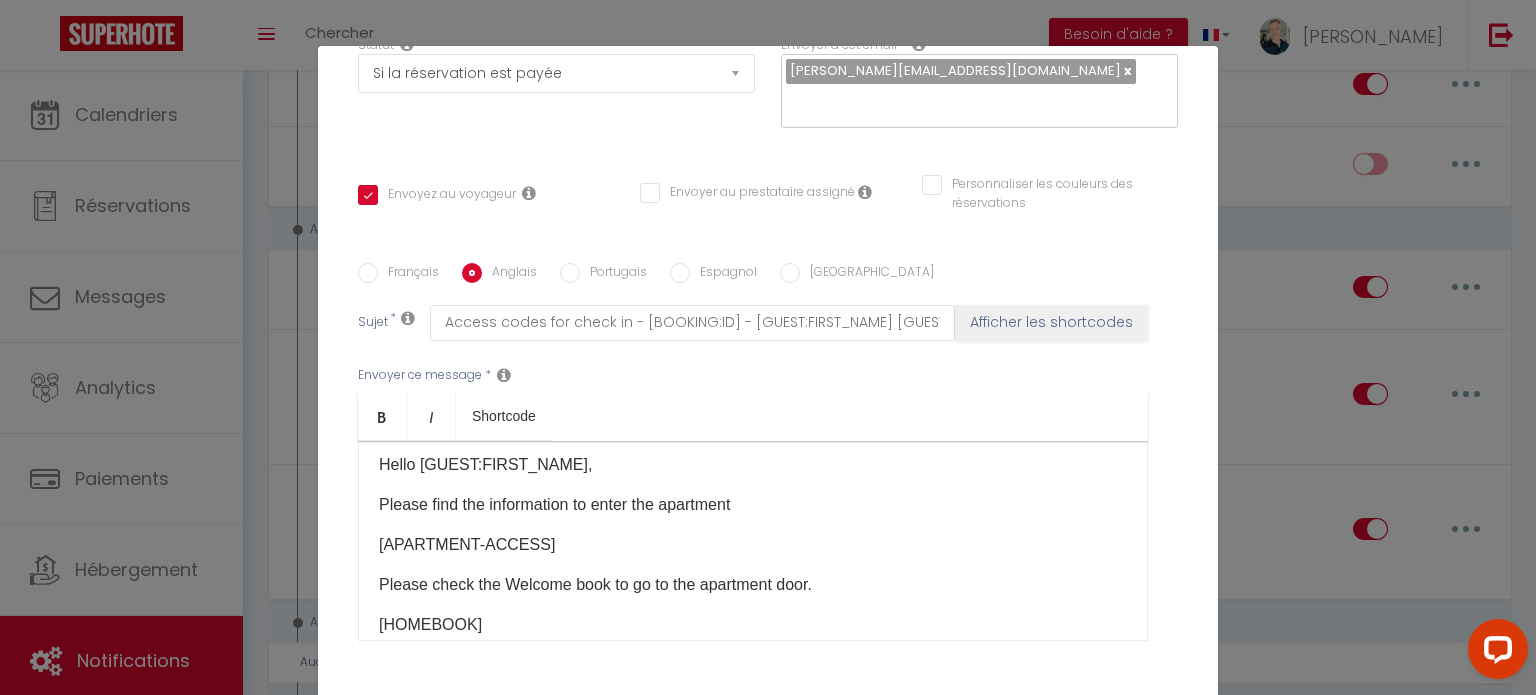scroll, scrollTop: 0, scrollLeft: 0, axis: both 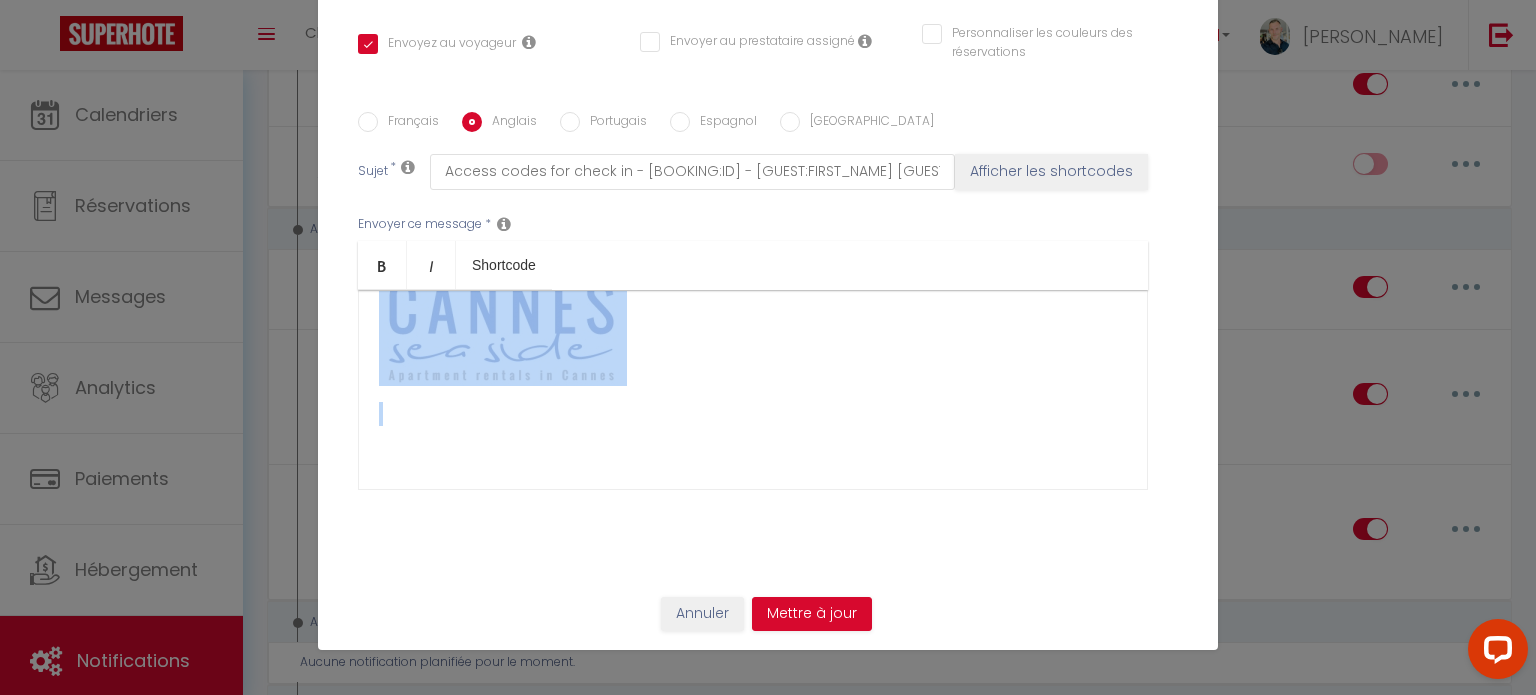 drag, startPoint x: 368, startPoint y: 476, endPoint x: 801, endPoint y: 587, distance: 447.00113 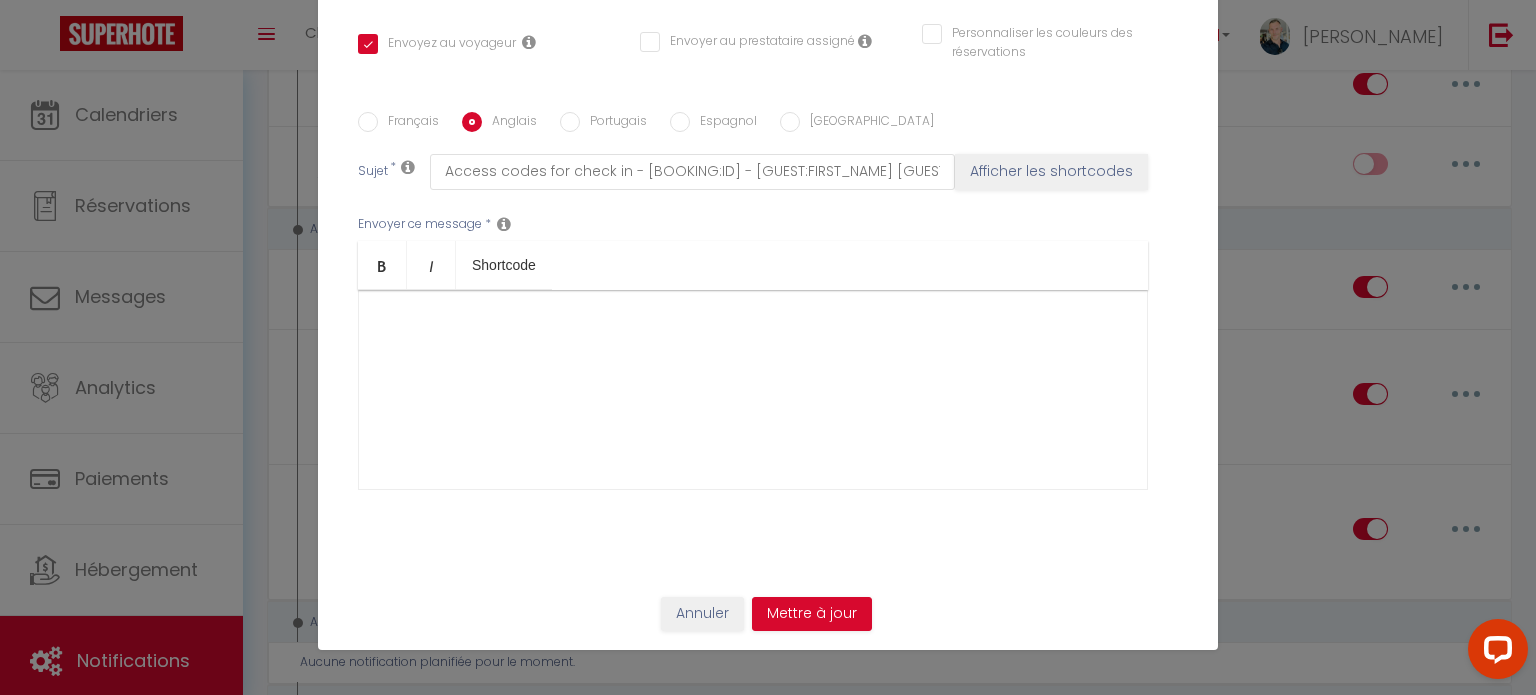 scroll, scrollTop: 0, scrollLeft: 0, axis: both 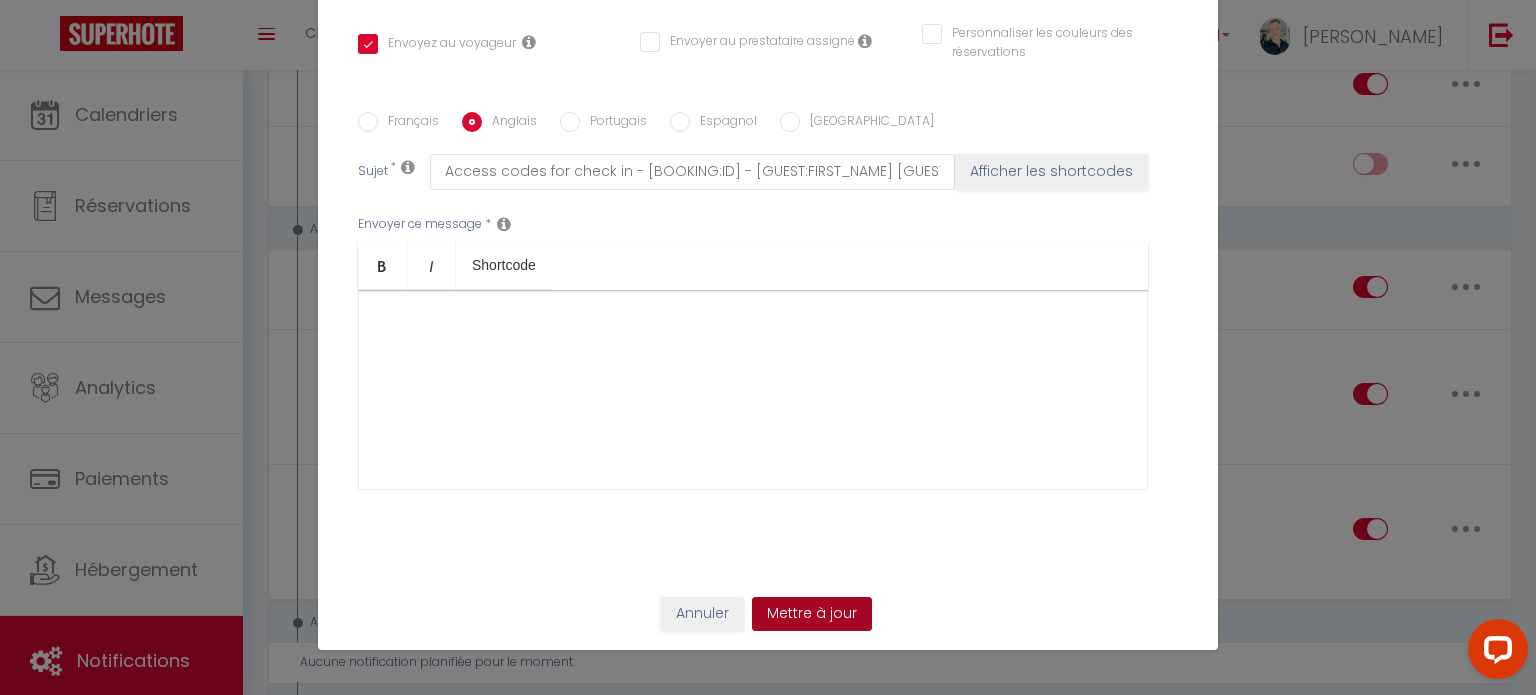 click on "Mettre à jour" at bounding box center (812, 614) 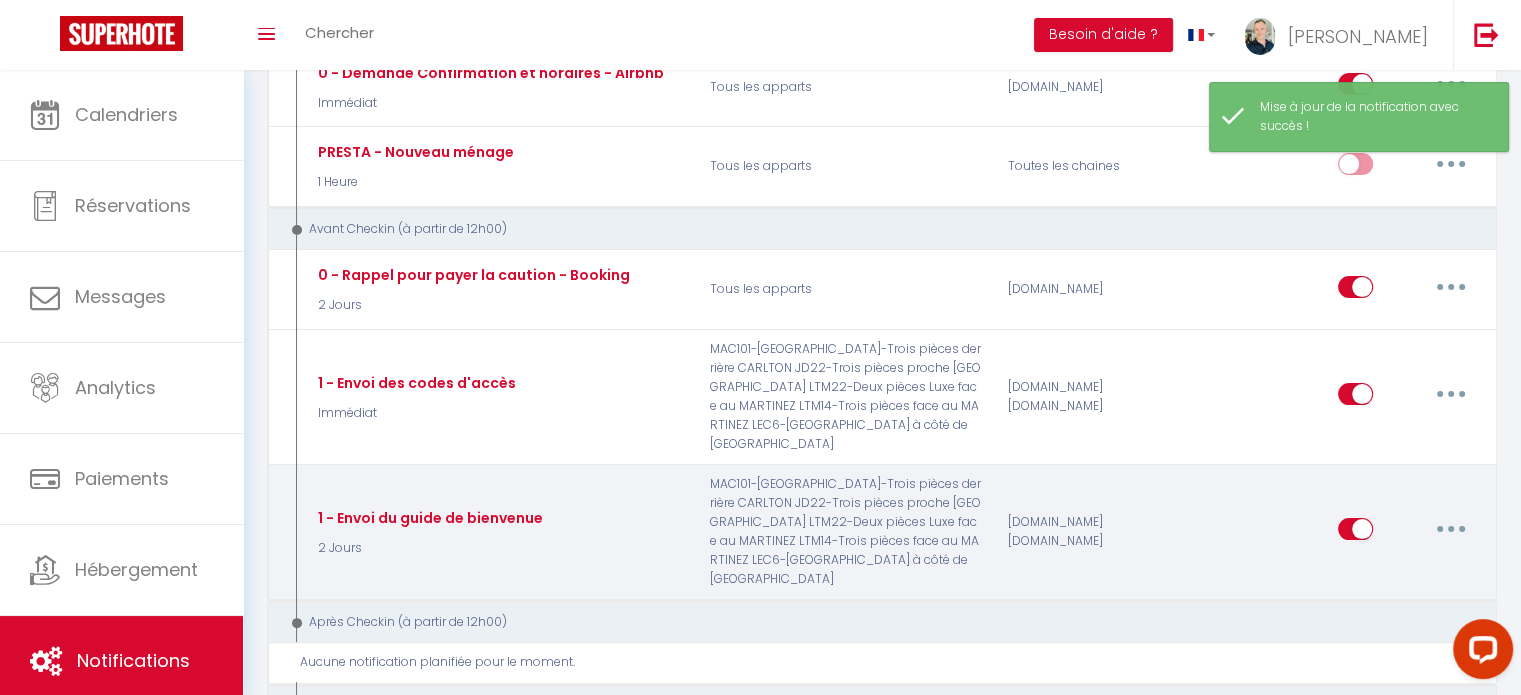 click at bounding box center [1451, 529] 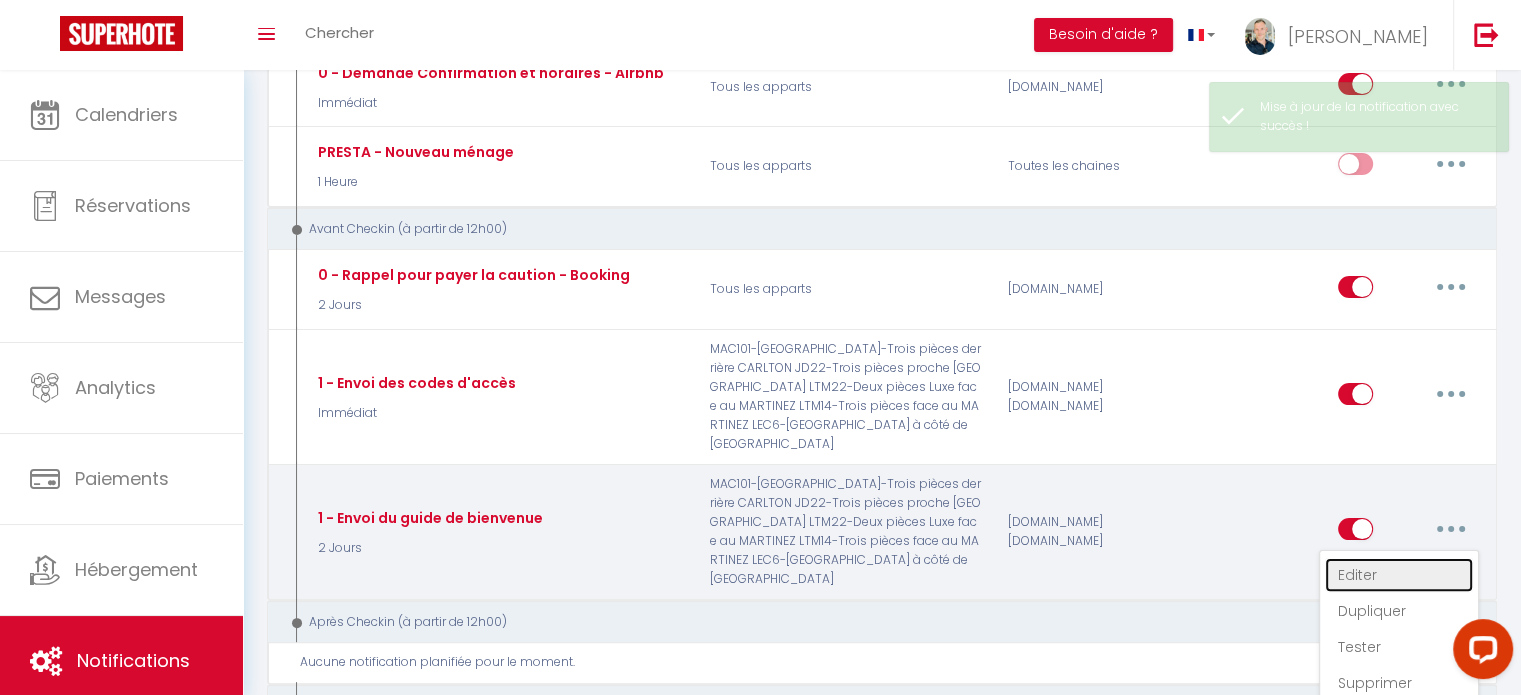 click on "Editer" at bounding box center [1399, 575] 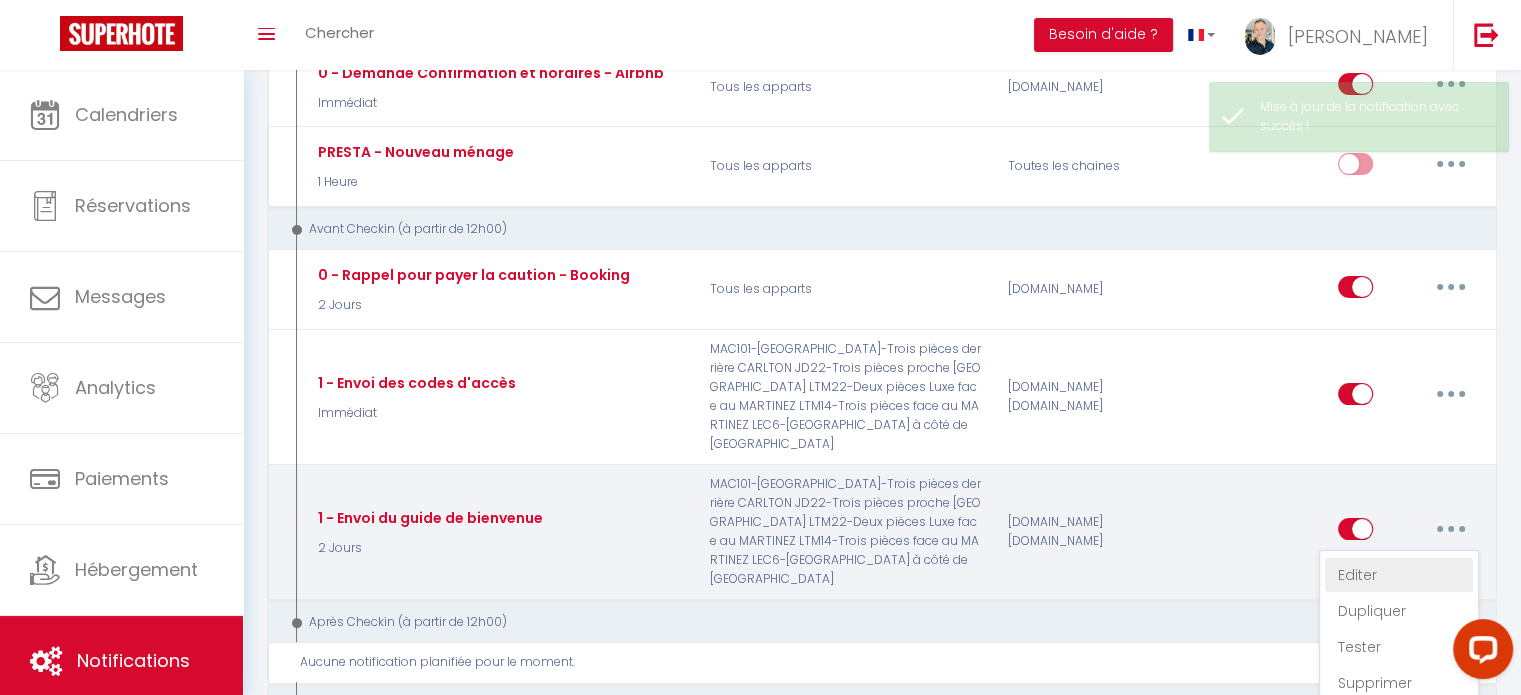select on "2 Jours" 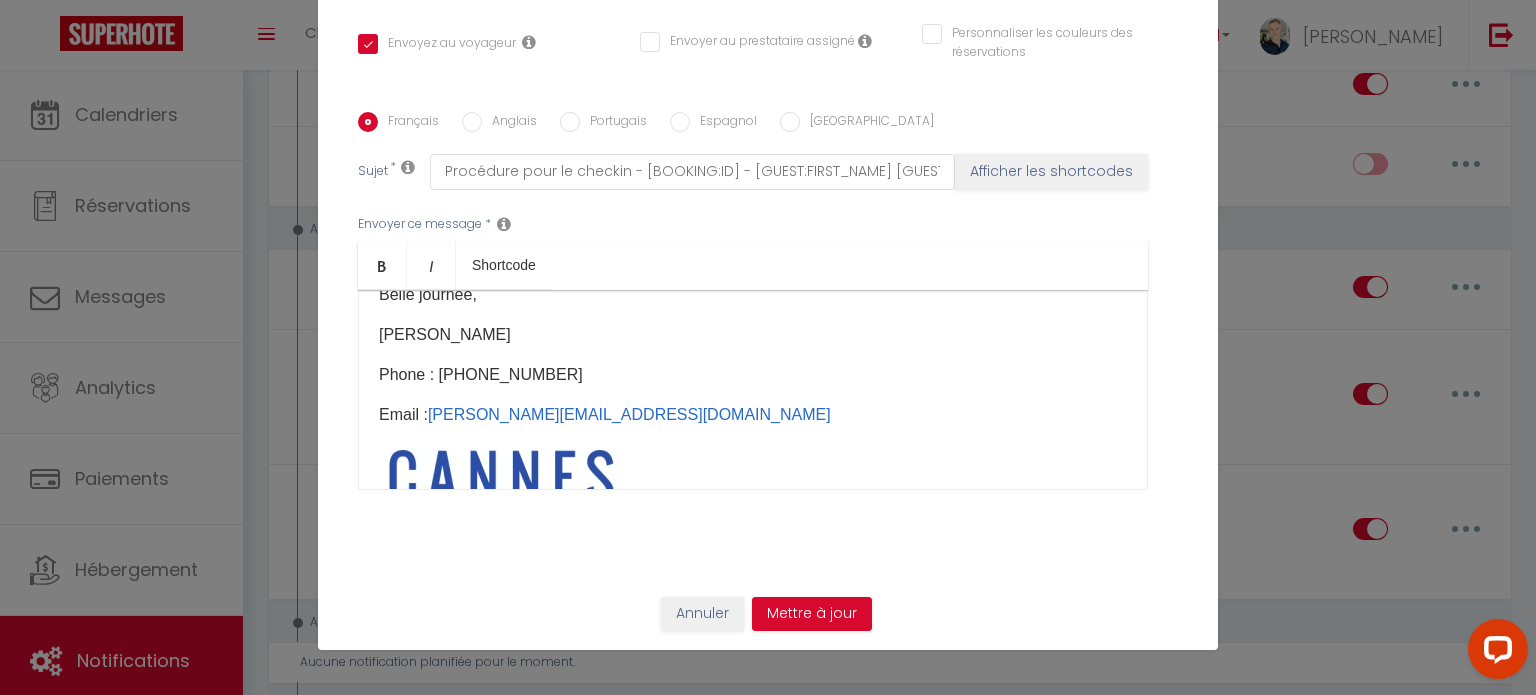 scroll, scrollTop: 286, scrollLeft: 0, axis: vertical 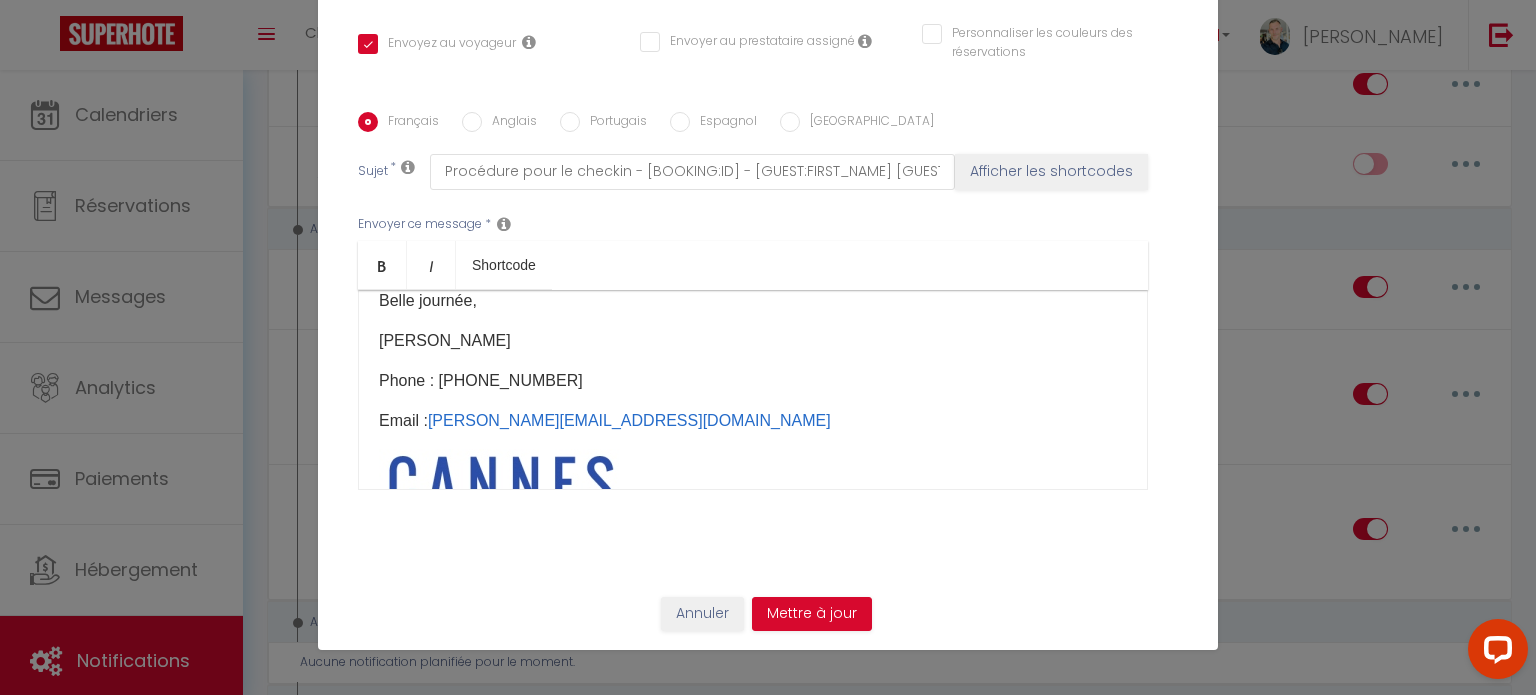 click on "Email :  [PERSON_NAME][EMAIL_ADDRESS][DOMAIN_NAME]" at bounding box center (753, 421) 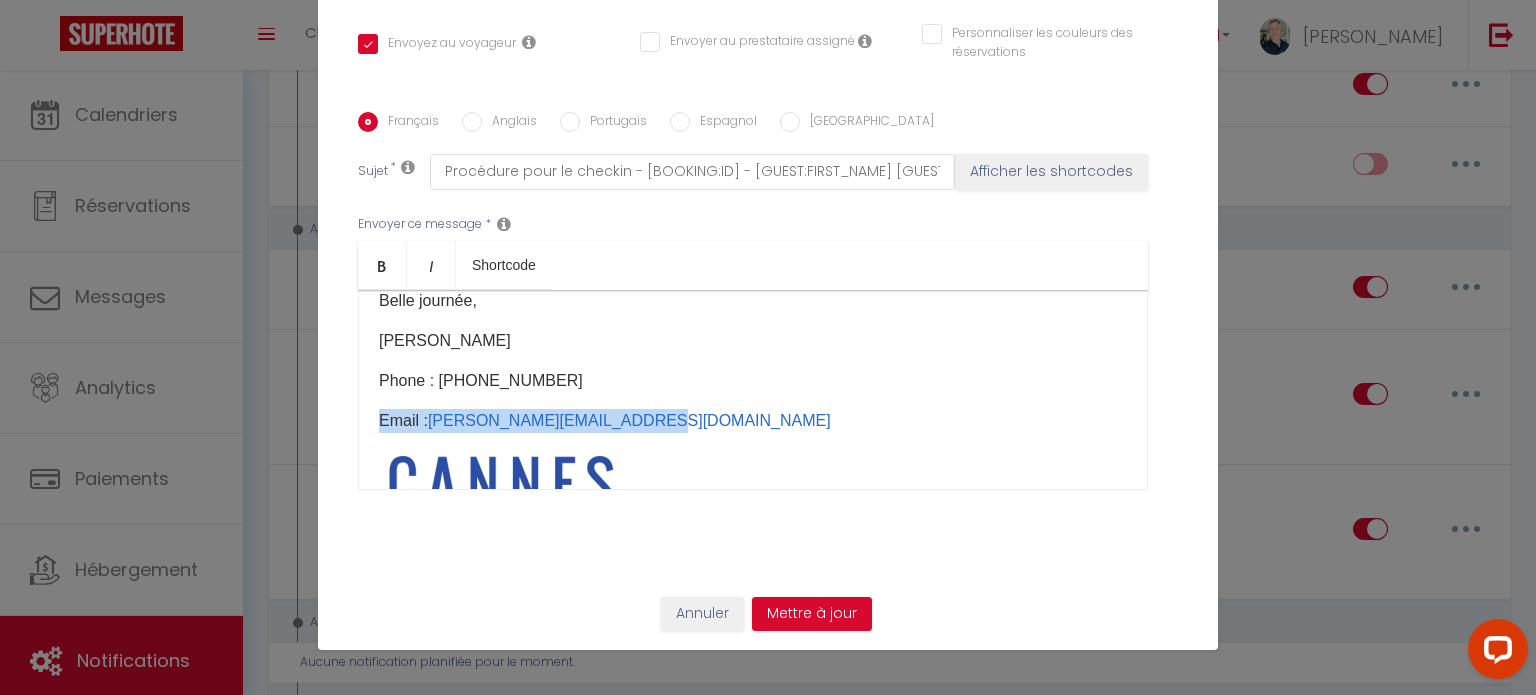 drag, startPoint x: 365, startPoint y: 399, endPoint x: 696, endPoint y: 407, distance: 331.09665 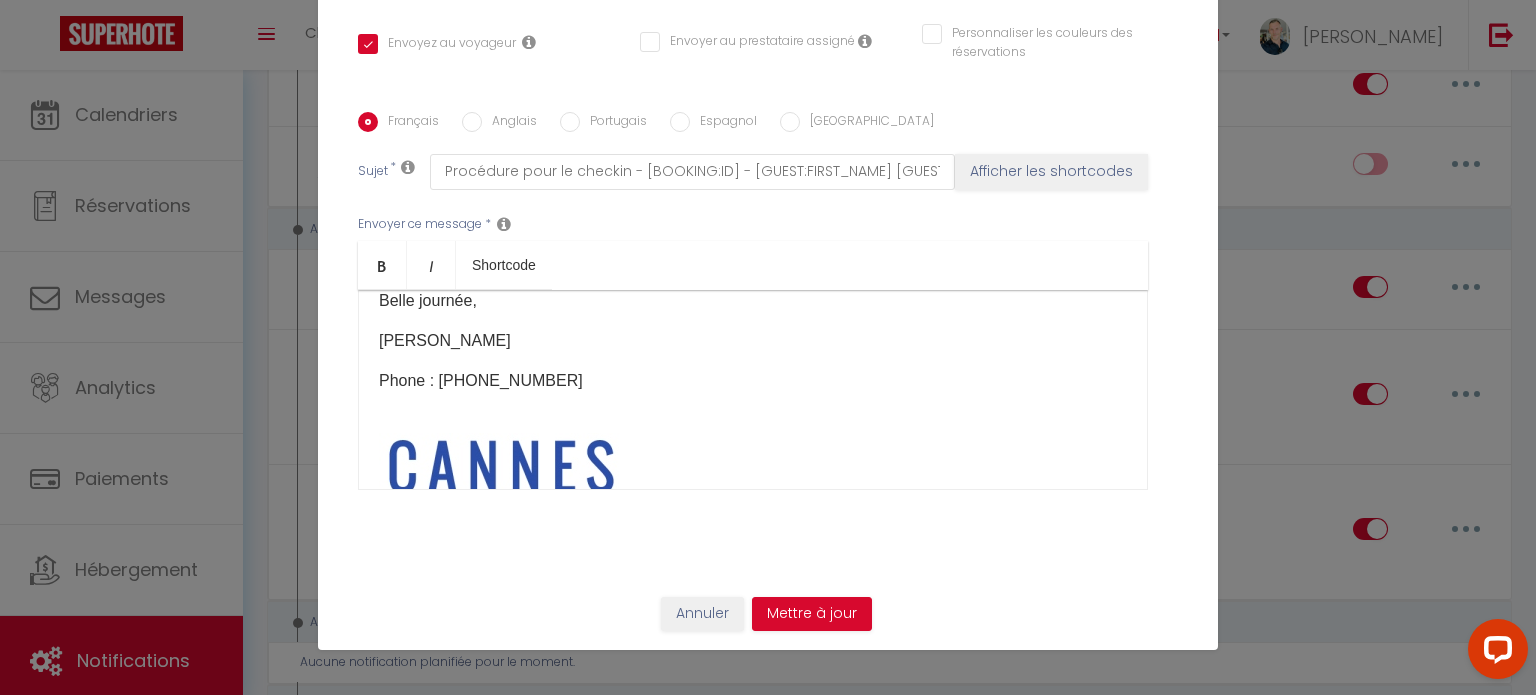 scroll, scrollTop: 294, scrollLeft: 0, axis: vertical 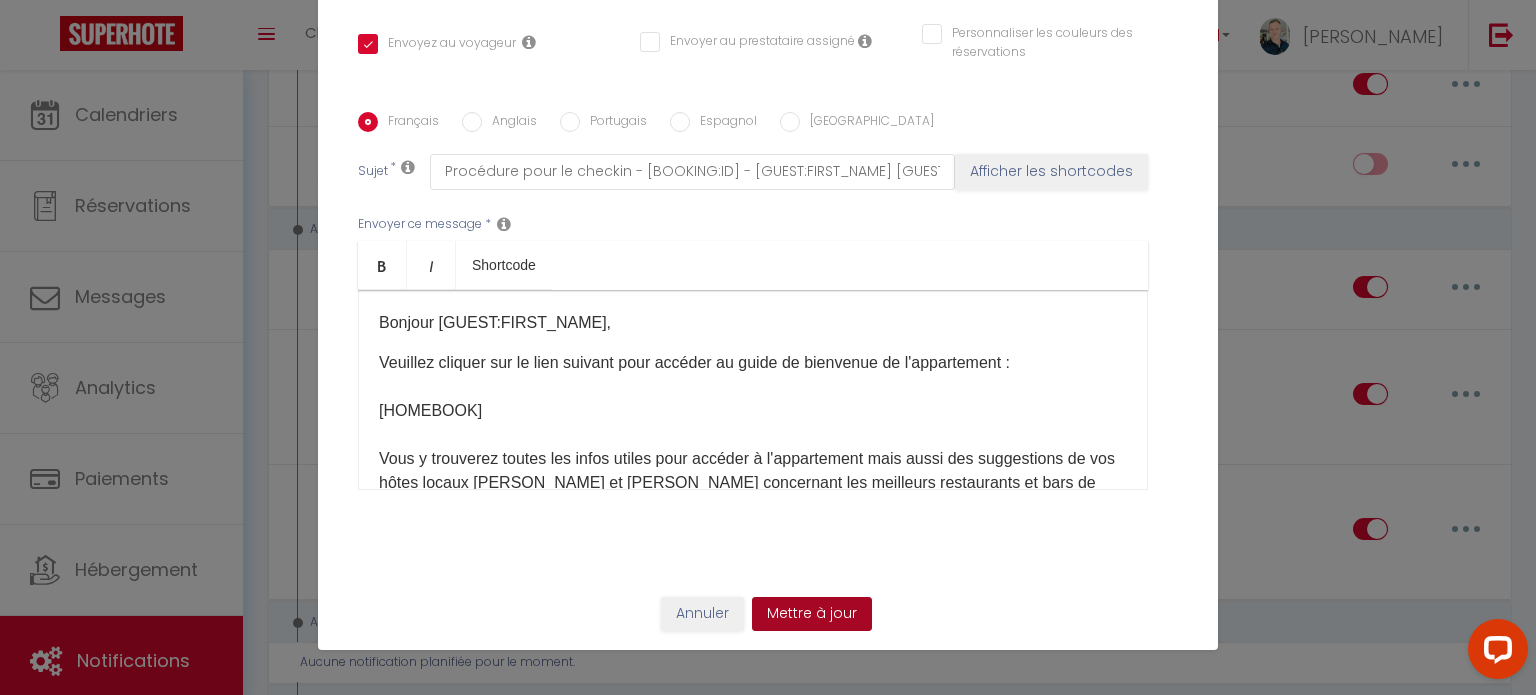 click on "Mettre à jour" at bounding box center [812, 614] 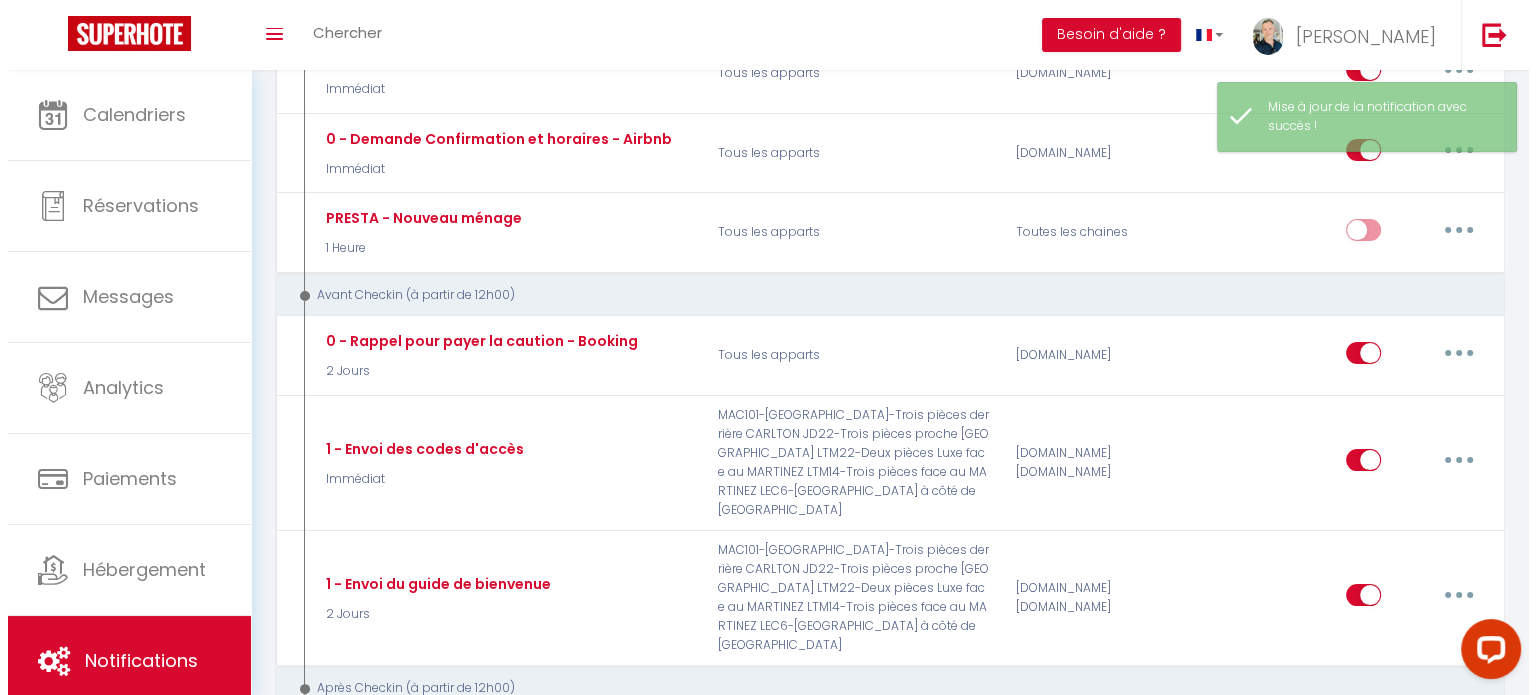 scroll, scrollTop: 290, scrollLeft: 0, axis: vertical 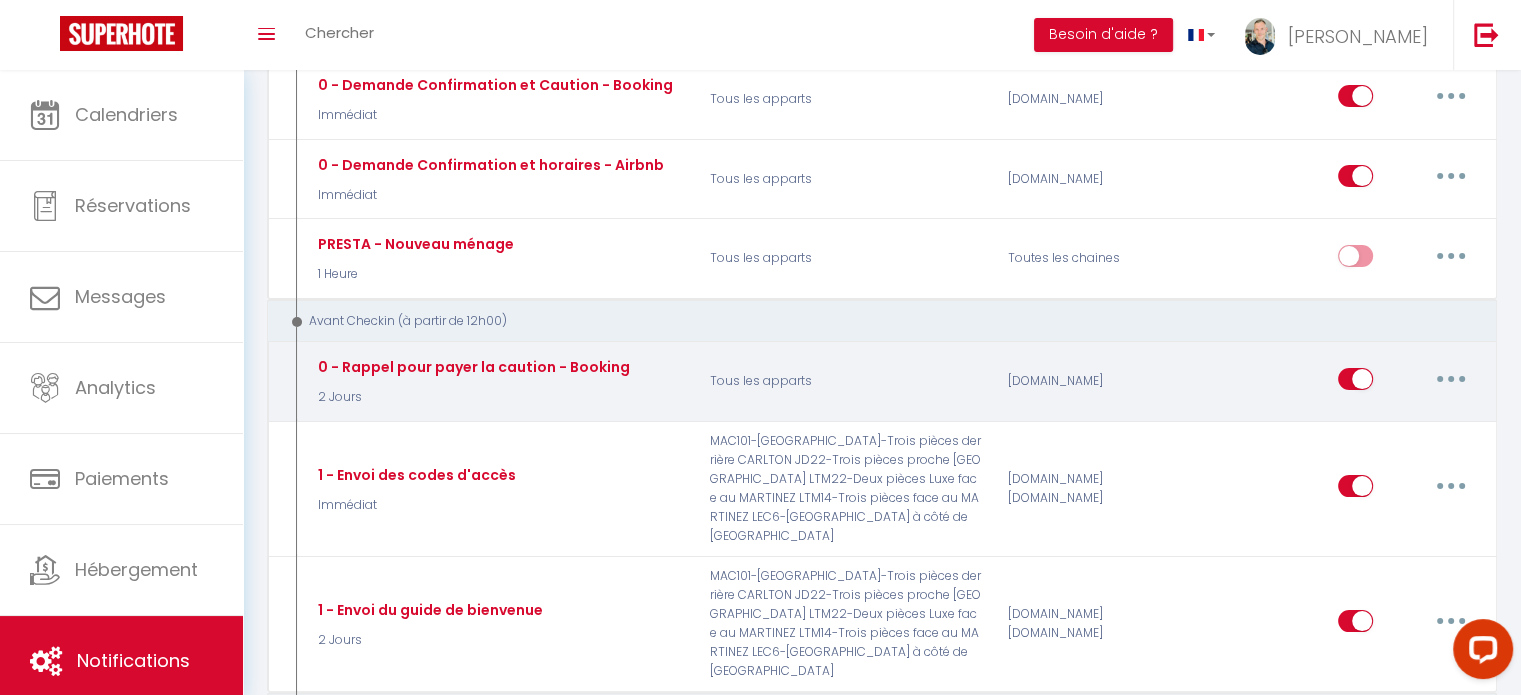 click at bounding box center [1451, 379] 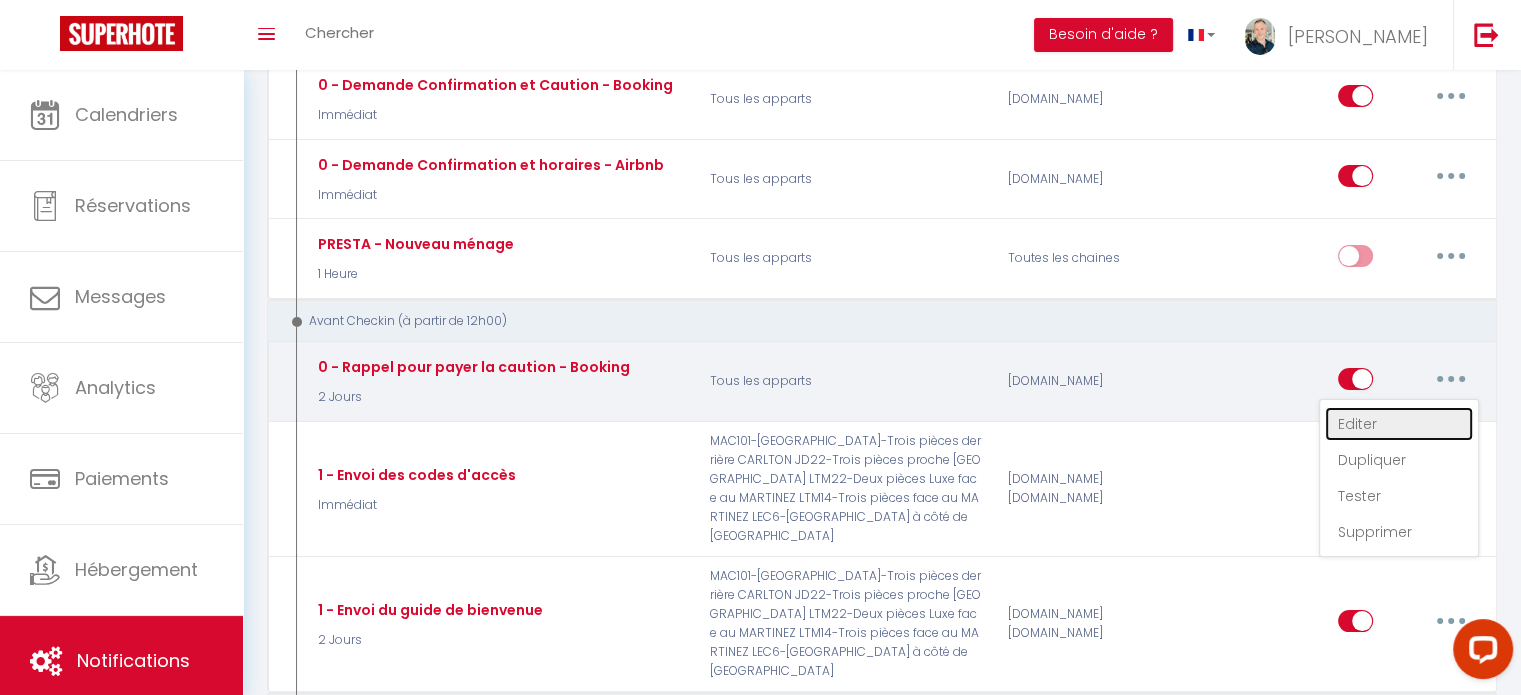 click on "Editer" at bounding box center (1399, 424) 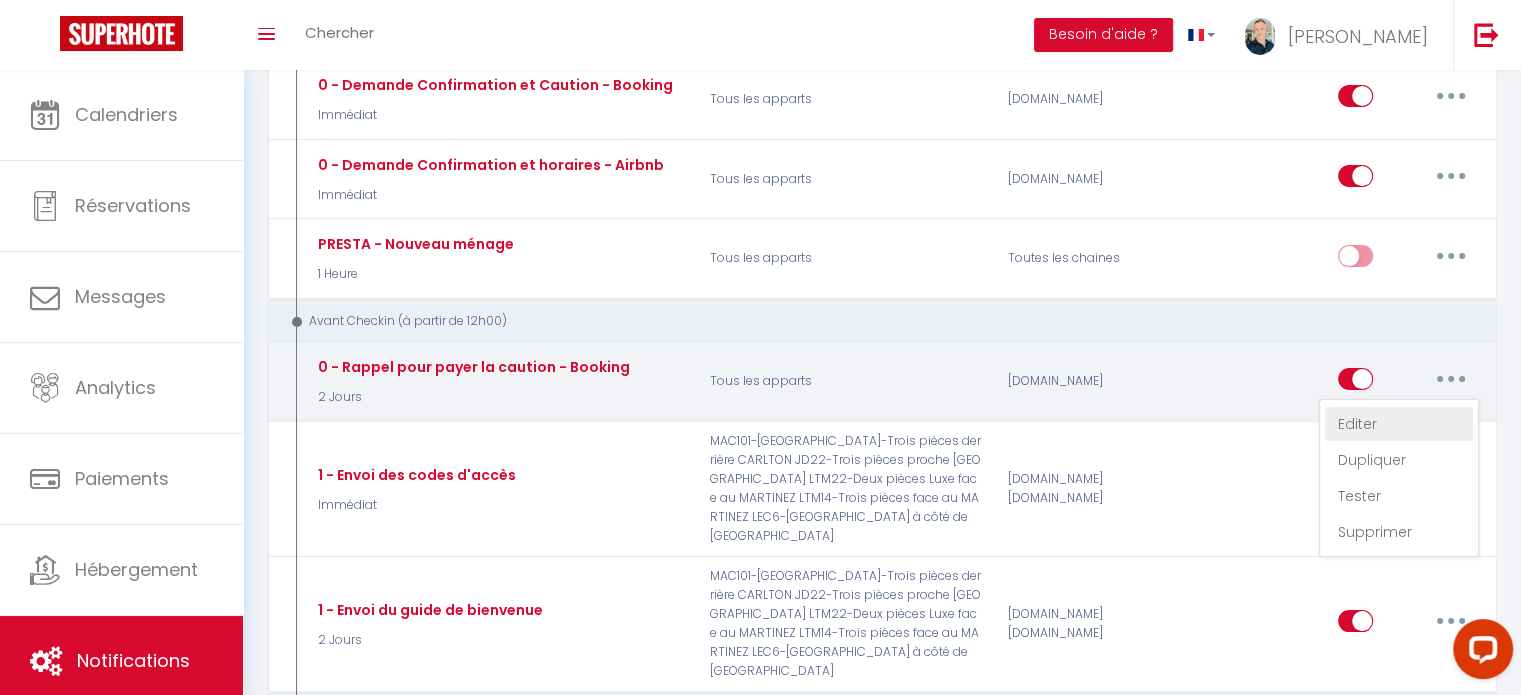 select on "if_deposit_not_paid" 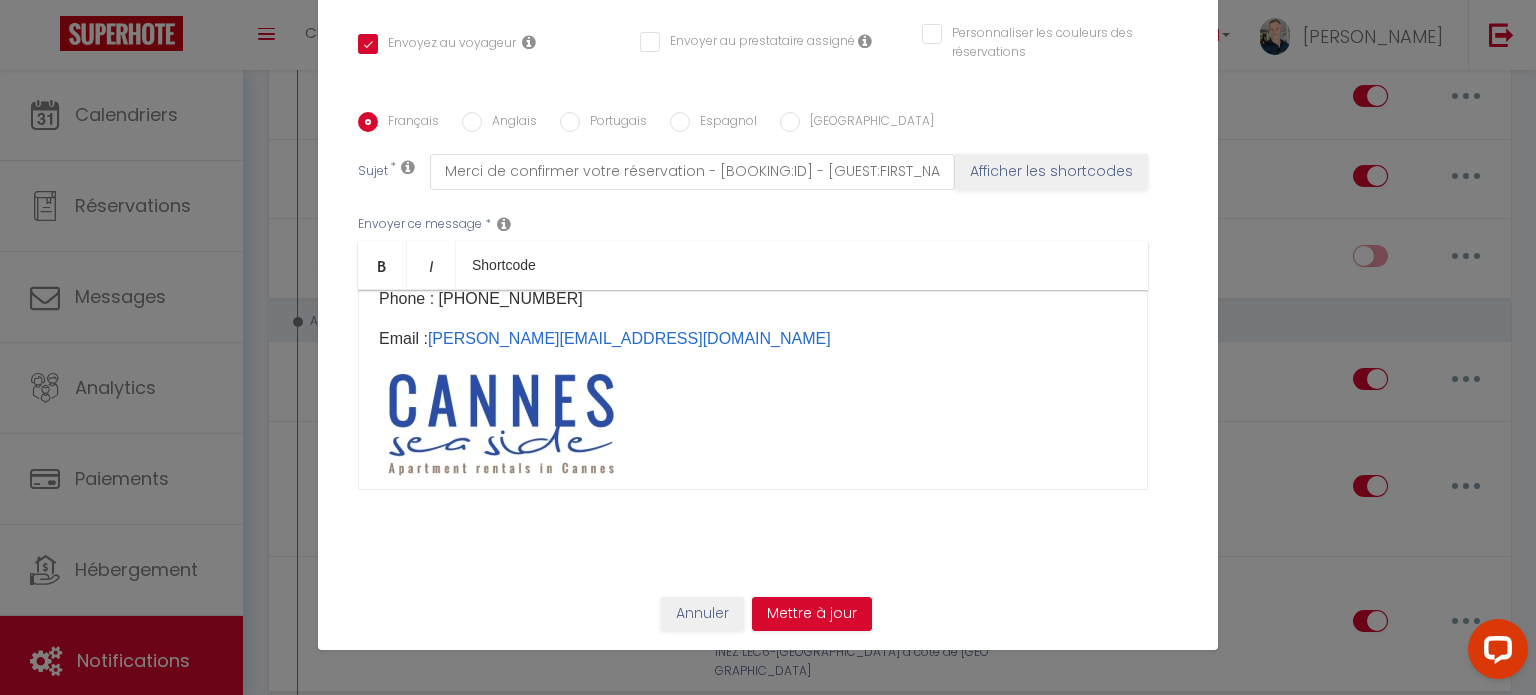 scroll, scrollTop: 330, scrollLeft: 0, axis: vertical 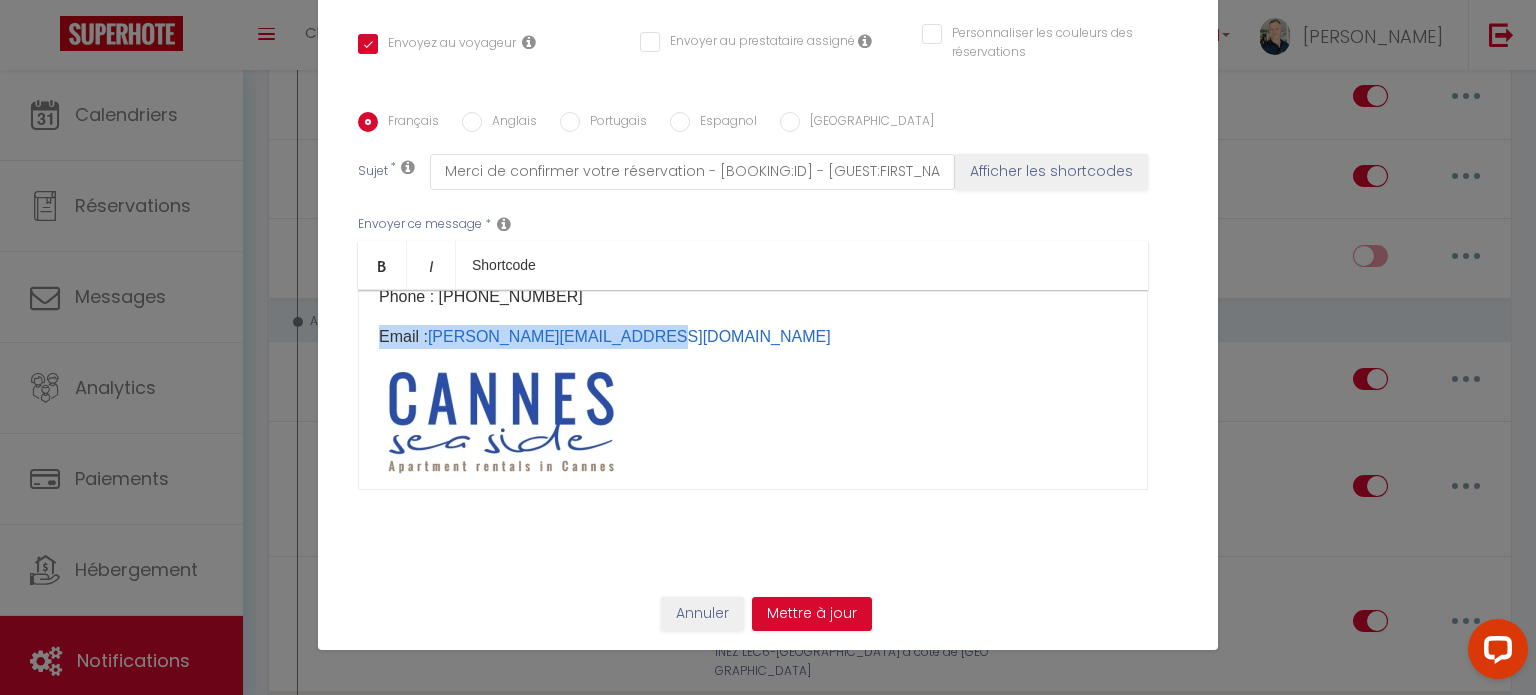 drag, startPoint x: 671, startPoint y: 338, endPoint x: 360, endPoint y: 315, distance: 311.84933 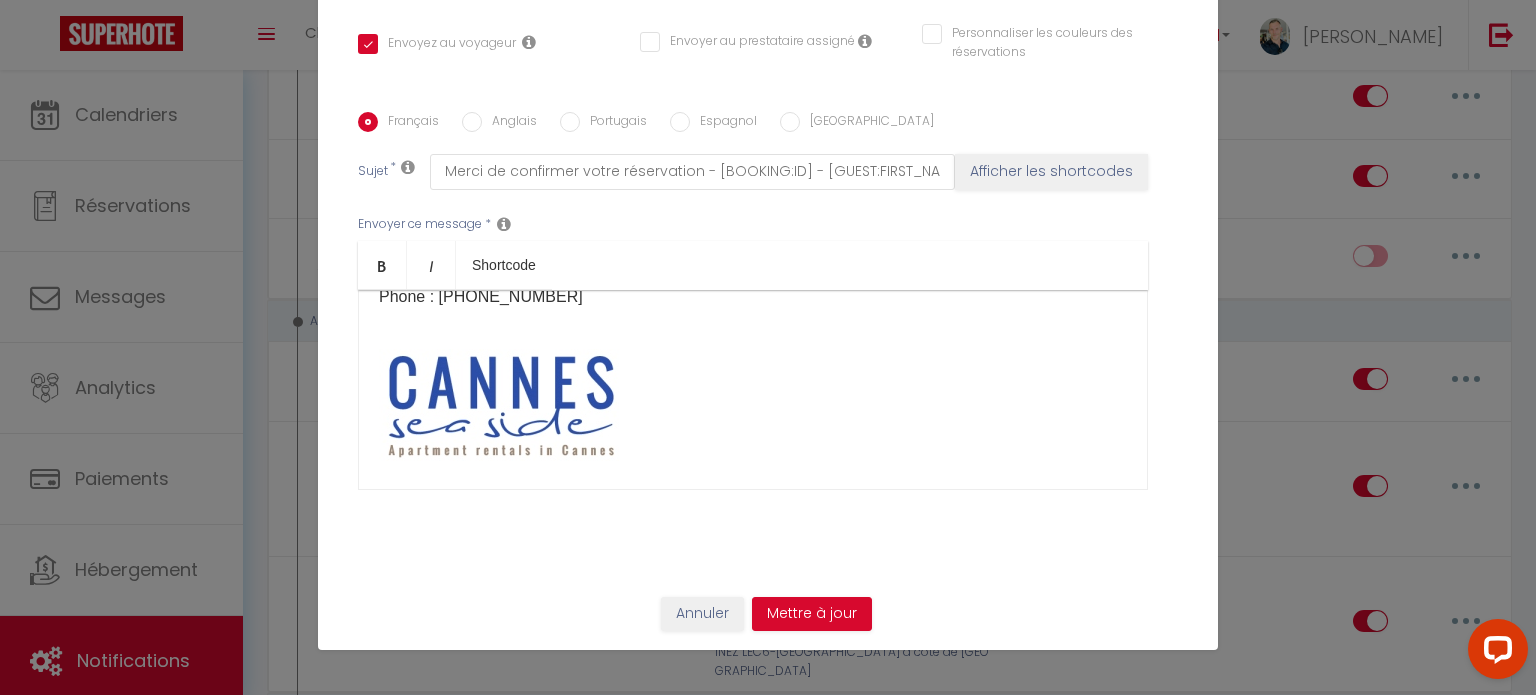 scroll, scrollTop: 326, scrollLeft: 0, axis: vertical 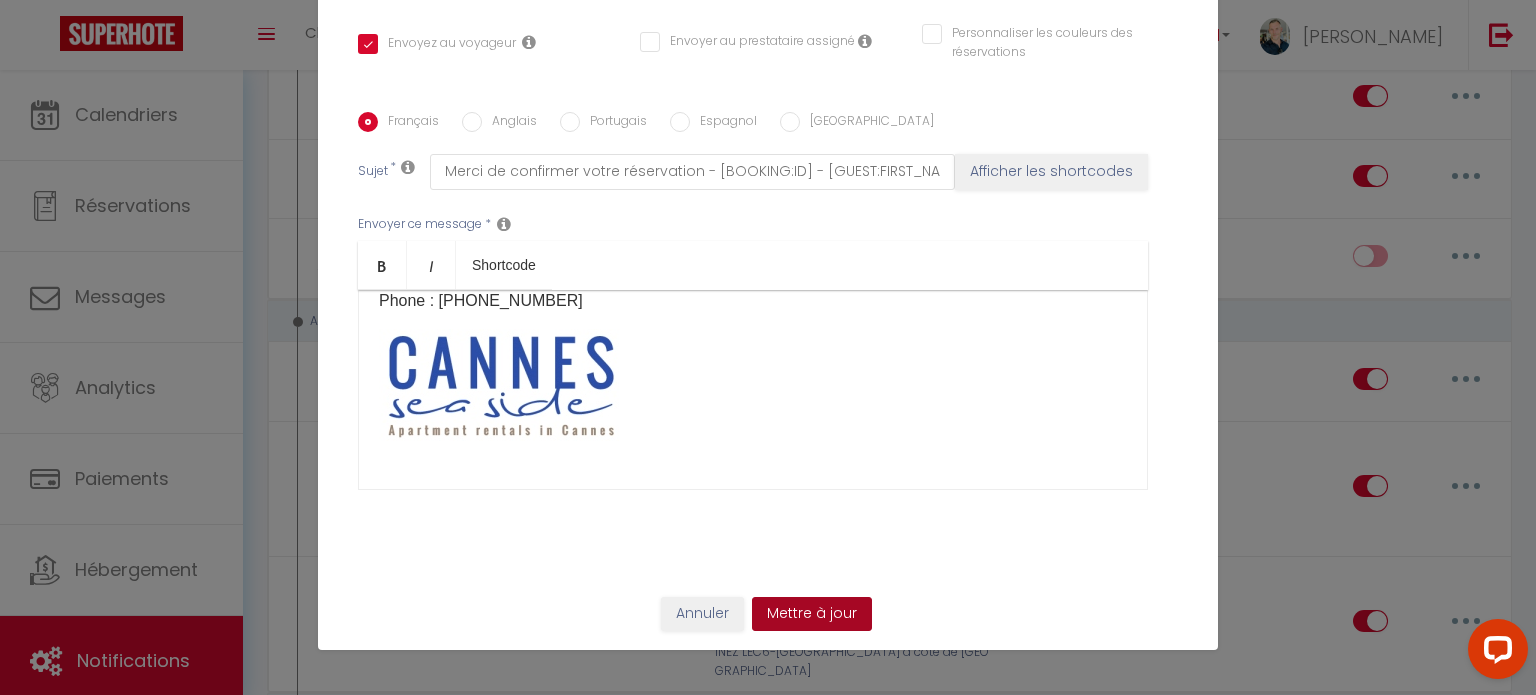 click on "Mettre à jour" at bounding box center (812, 614) 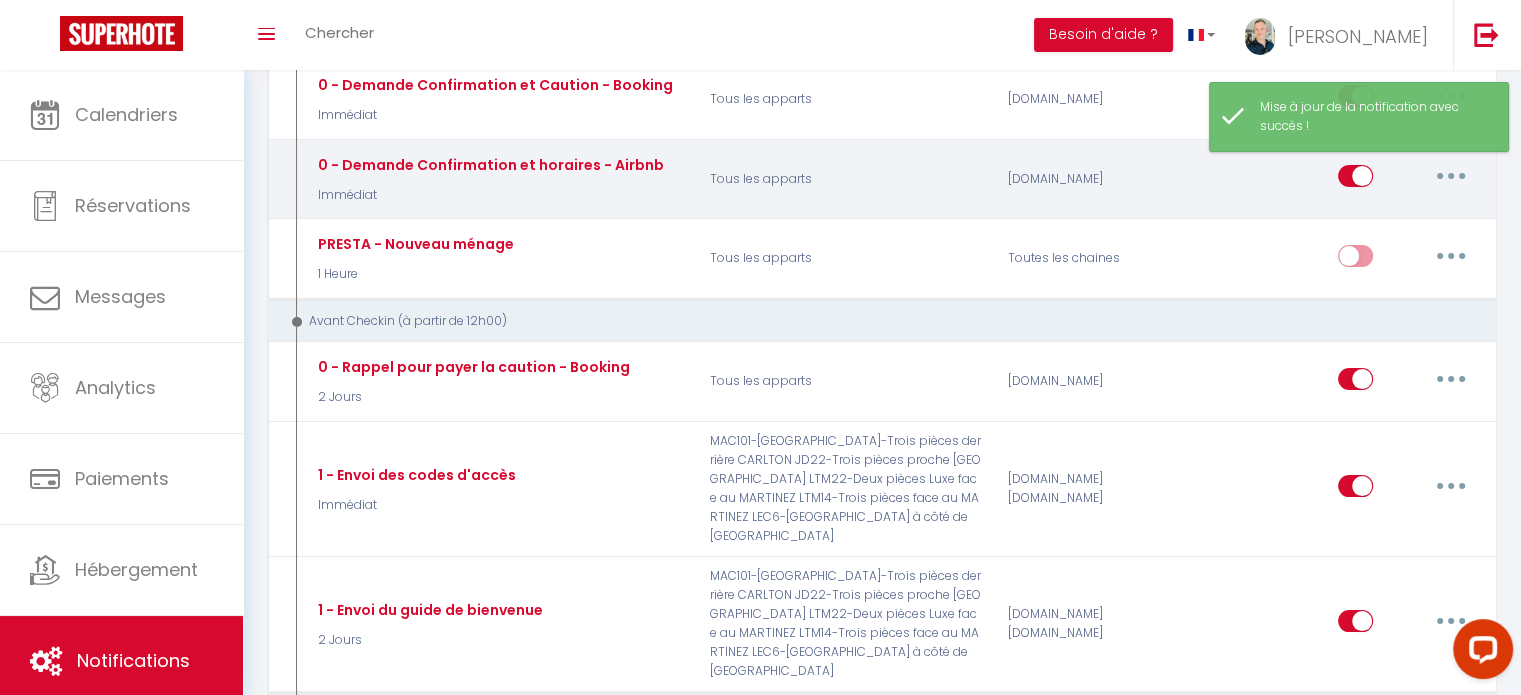 click at bounding box center [1451, 176] 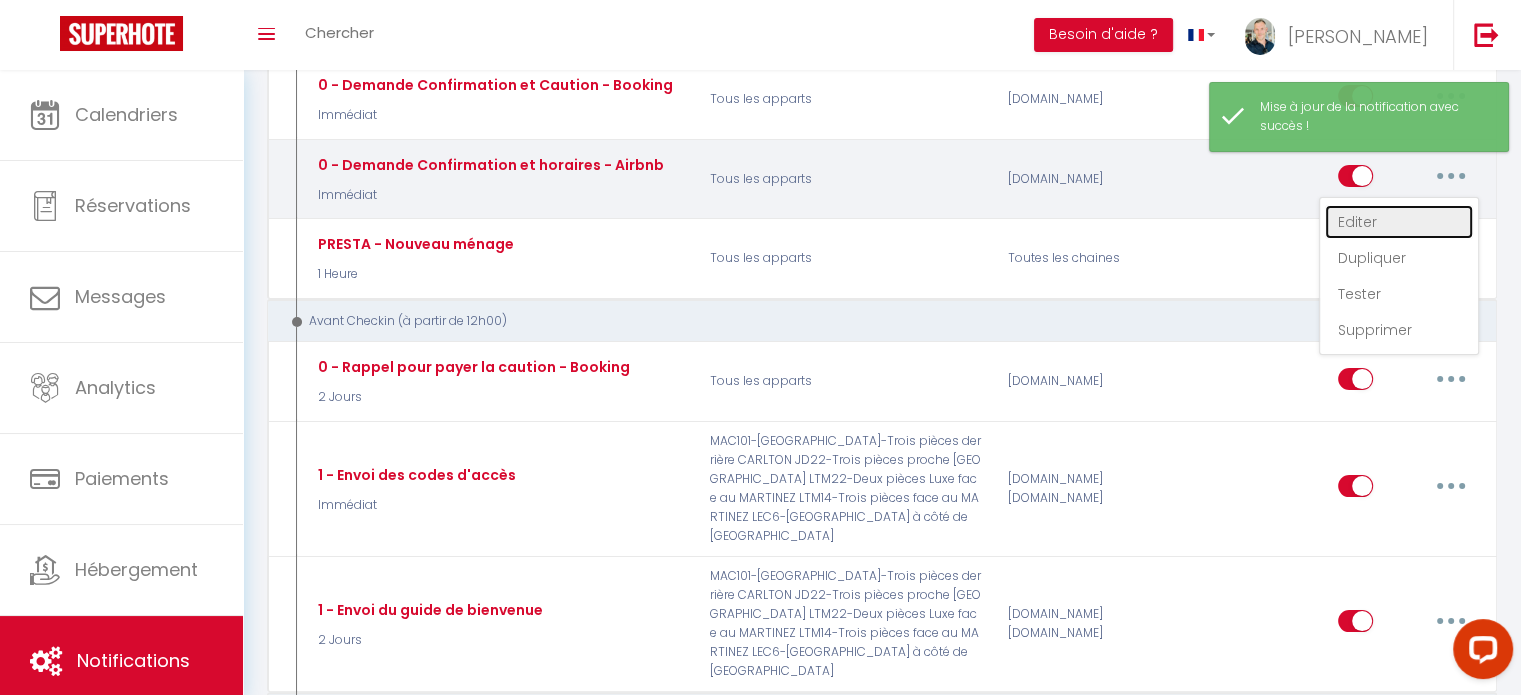 click on "Editer" at bounding box center [1399, 222] 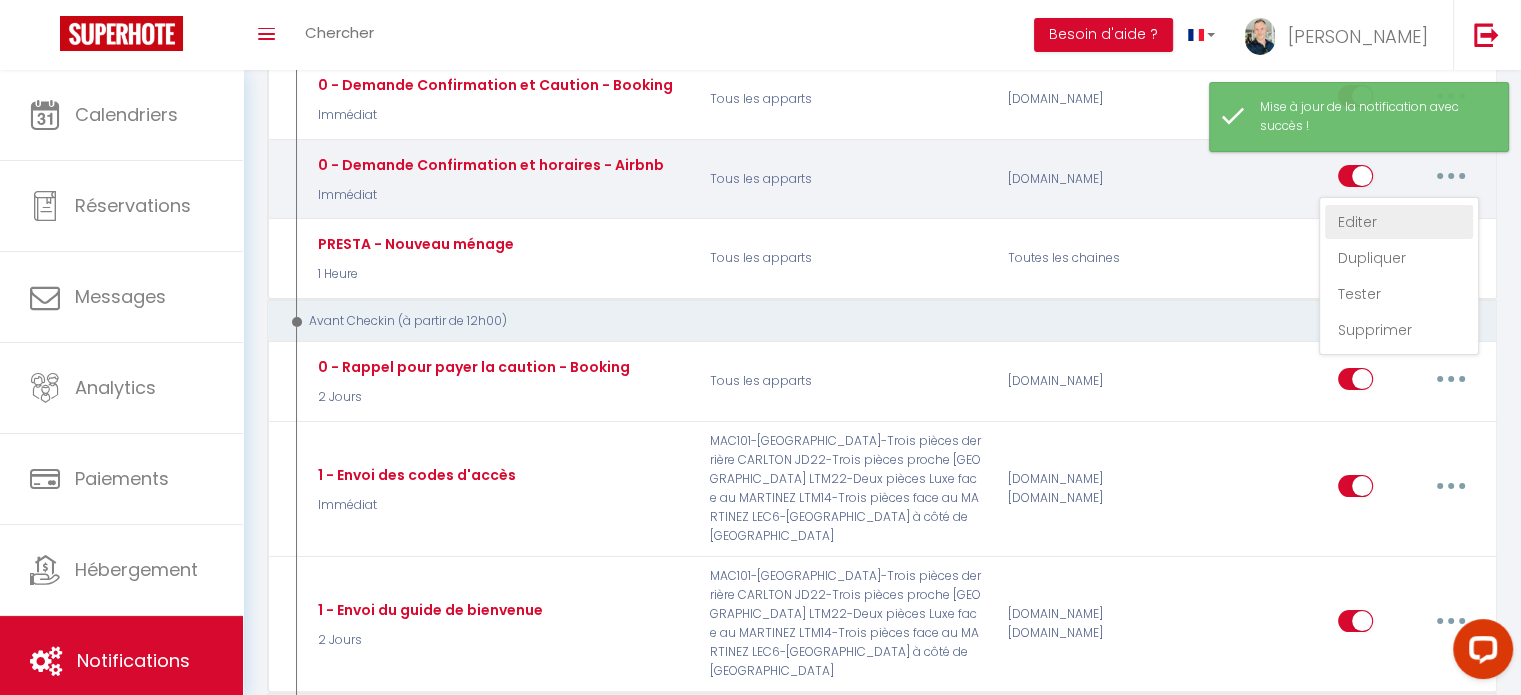 type on "0 - Demande Confirmation et horaires - Airbnb" 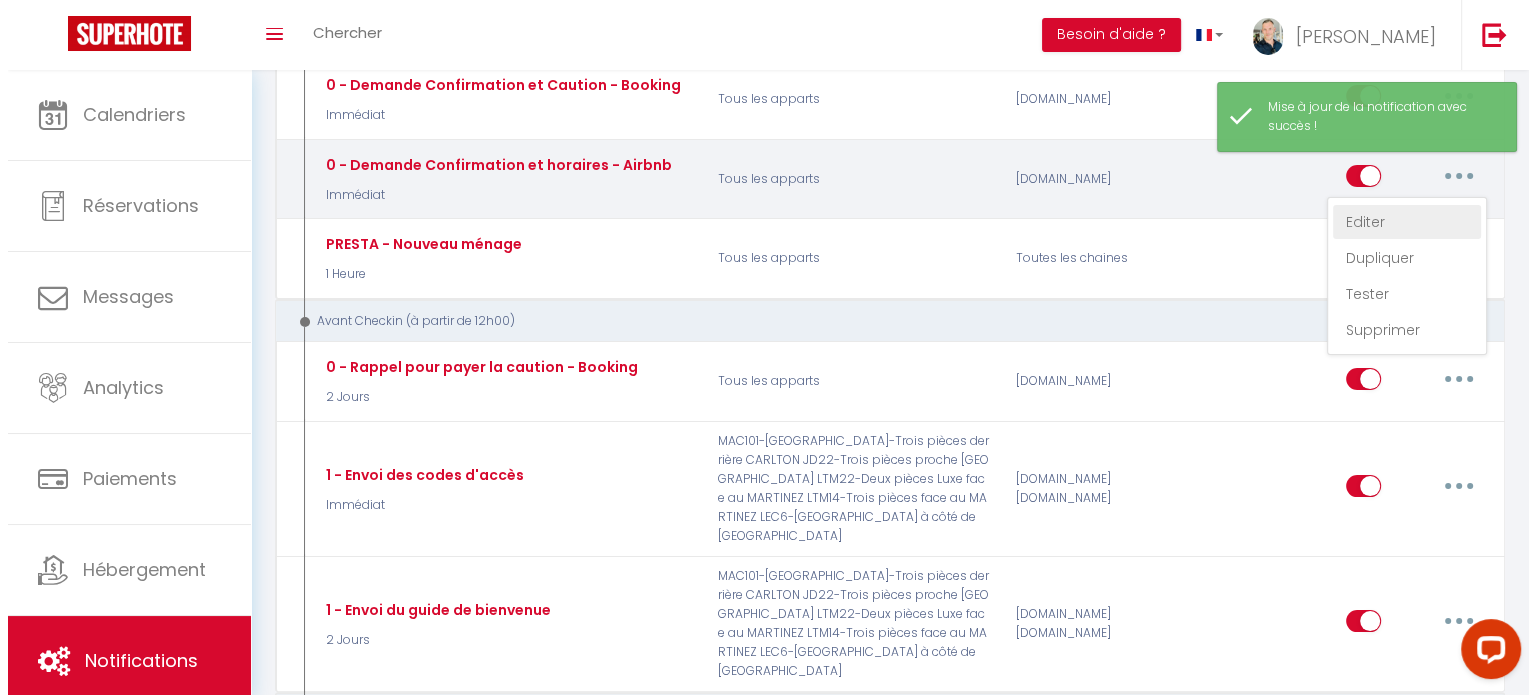 scroll, scrollTop: 301, scrollLeft: 0, axis: vertical 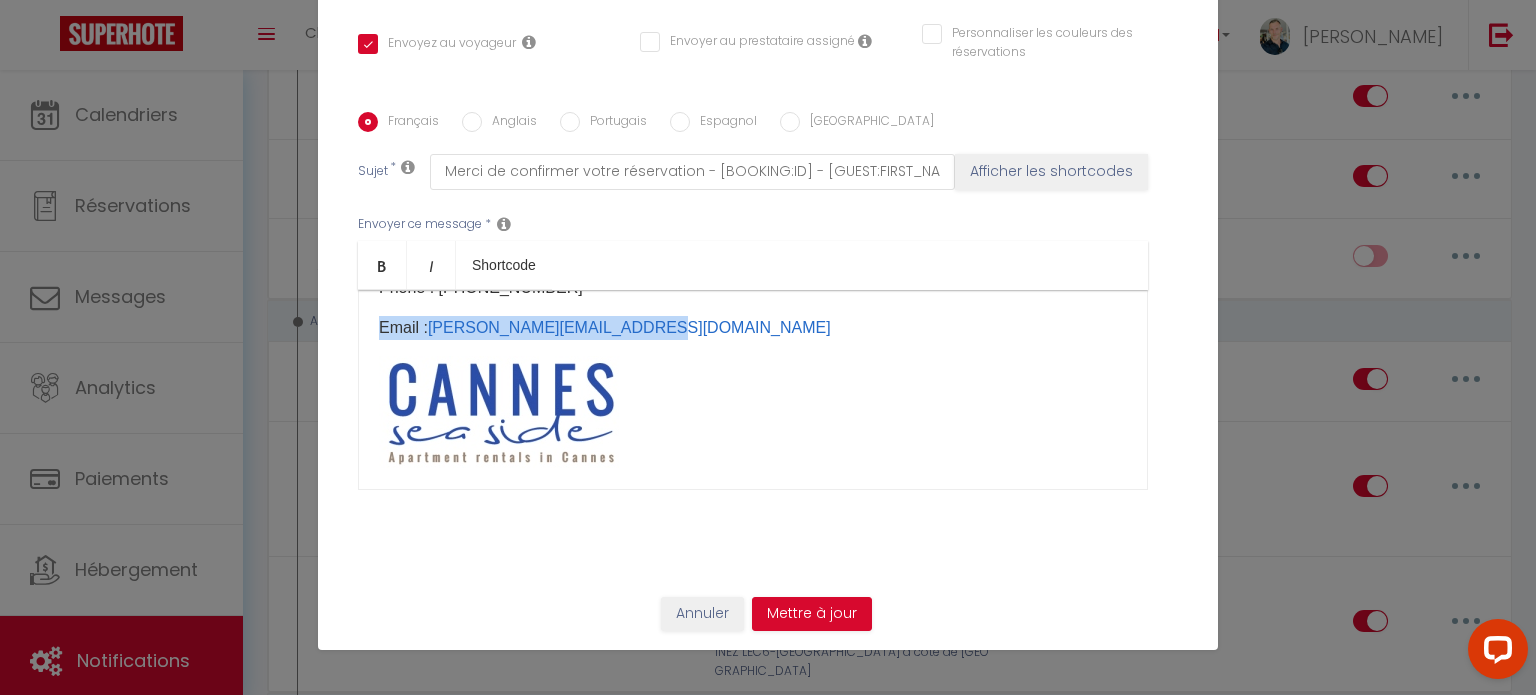 drag, startPoint x: 684, startPoint y: 310, endPoint x: 315, endPoint y: 307, distance: 369.0122 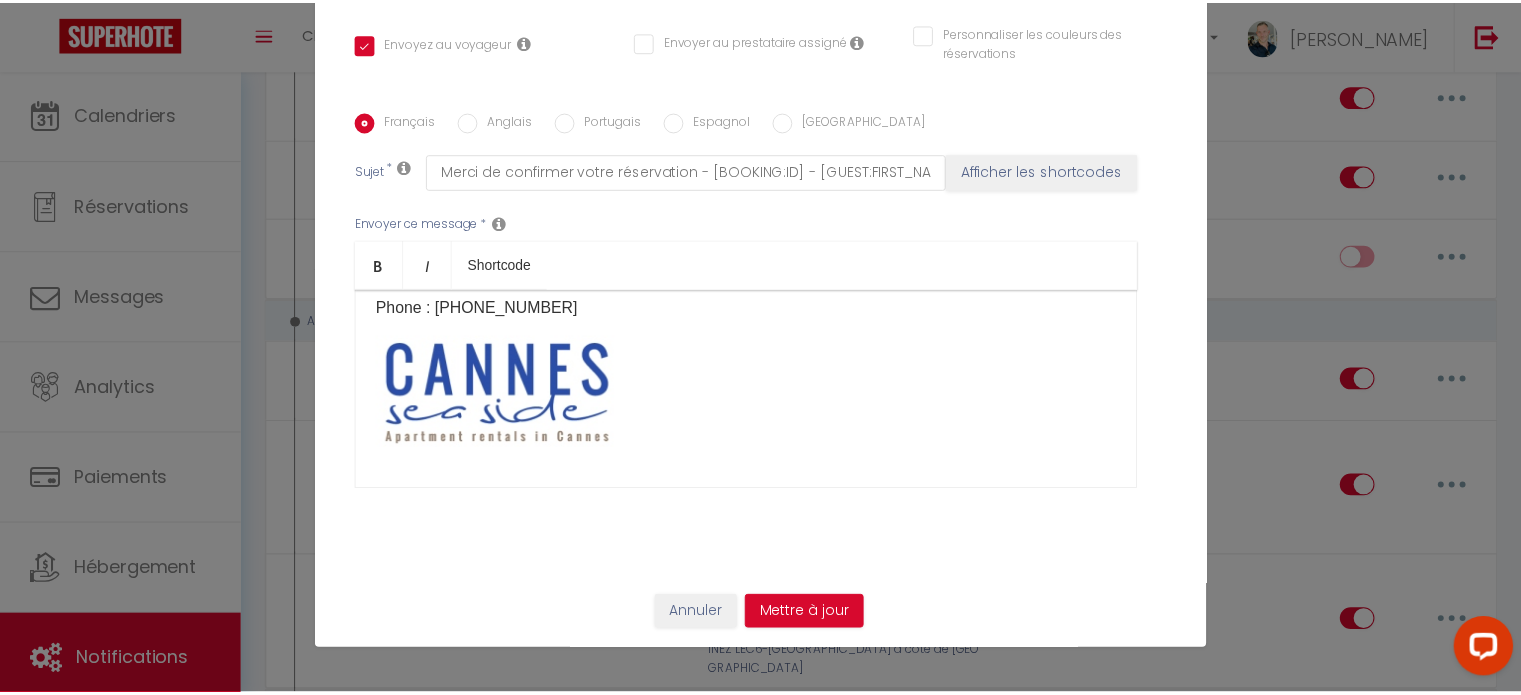 scroll, scrollTop: 261, scrollLeft: 0, axis: vertical 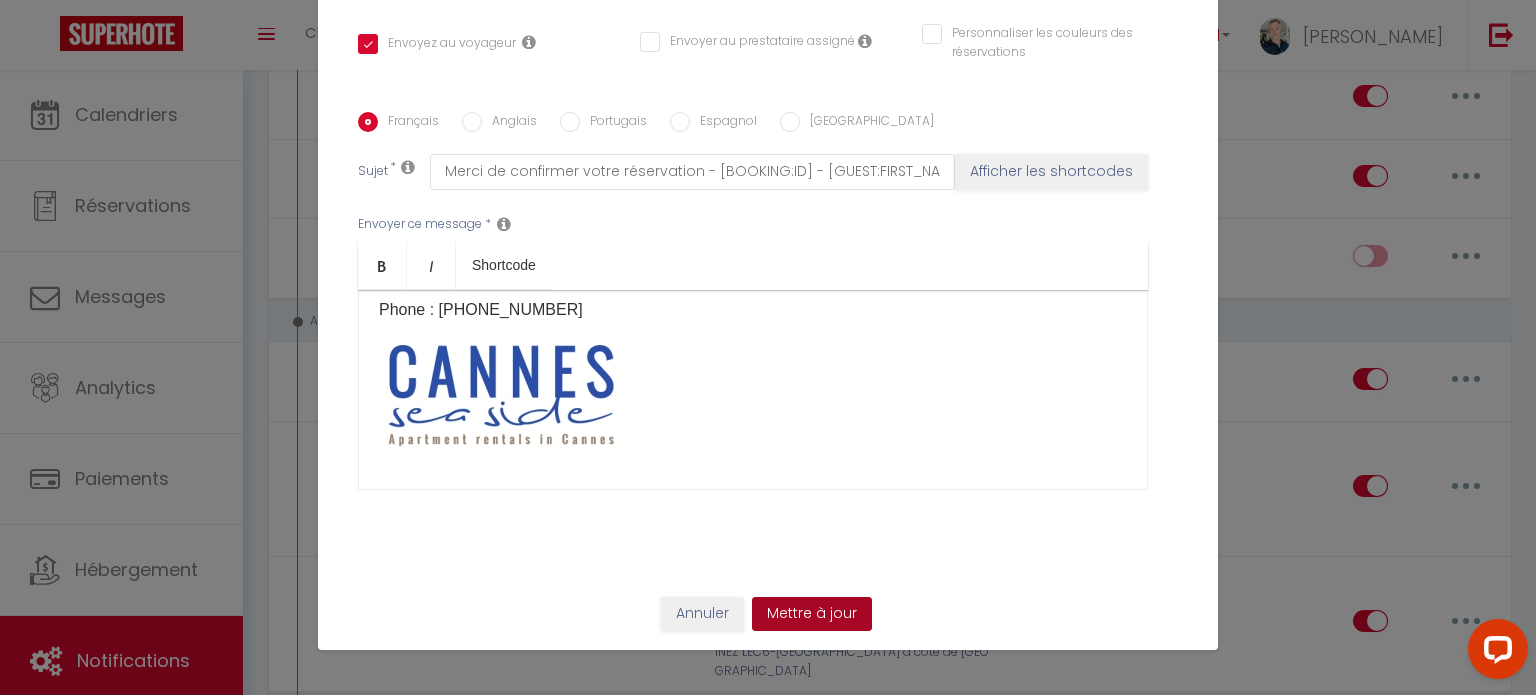 click on "Mettre à jour" at bounding box center (812, 614) 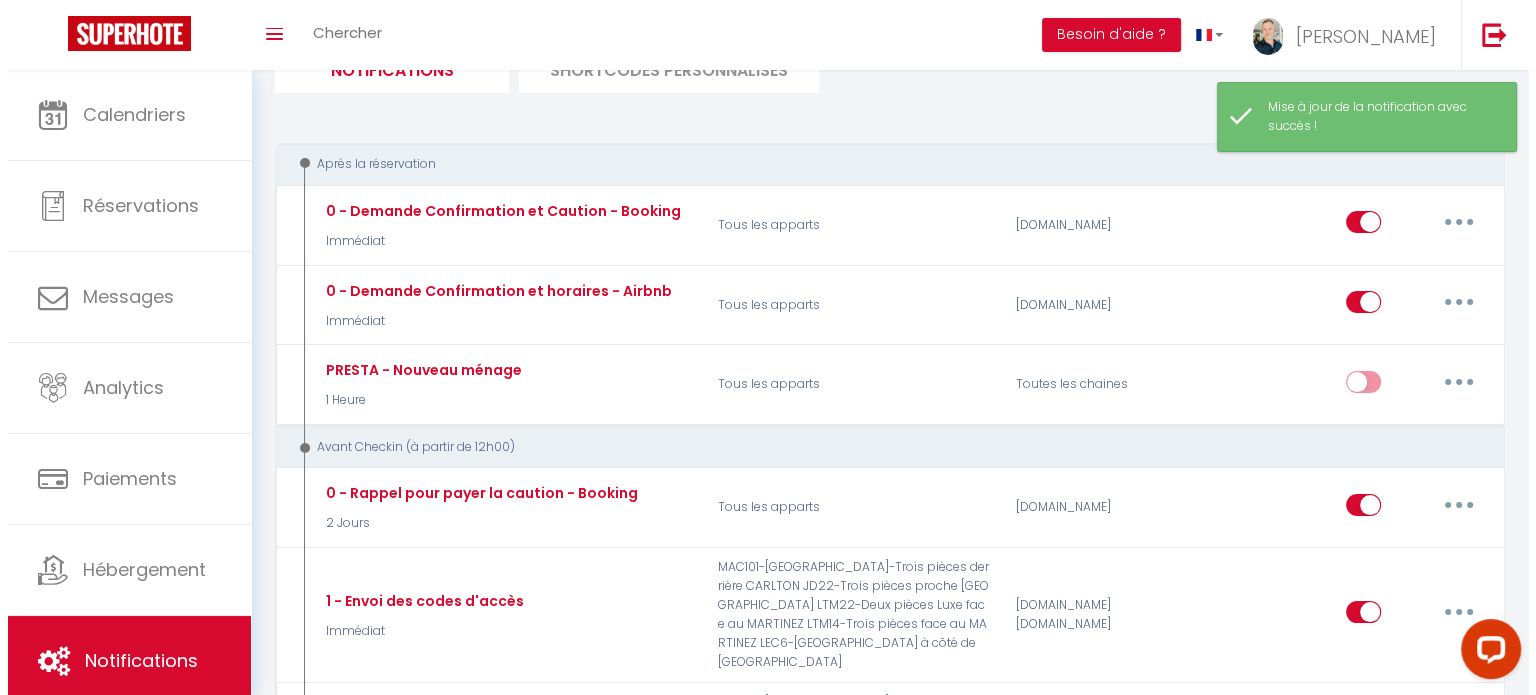scroll, scrollTop: 87, scrollLeft: 0, axis: vertical 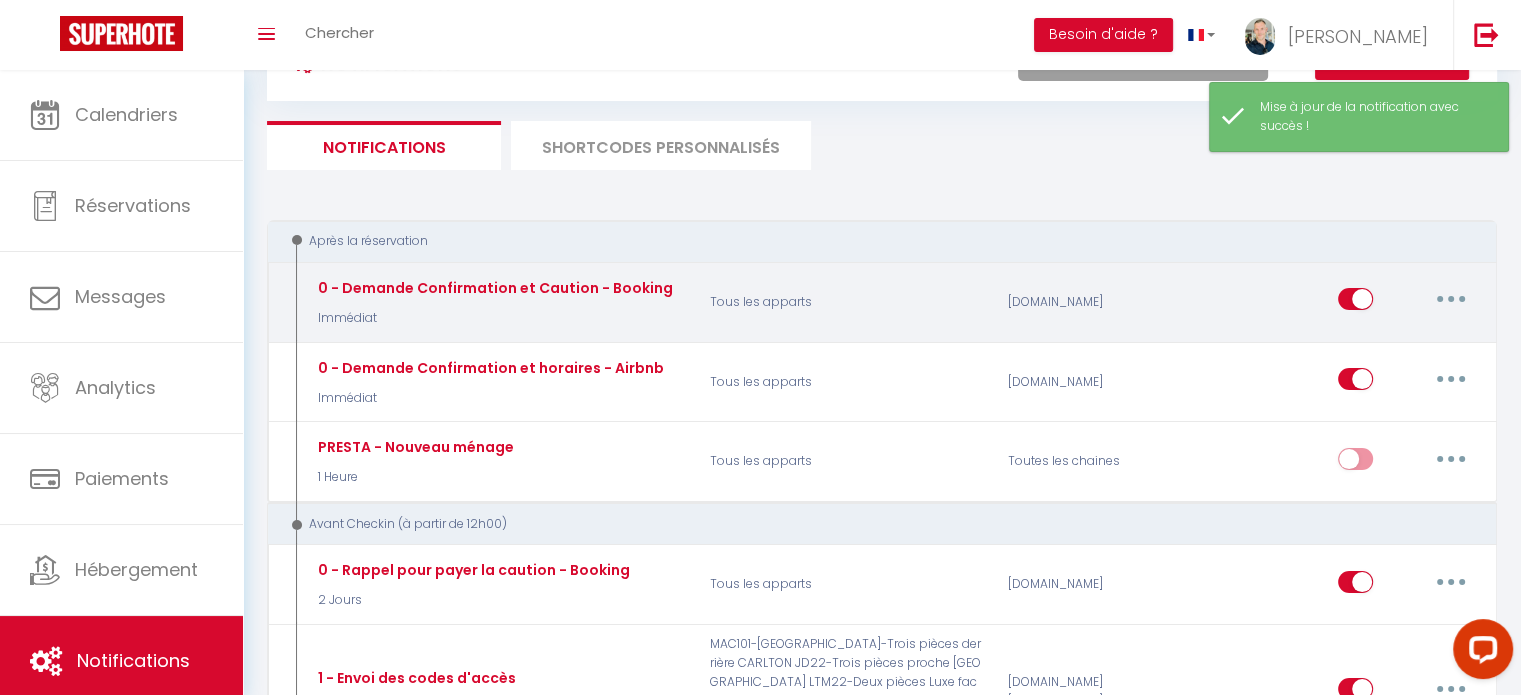 click at bounding box center (1451, 299) 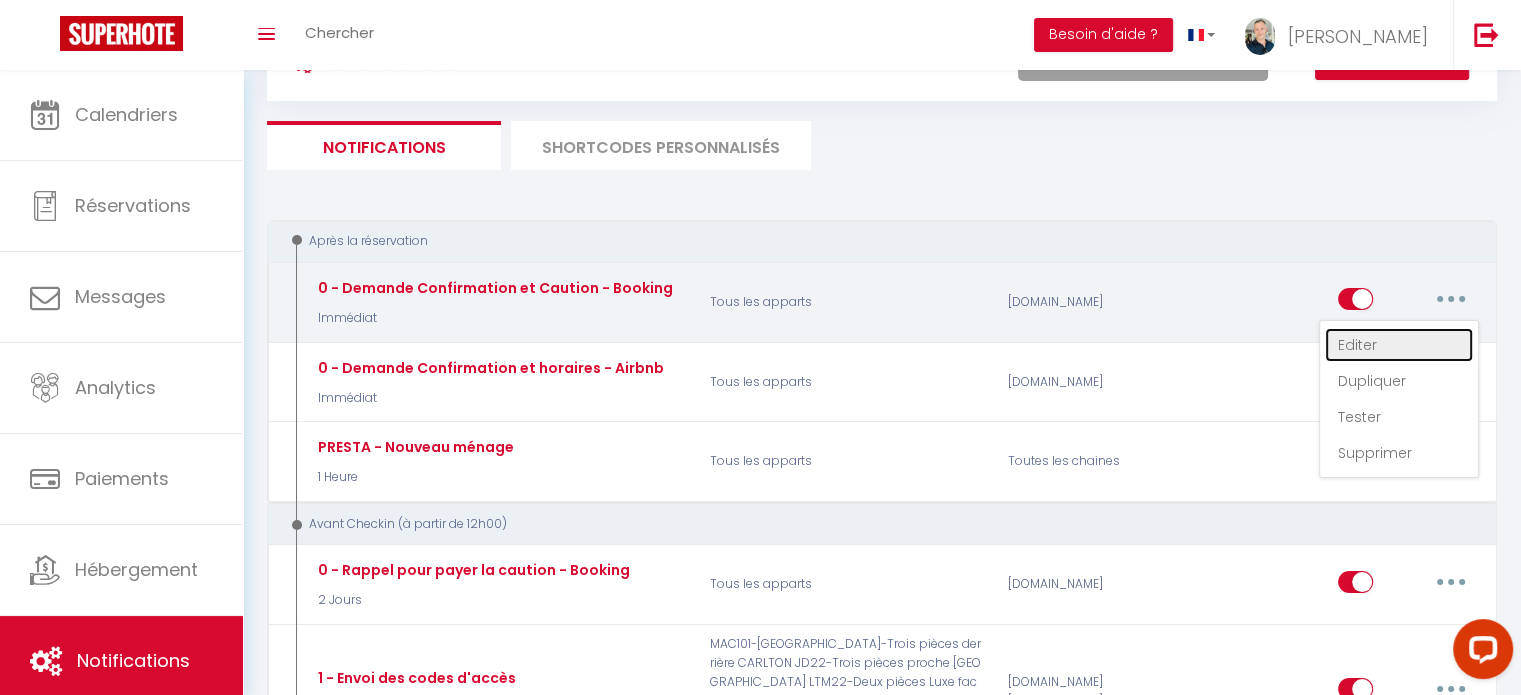 click on "Editer" at bounding box center (1399, 345) 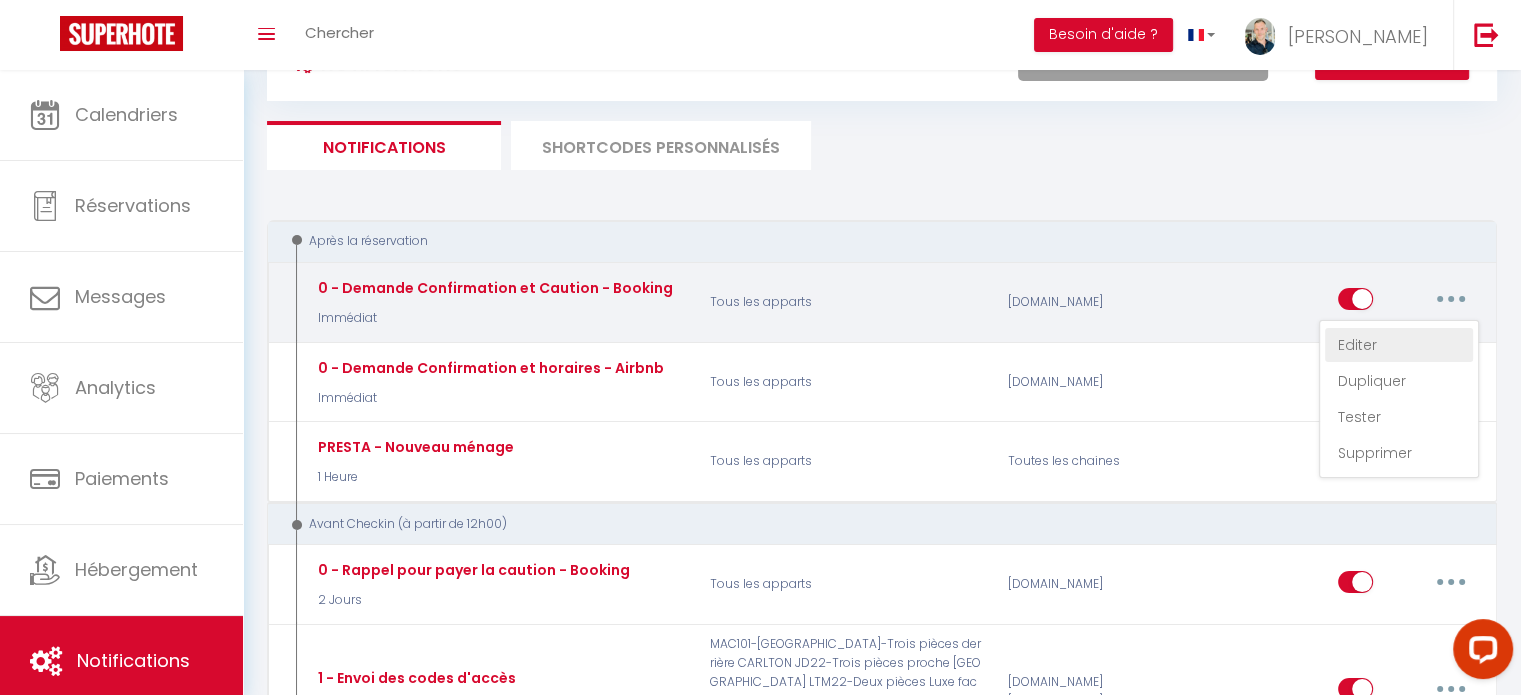 type on "0 - Demande Confirmation et Caution - Booking" 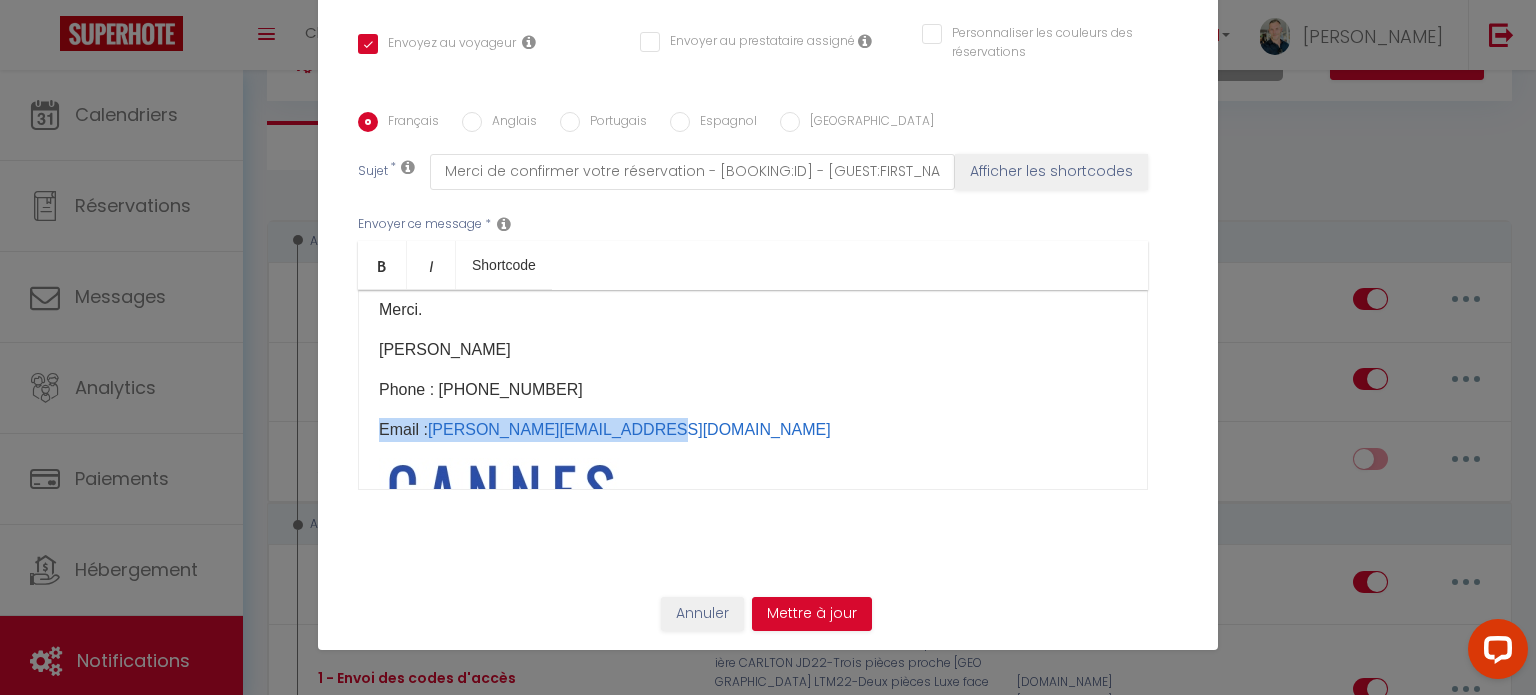 drag, startPoint x: 651, startPoint y: 459, endPoint x: 359, endPoint y: 431, distance: 293.3394 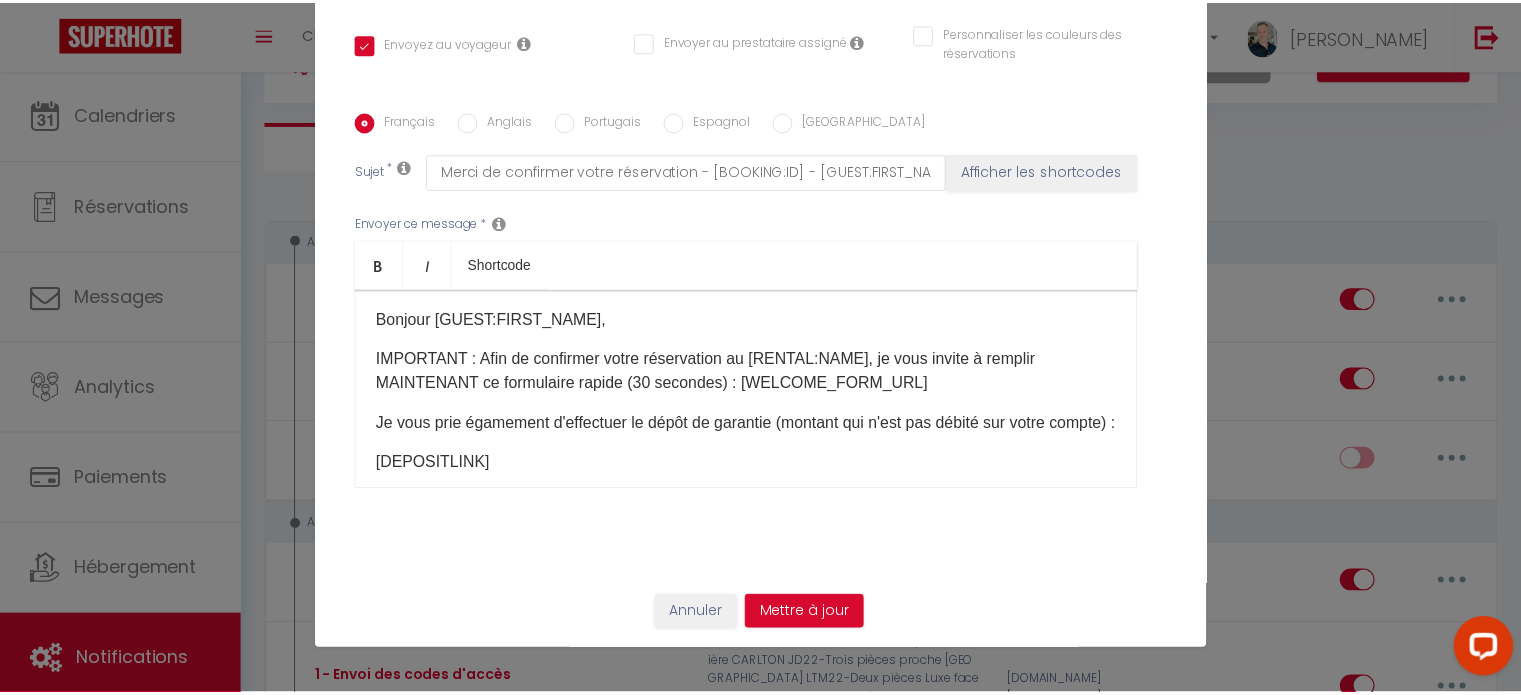 scroll, scrollTop: 0, scrollLeft: 0, axis: both 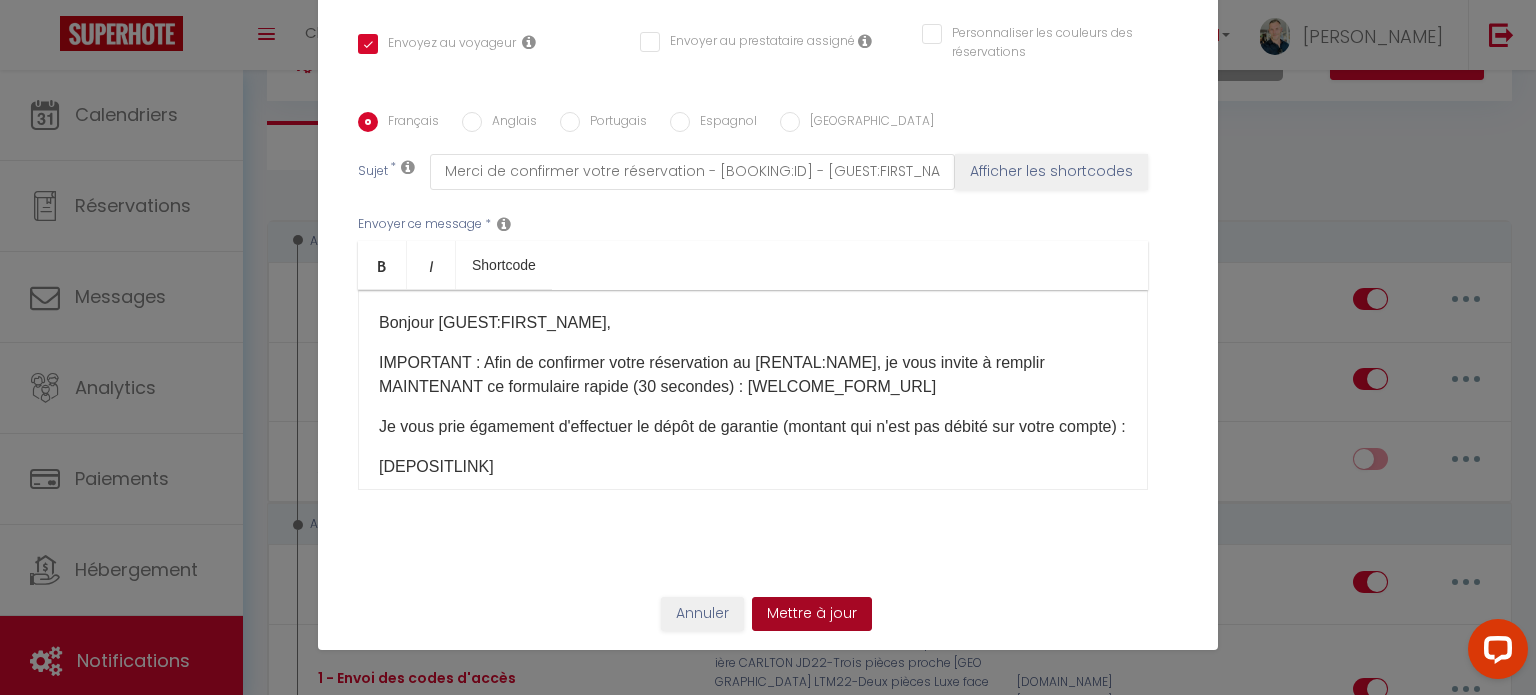 click on "Mettre à jour" at bounding box center (812, 614) 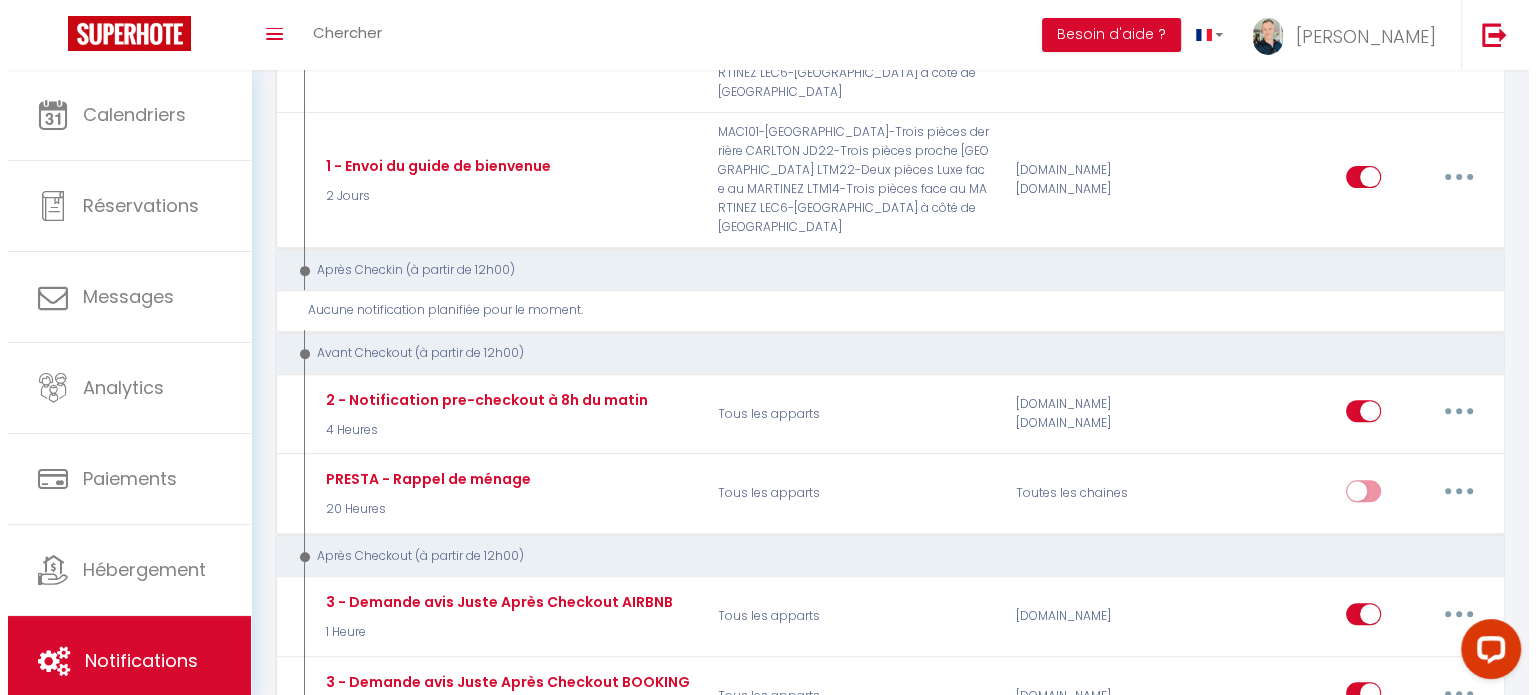 scroll, scrollTop: 742, scrollLeft: 0, axis: vertical 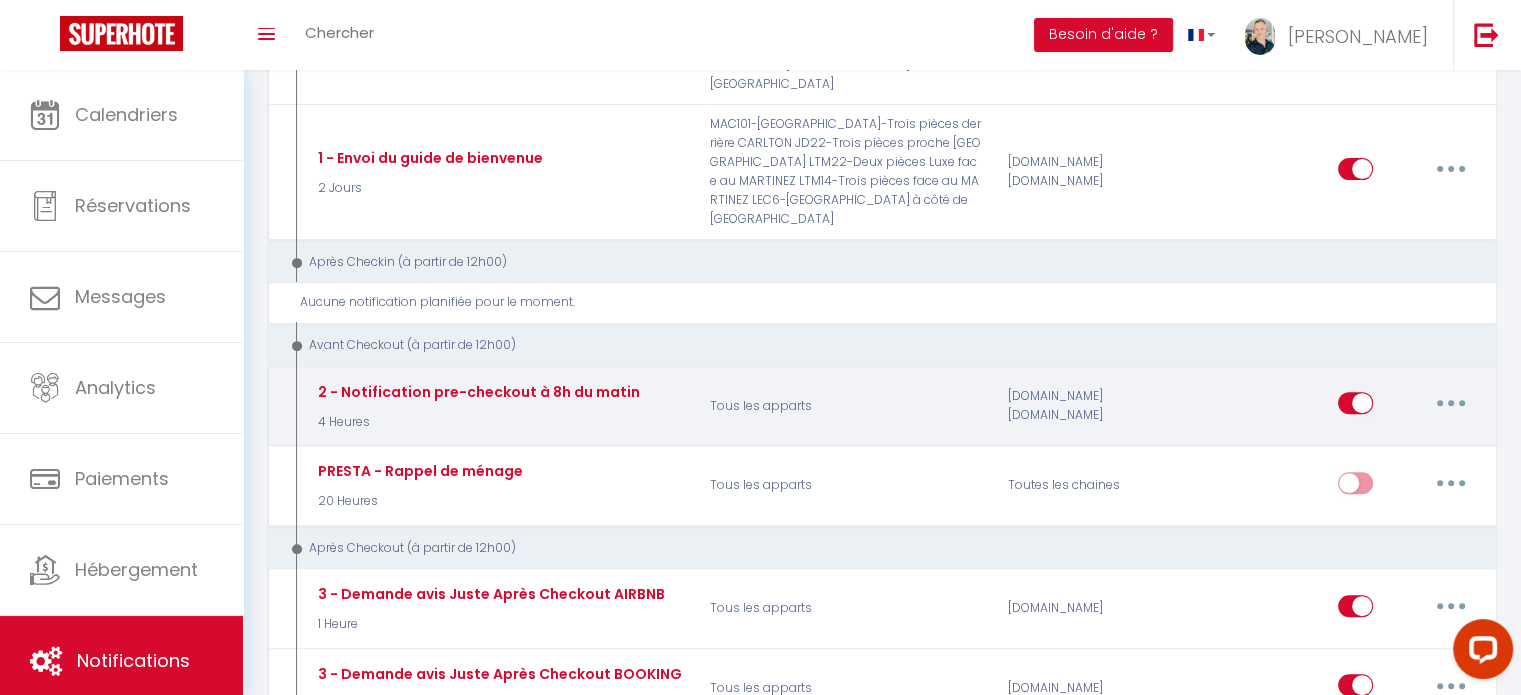 click at bounding box center (1451, 403) 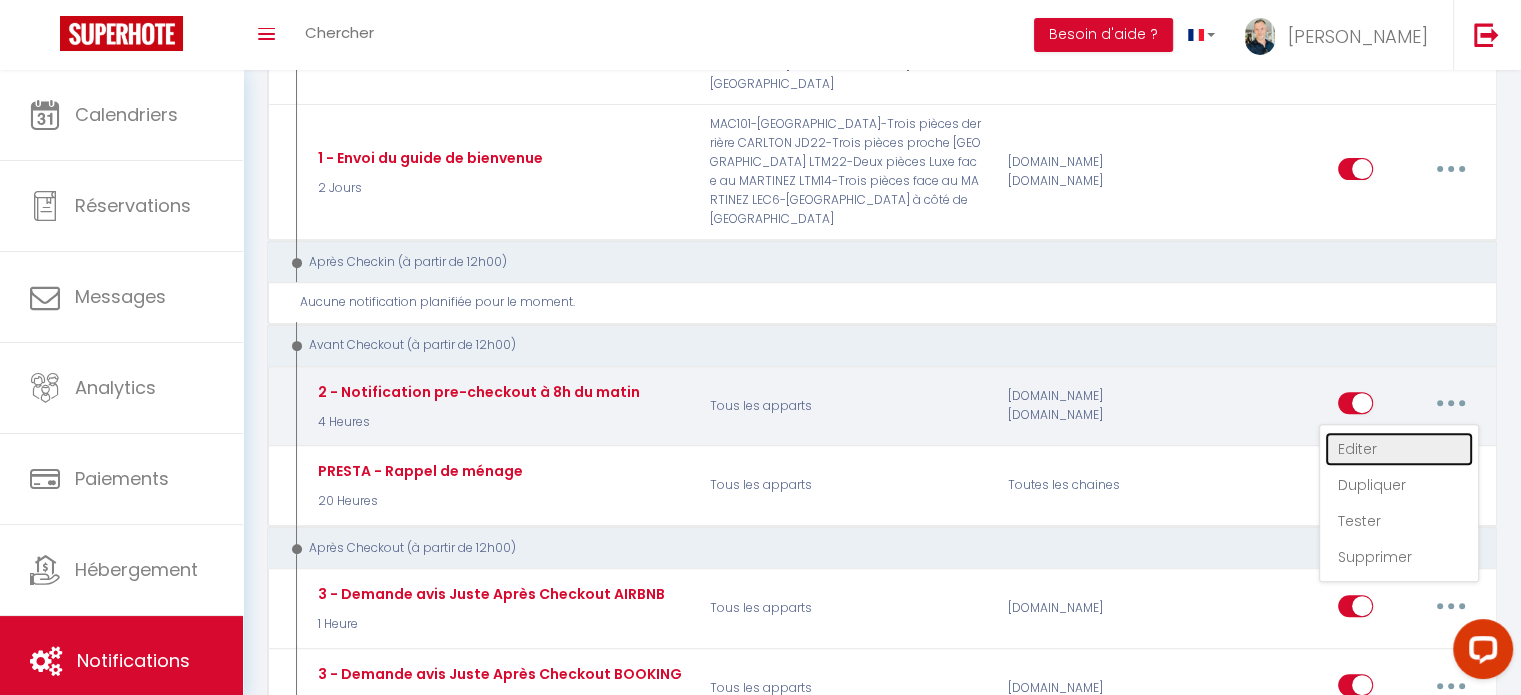 click on "Editer" at bounding box center [1399, 449] 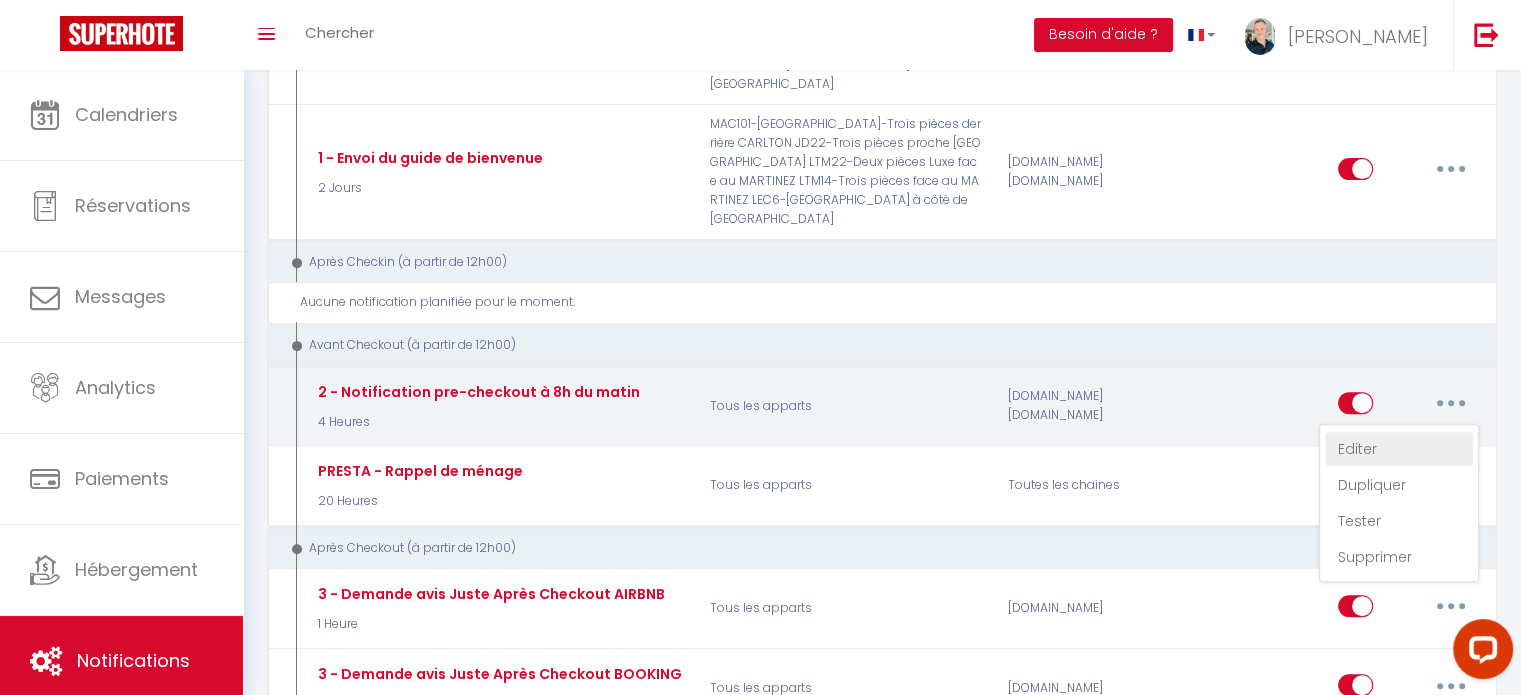 type on "2 - Notification pre-checkout à 8h du matin" 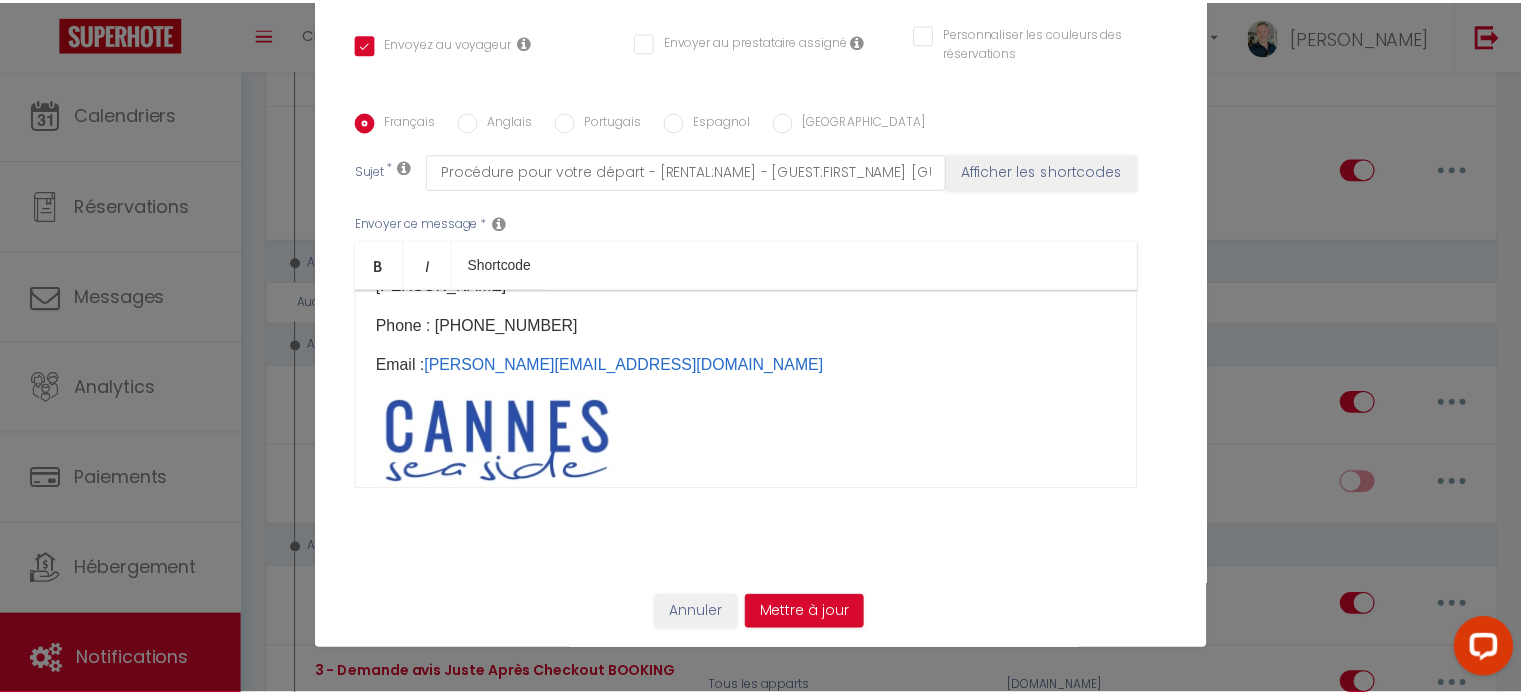 scroll, scrollTop: 314, scrollLeft: 0, axis: vertical 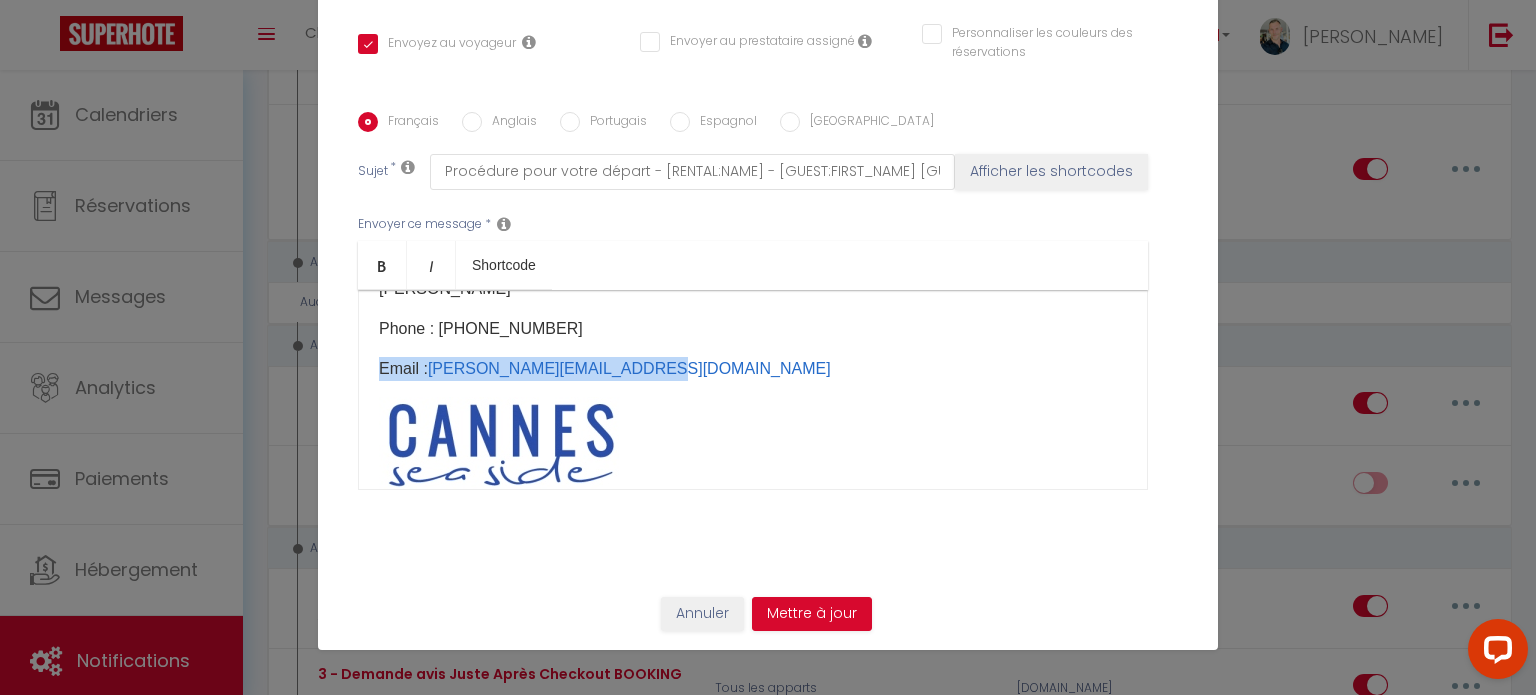 drag, startPoint x: 680, startPoint y: 366, endPoint x: 370, endPoint y: 364, distance: 310.00644 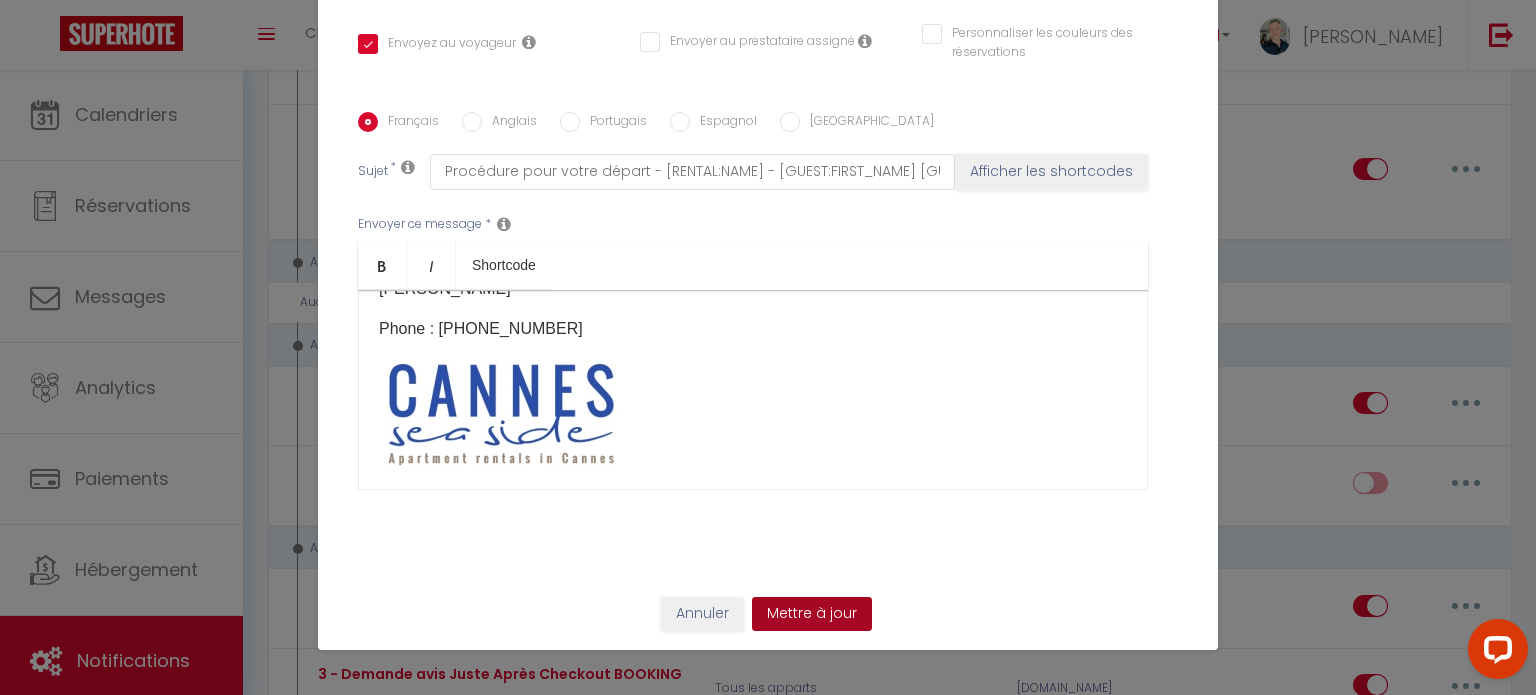 click on "Mettre à jour" at bounding box center (812, 614) 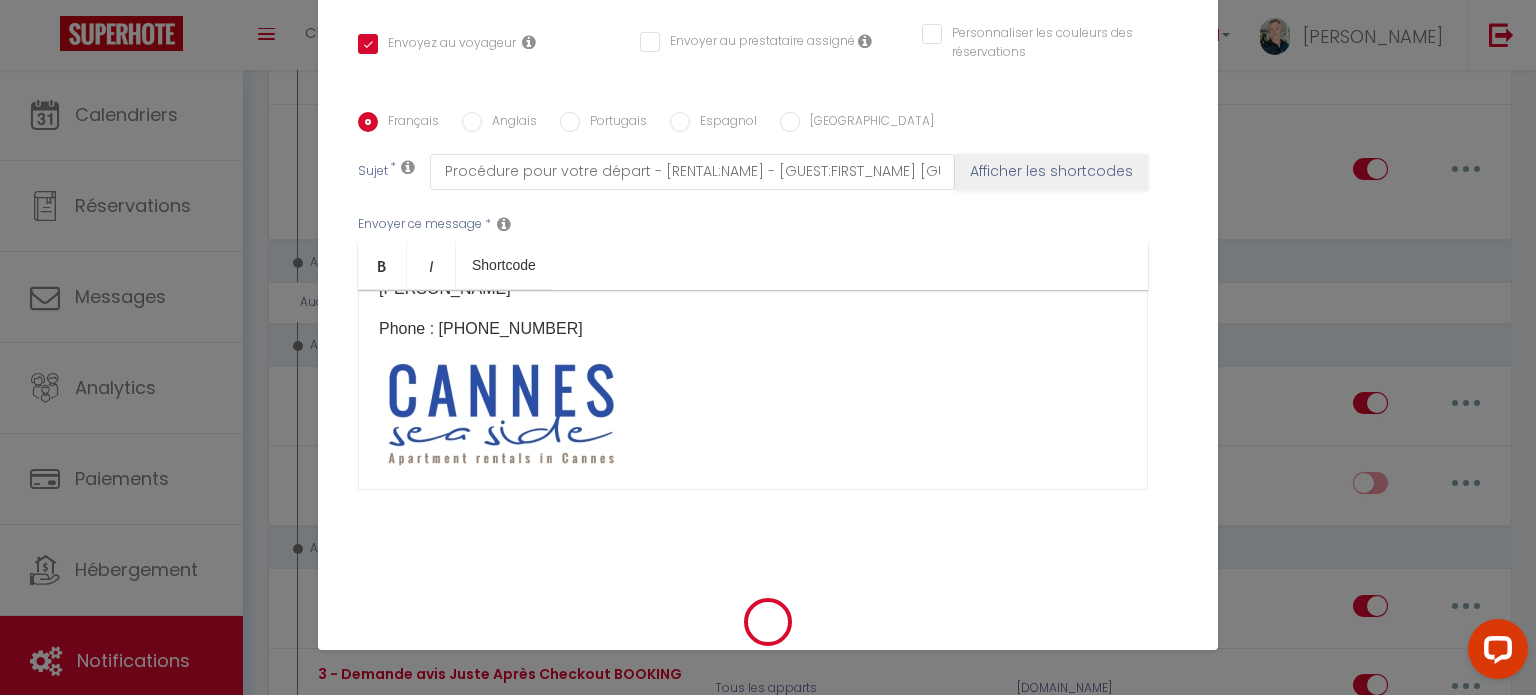 checkbox on "true" 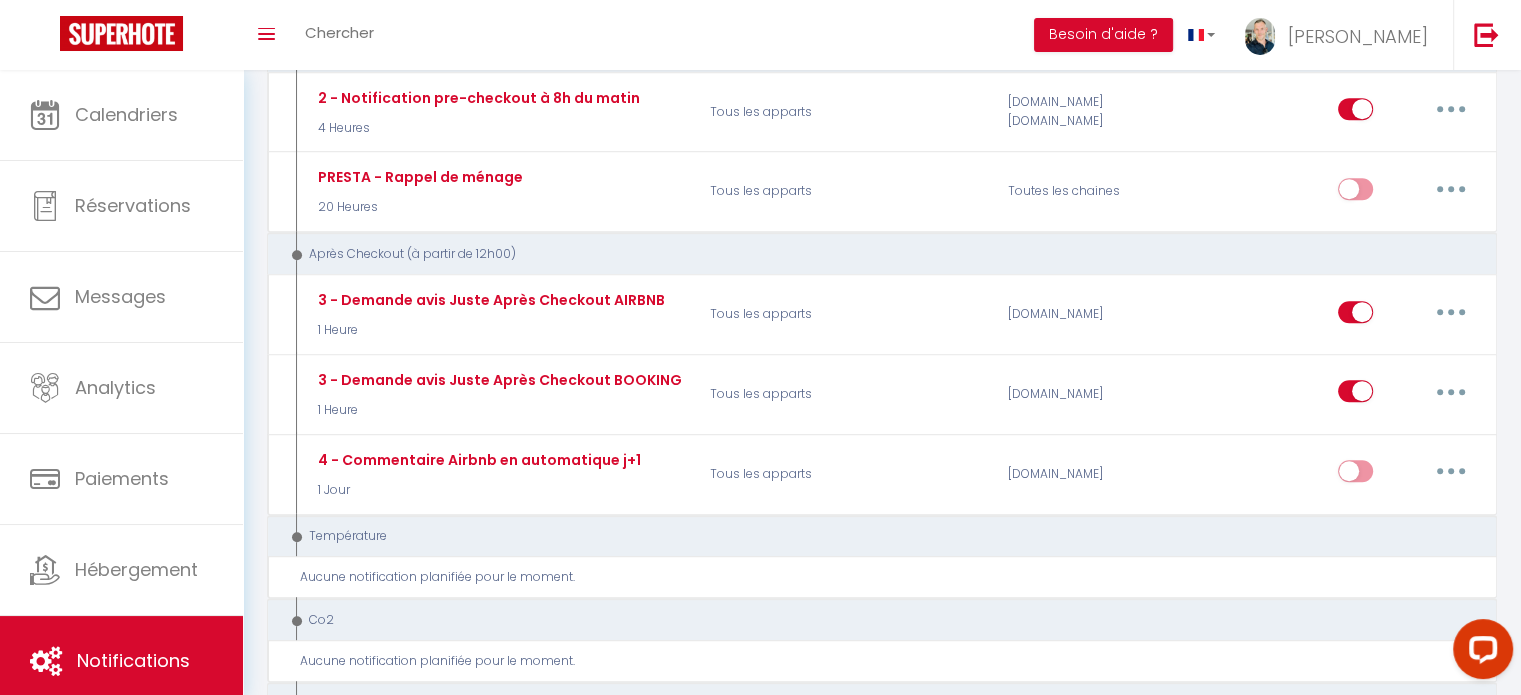 scroll, scrollTop: 998, scrollLeft: 0, axis: vertical 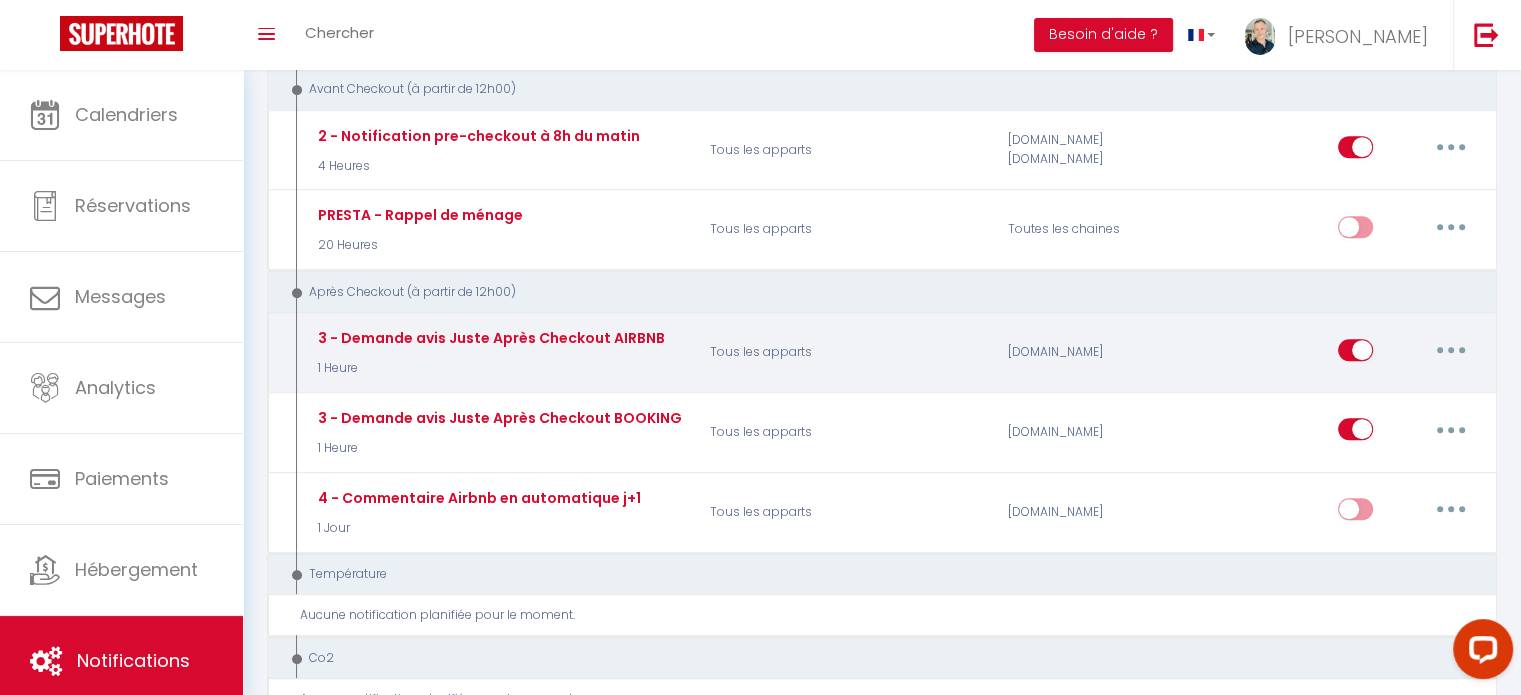click at bounding box center [1451, 350] 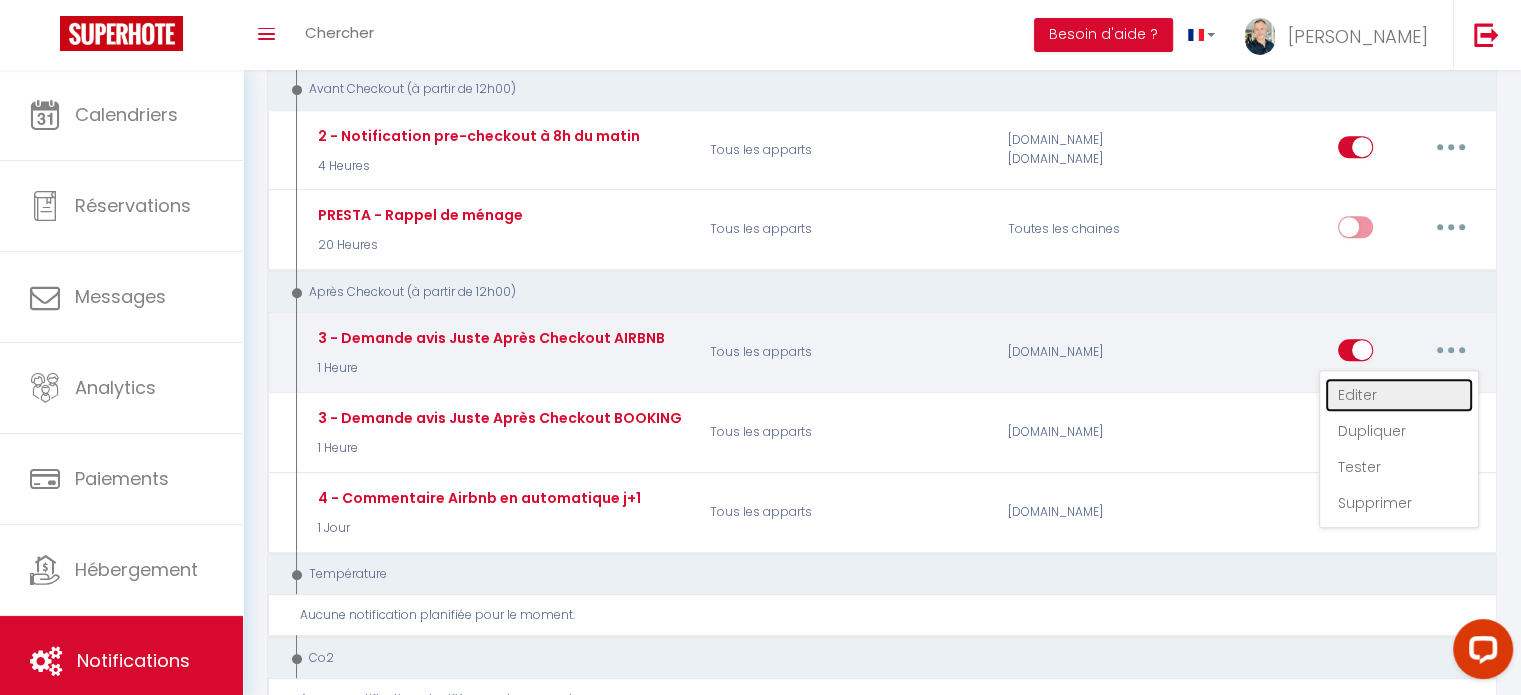 click on "Editer" at bounding box center (1399, 395) 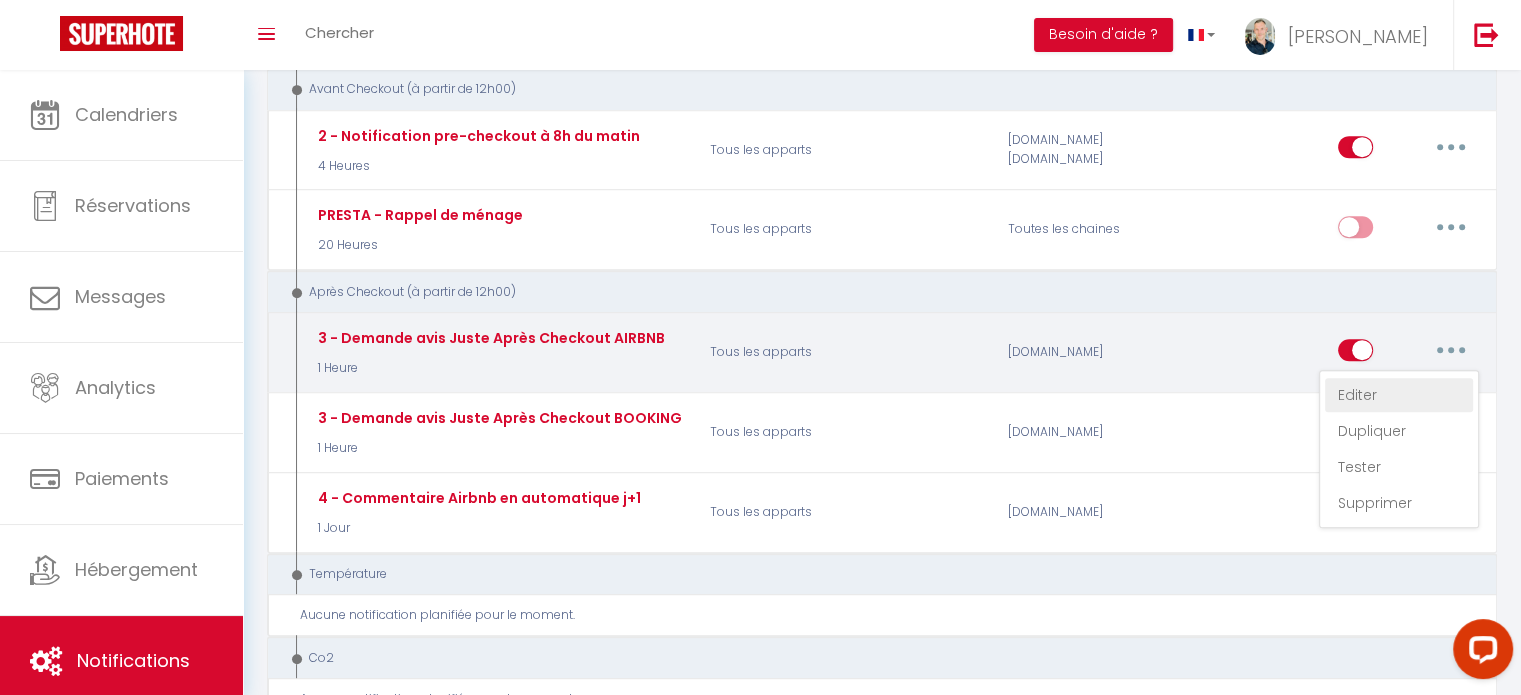 type on "3 - Demande avis Juste Après Checkout AIRBNB" 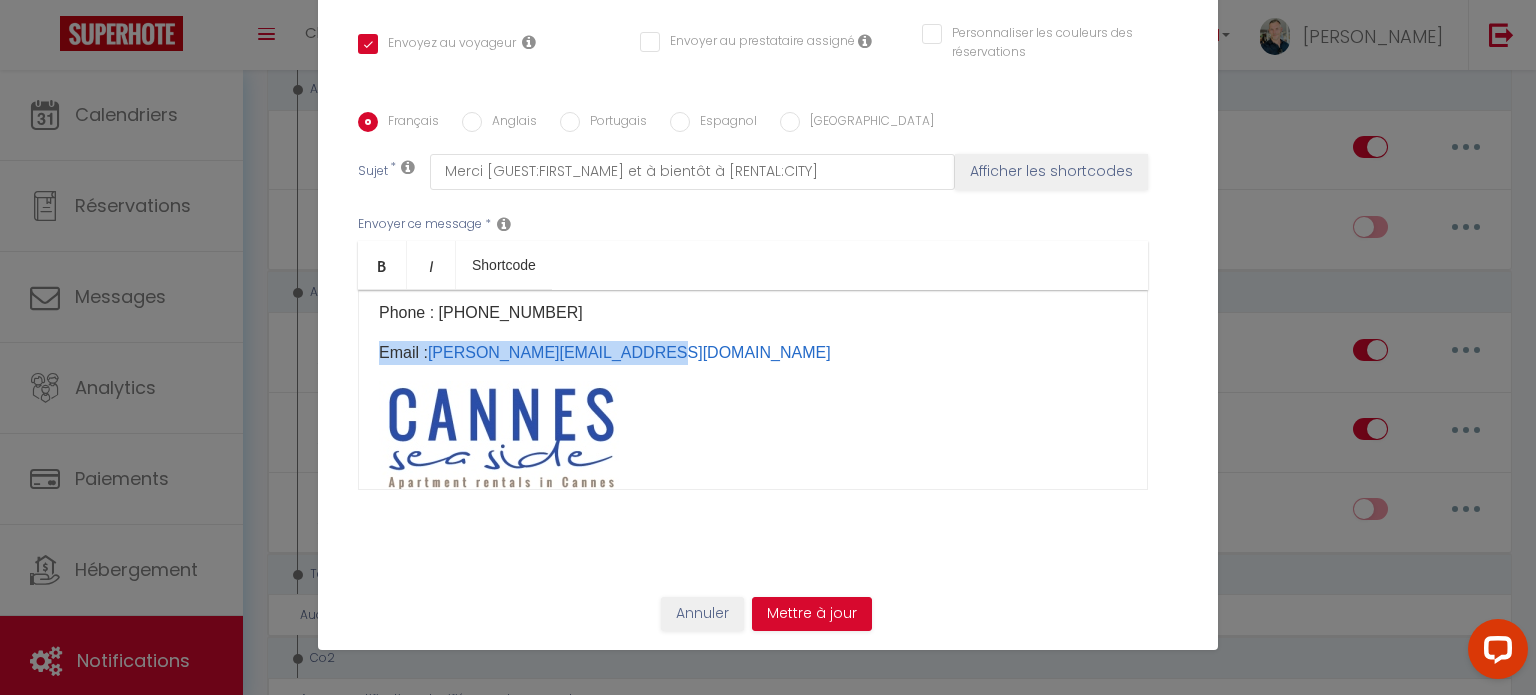 drag, startPoint x: 640, startPoint y: 357, endPoint x: 328, endPoint y: 343, distance: 312.31393 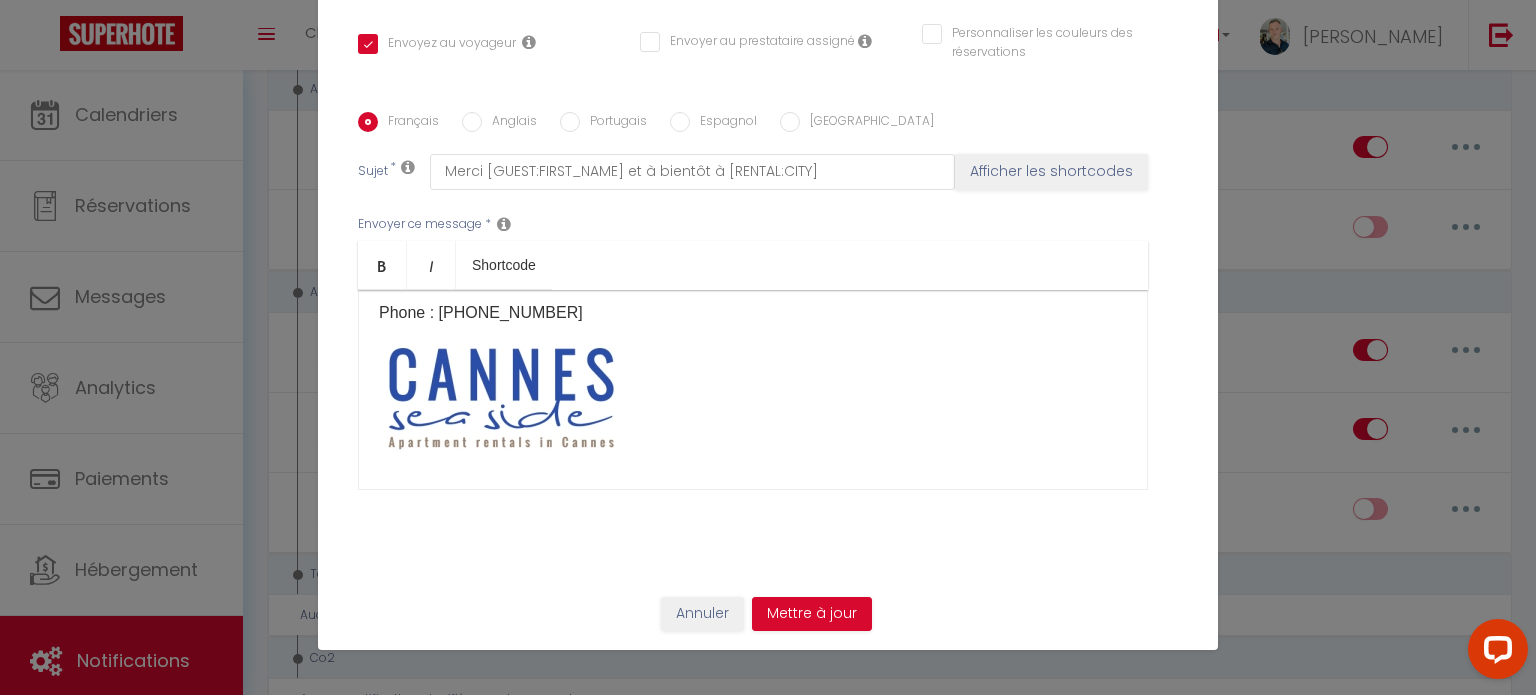 click on "Annuler
Mettre à jour" at bounding box center (768, 621) 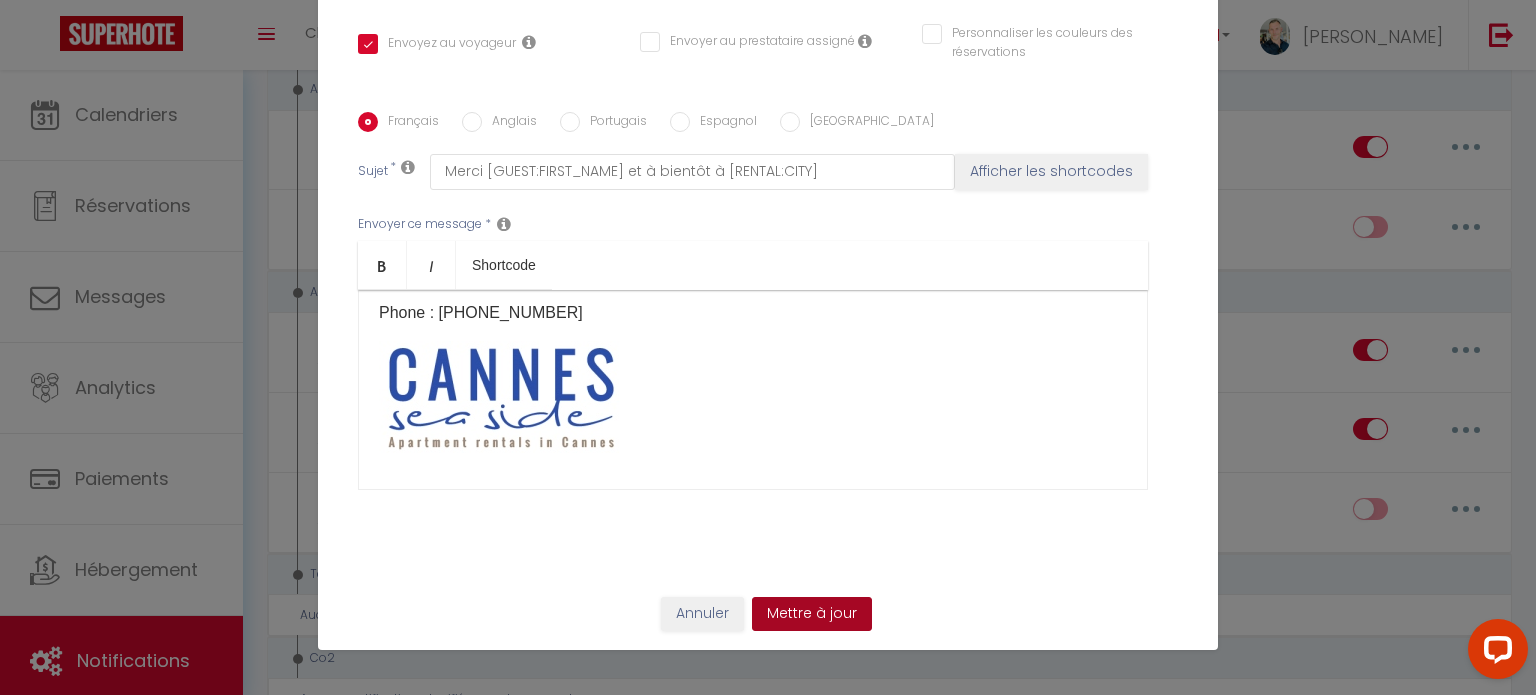 click on "Mettre à jour" at bounding box center [812, 614] 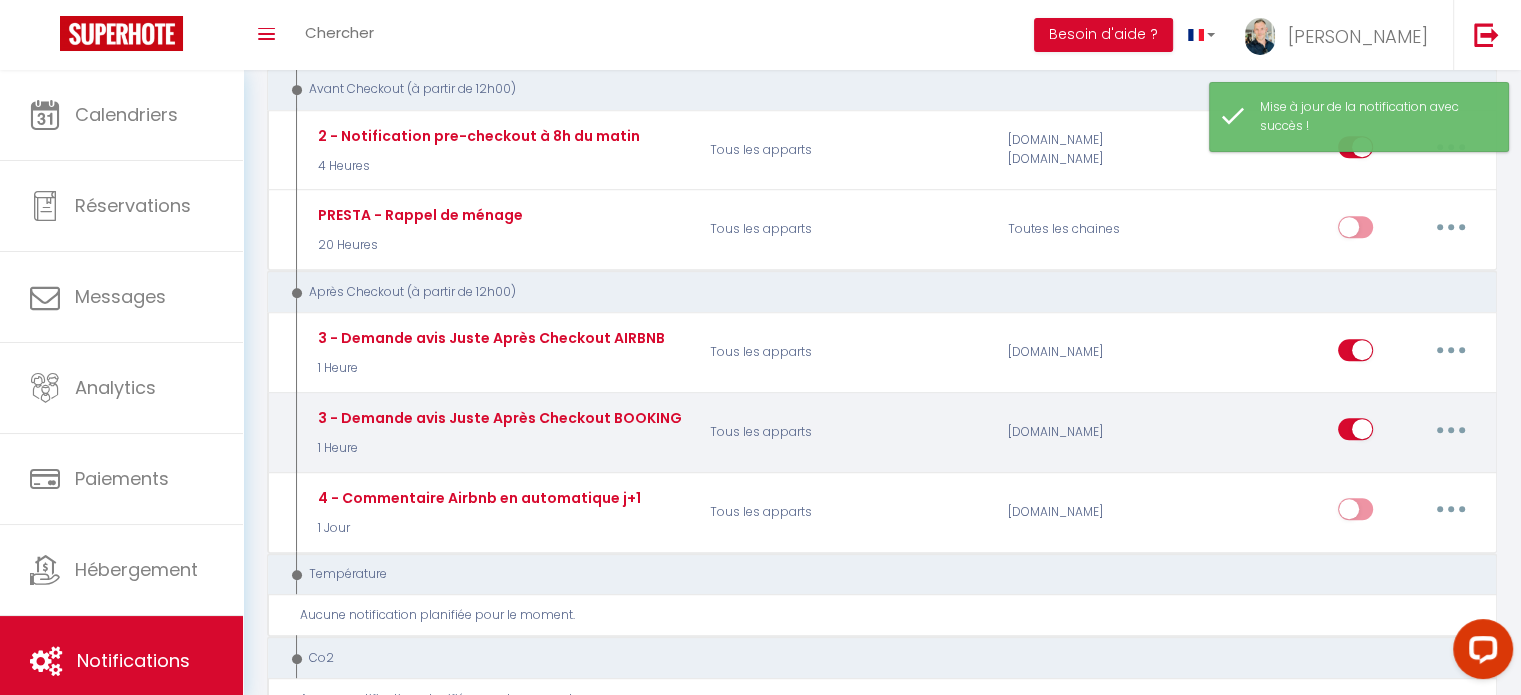 click at bounding box center [1451, 429] 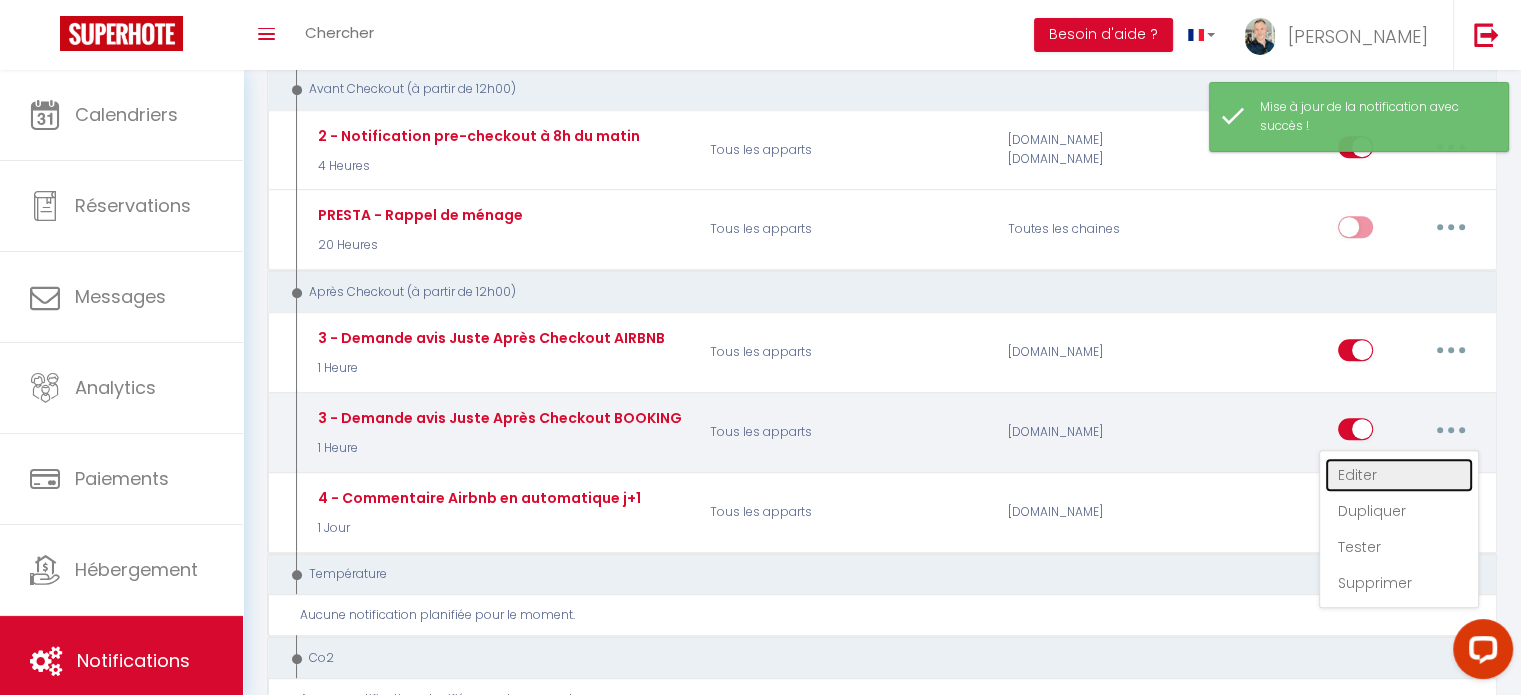 click on "Editer" at bounding box center [1399, 475] 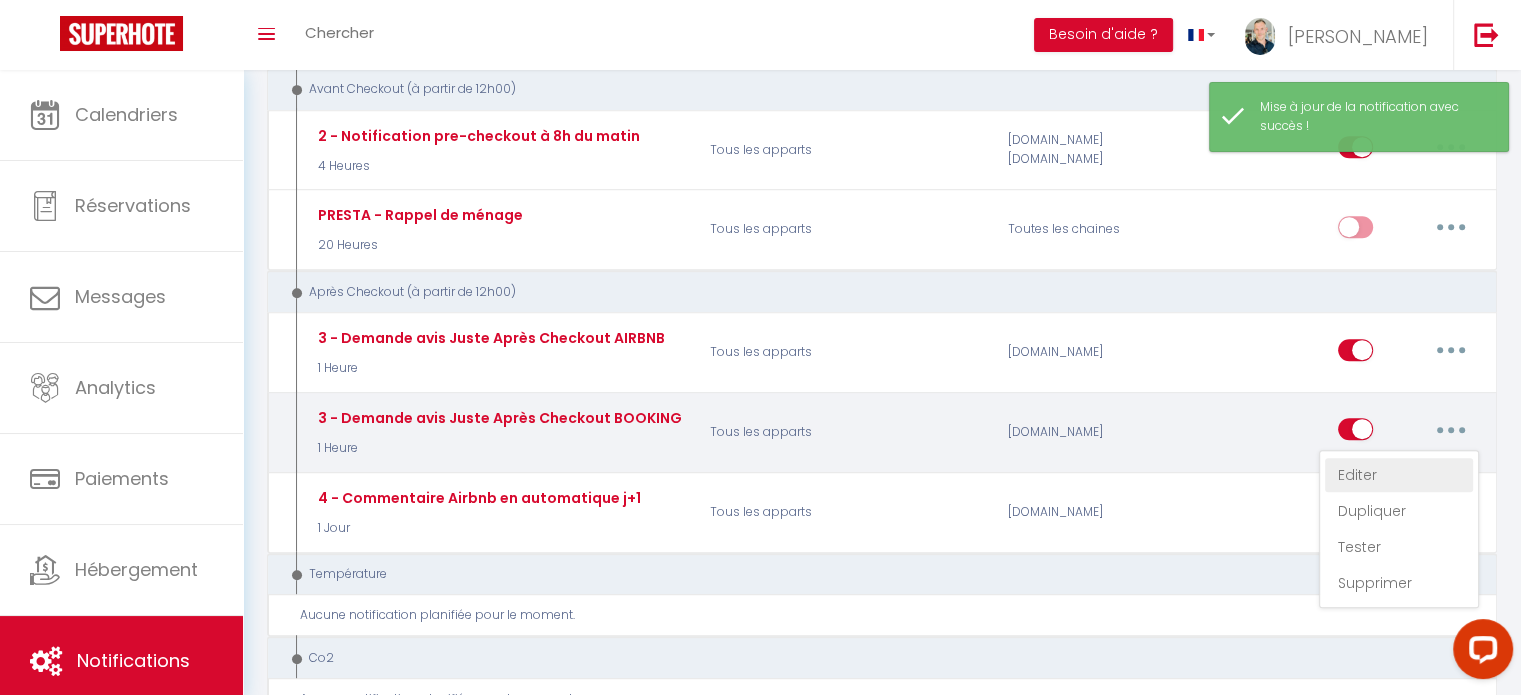 type on "3 - Demande avis Juste Après Checkout BOOKING" 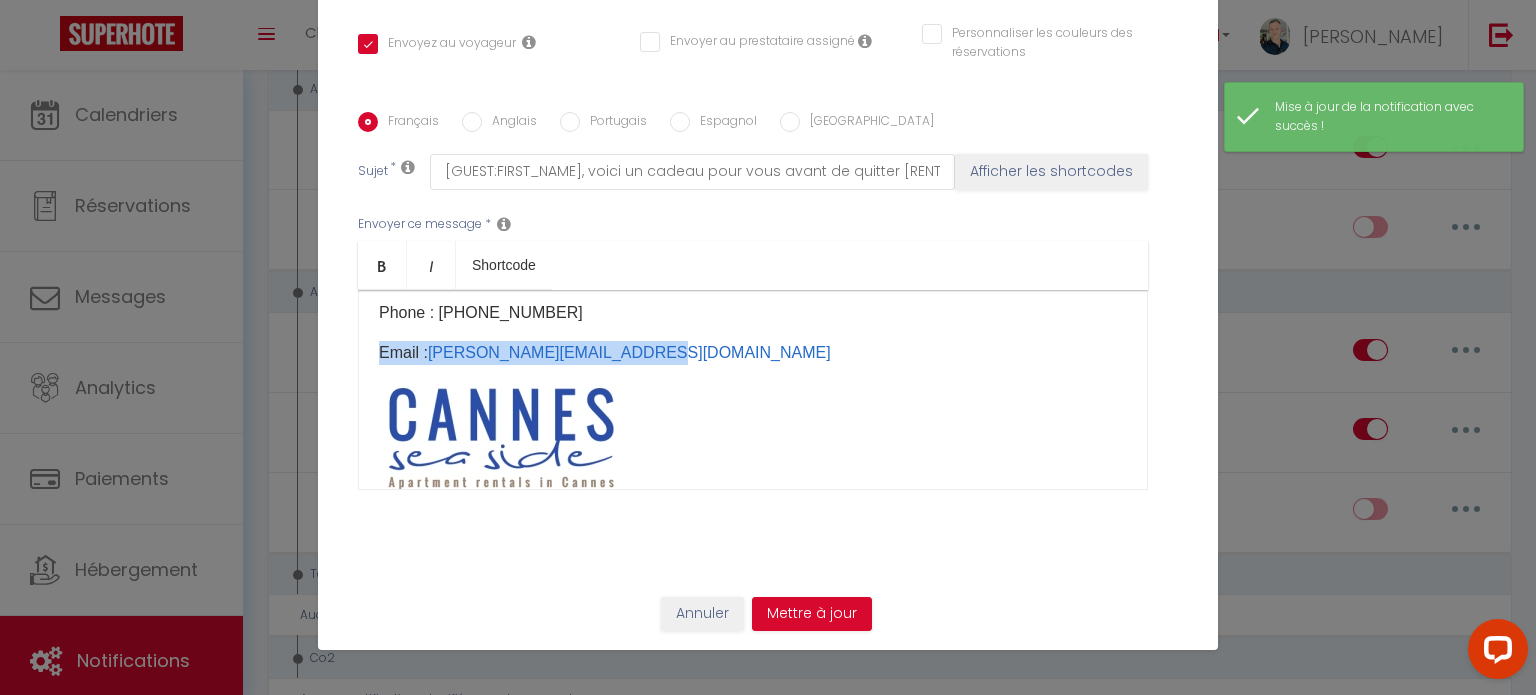drag, startPoint x: 659, startPoint y: 350, endPoint x: 336, endPoint y: 345, distance: 323.0387 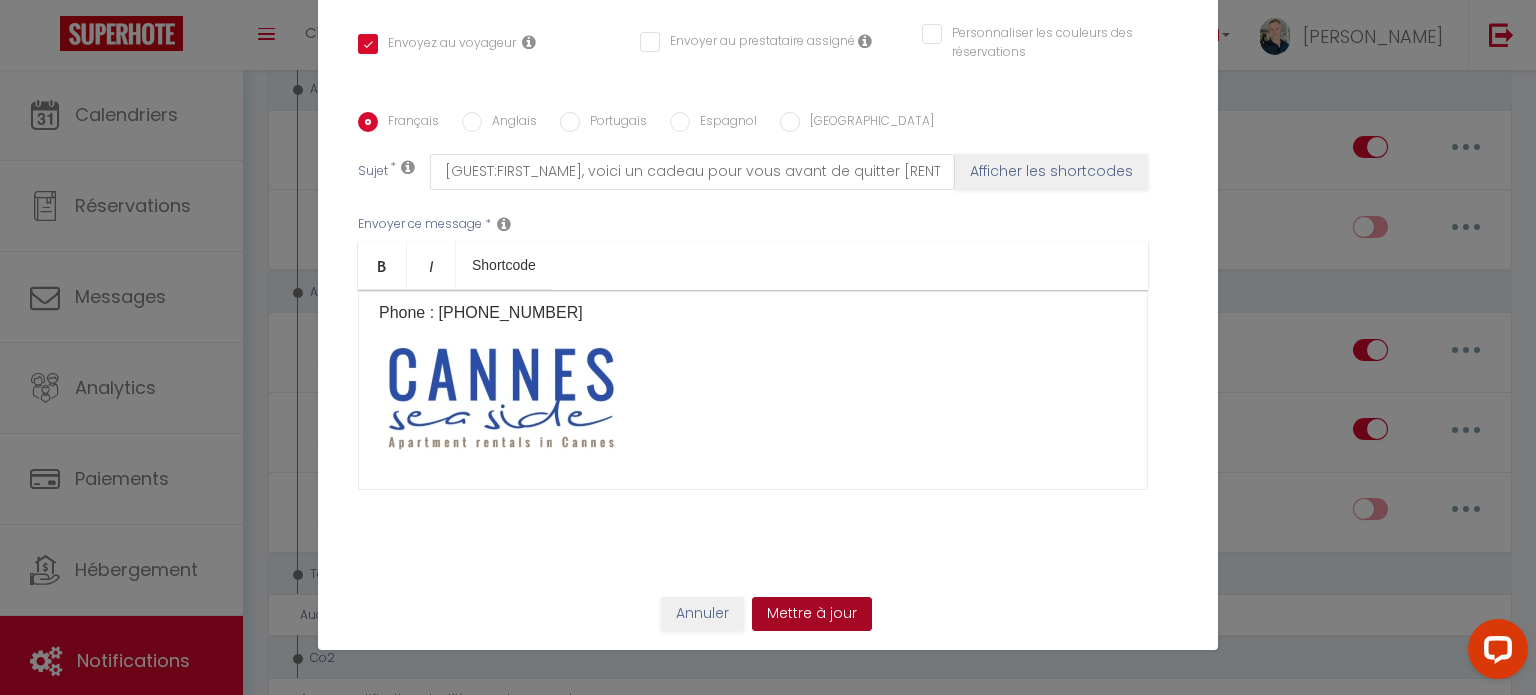 click on "Mettre à jour" at bounding box center [812, 614] 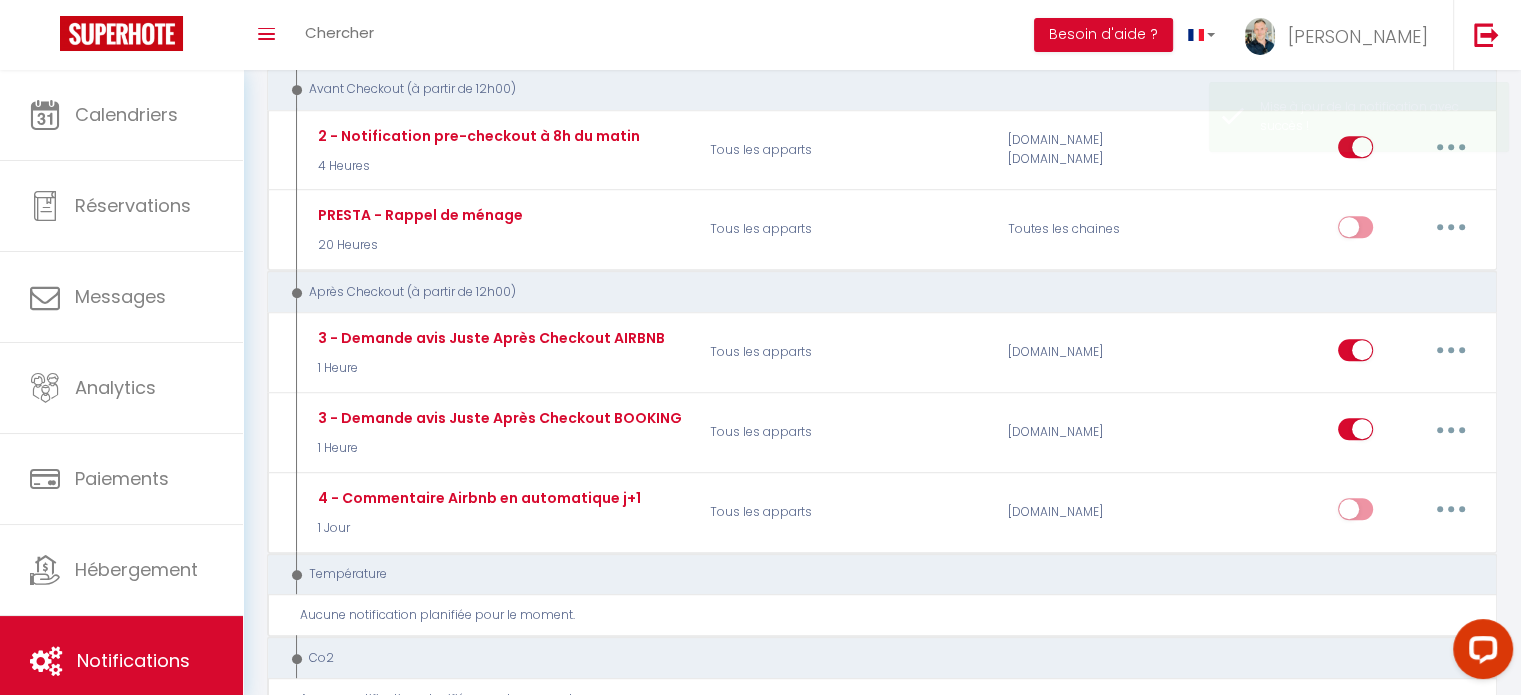 scroll, scrollTop: 0, scrollLeft: 0, axis: both 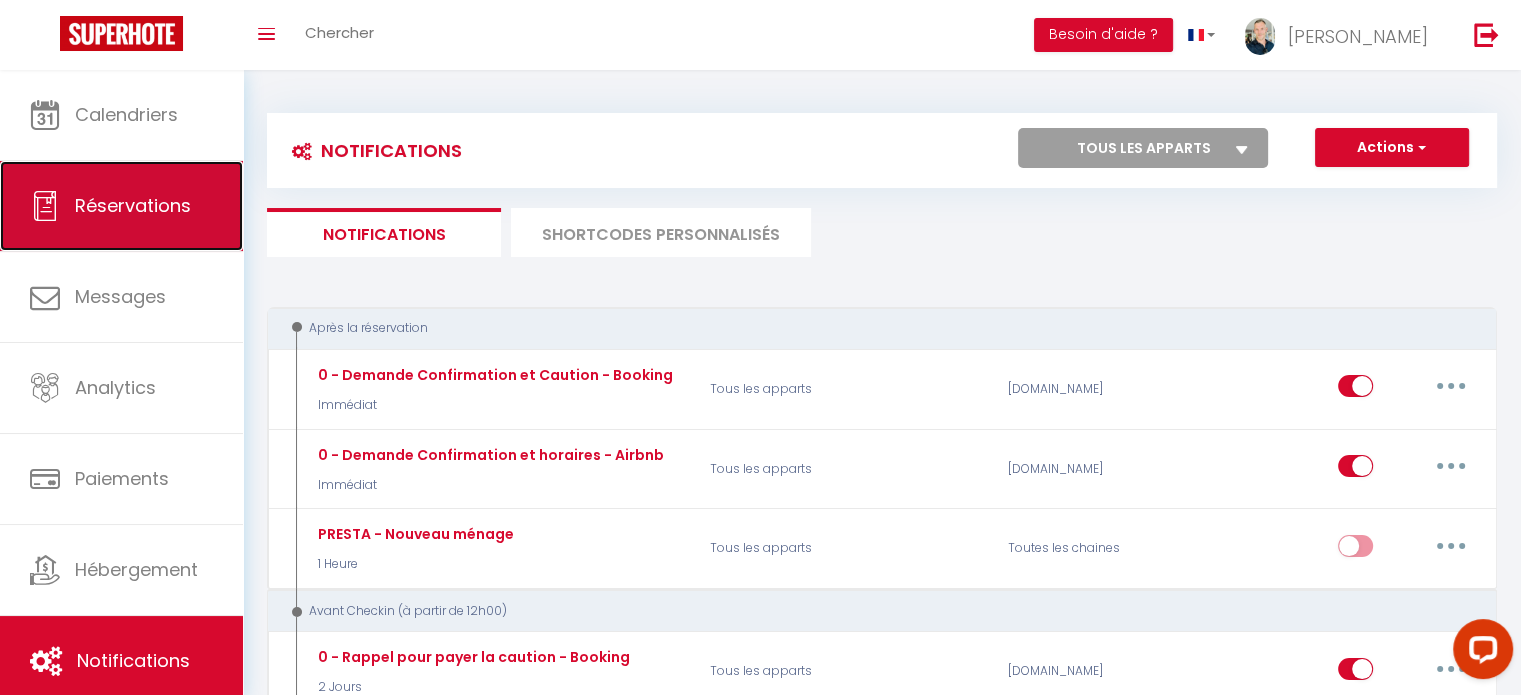 click on "Réservations" at bounding box center (133, 205) 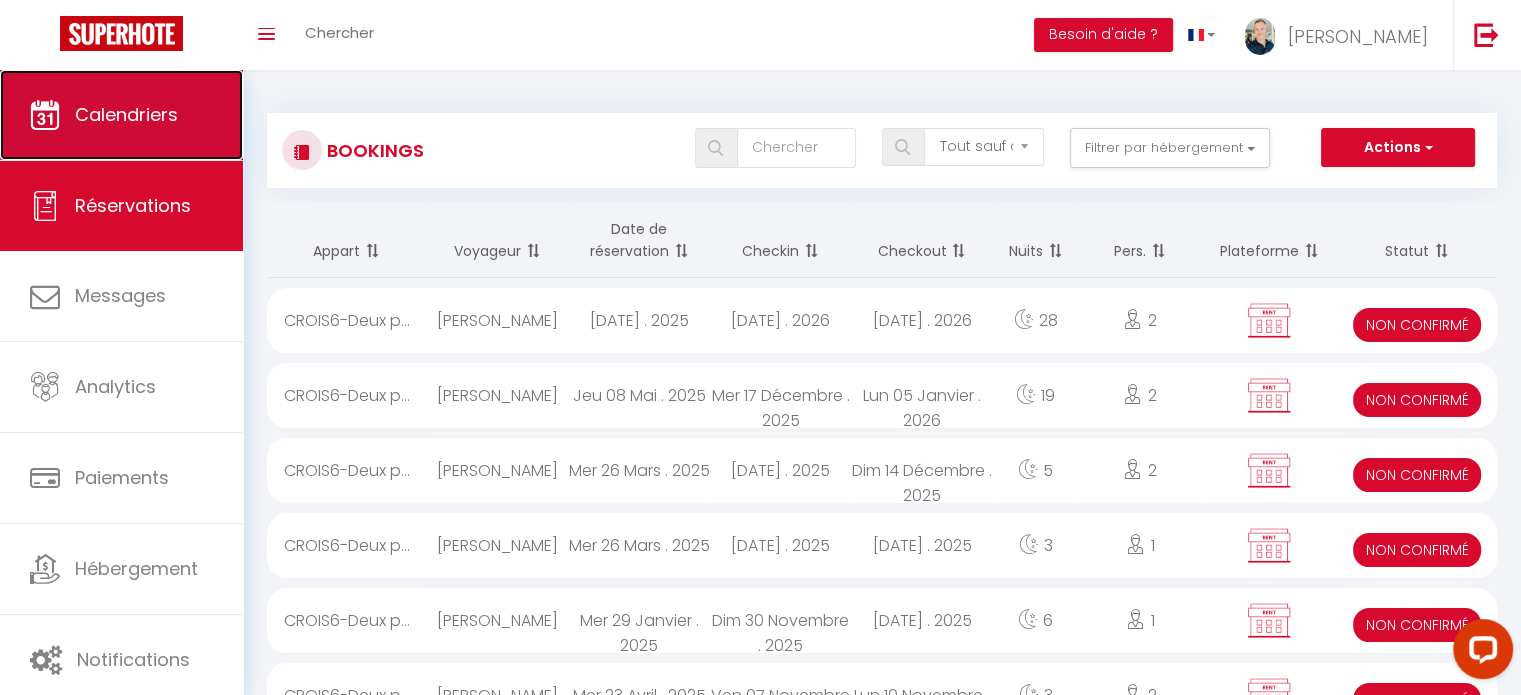 click on "Calendriers" at bounding box center (126, 114) 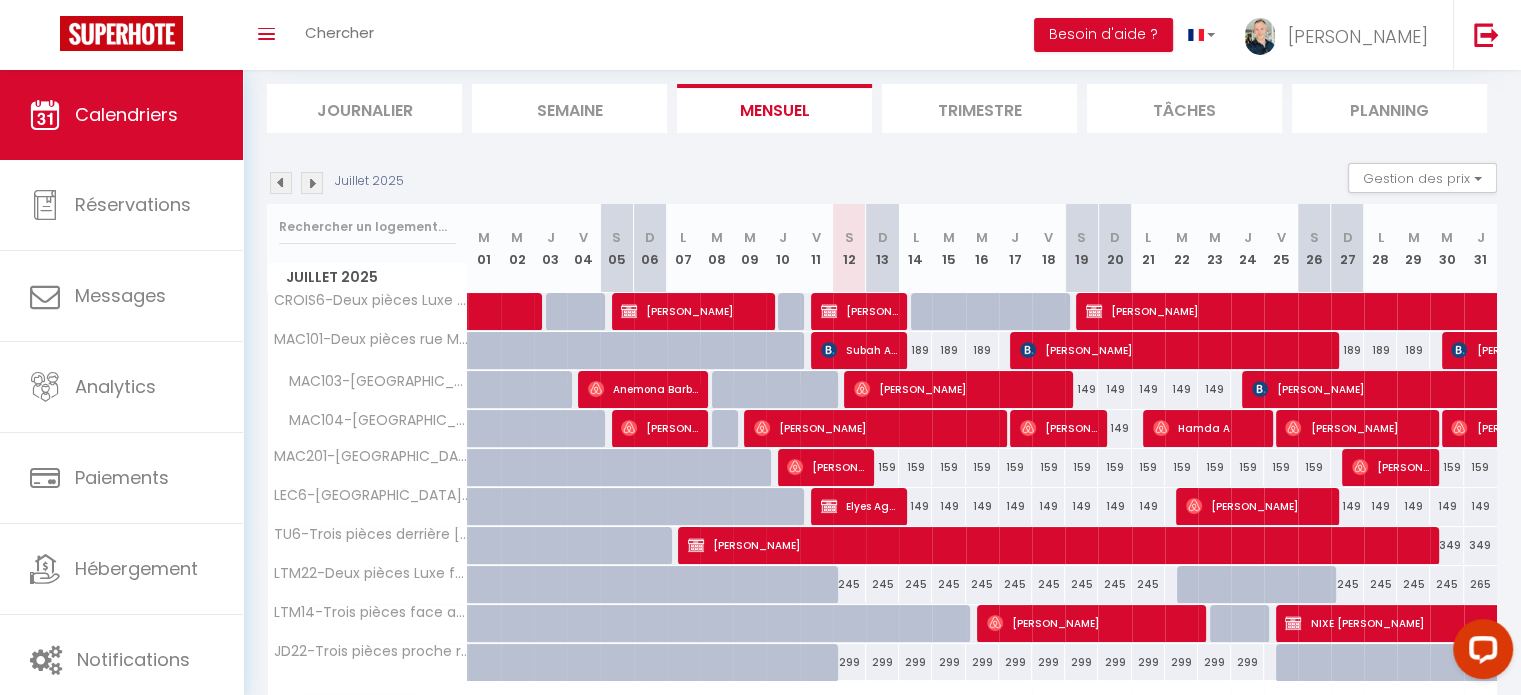 scroll, scrollTop: 125, scrollLeft: 0, axis: vertical 